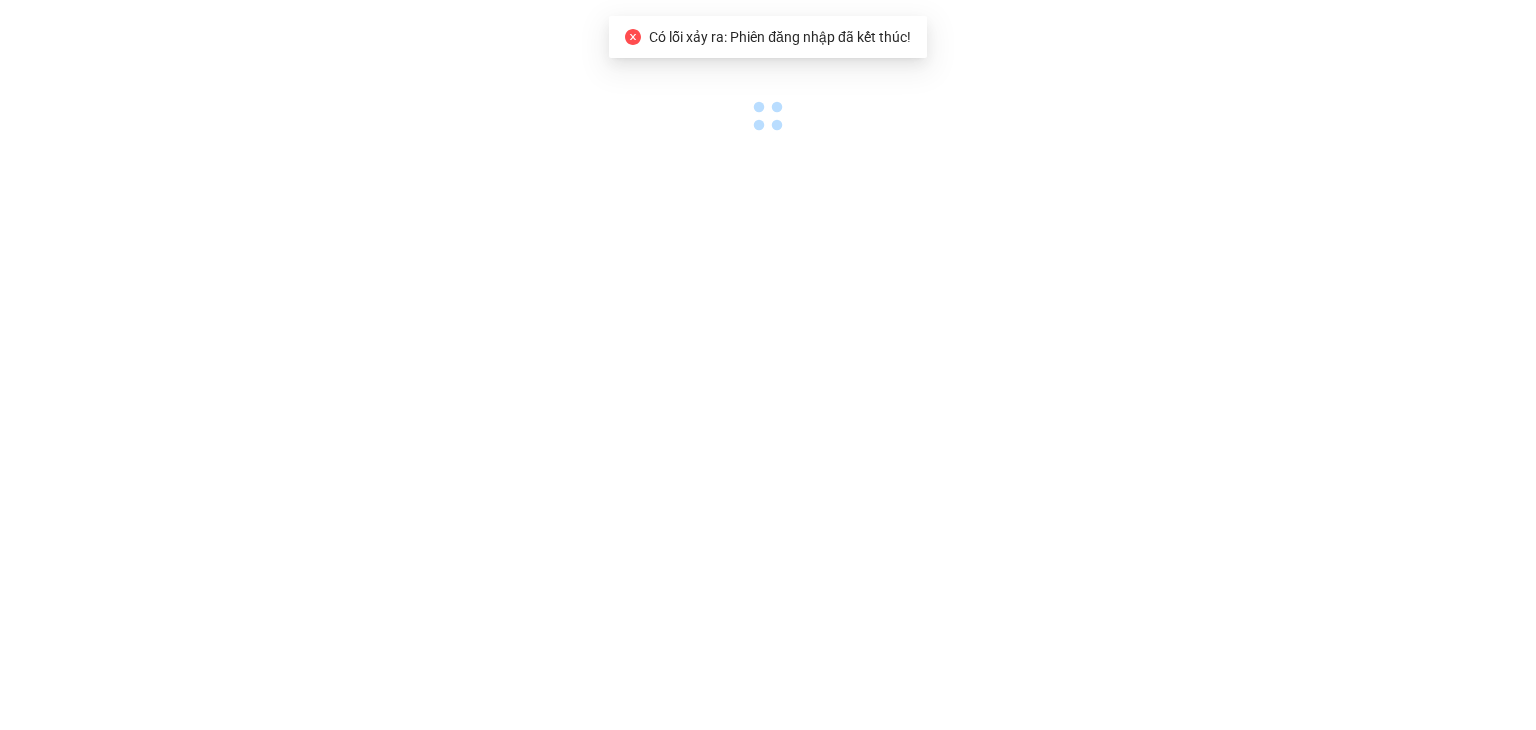 scroll, scrollTop: 0, scrollLeft: 0, axis: both 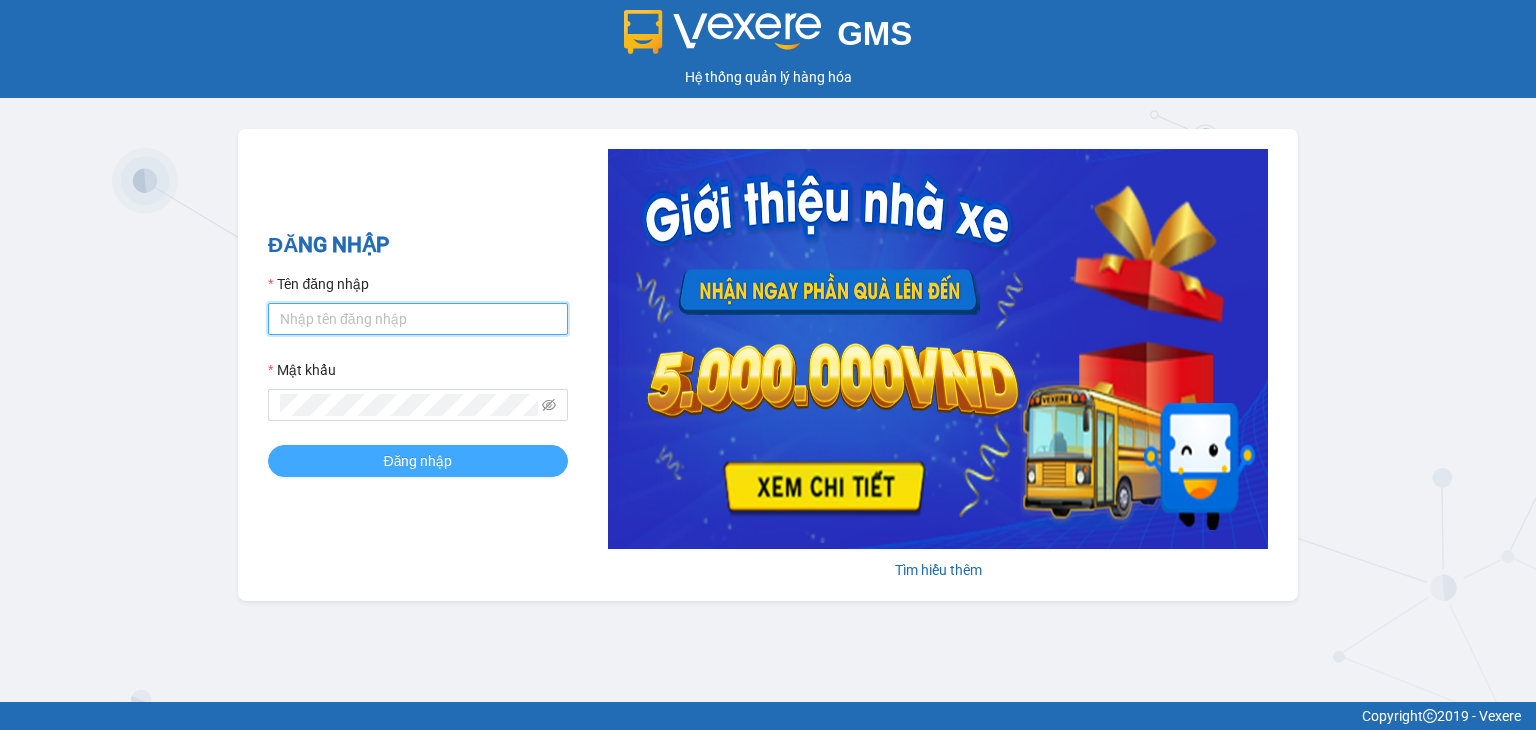 type on "[EMAIL]" 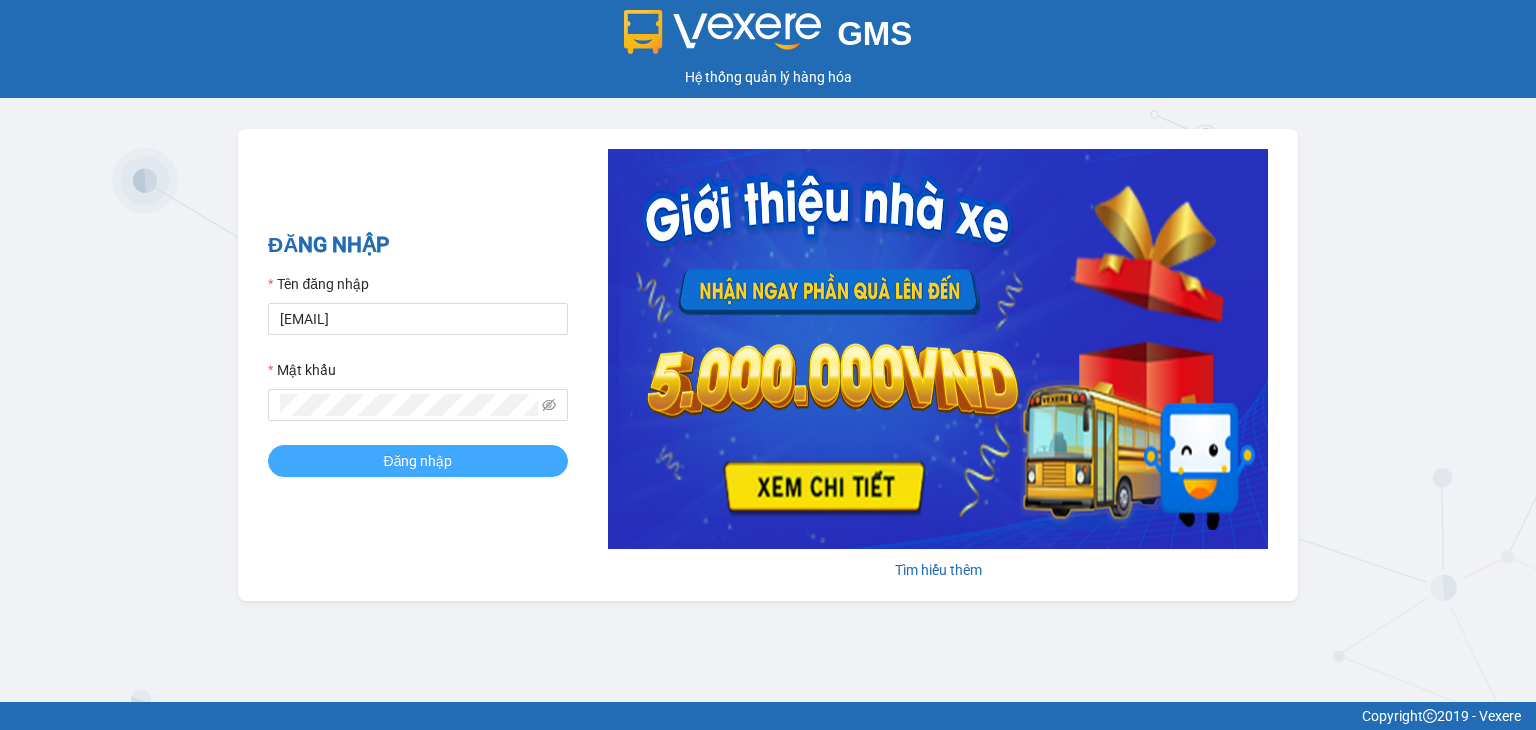 click on "Đăng nhập" at bounding box center [418, 461] 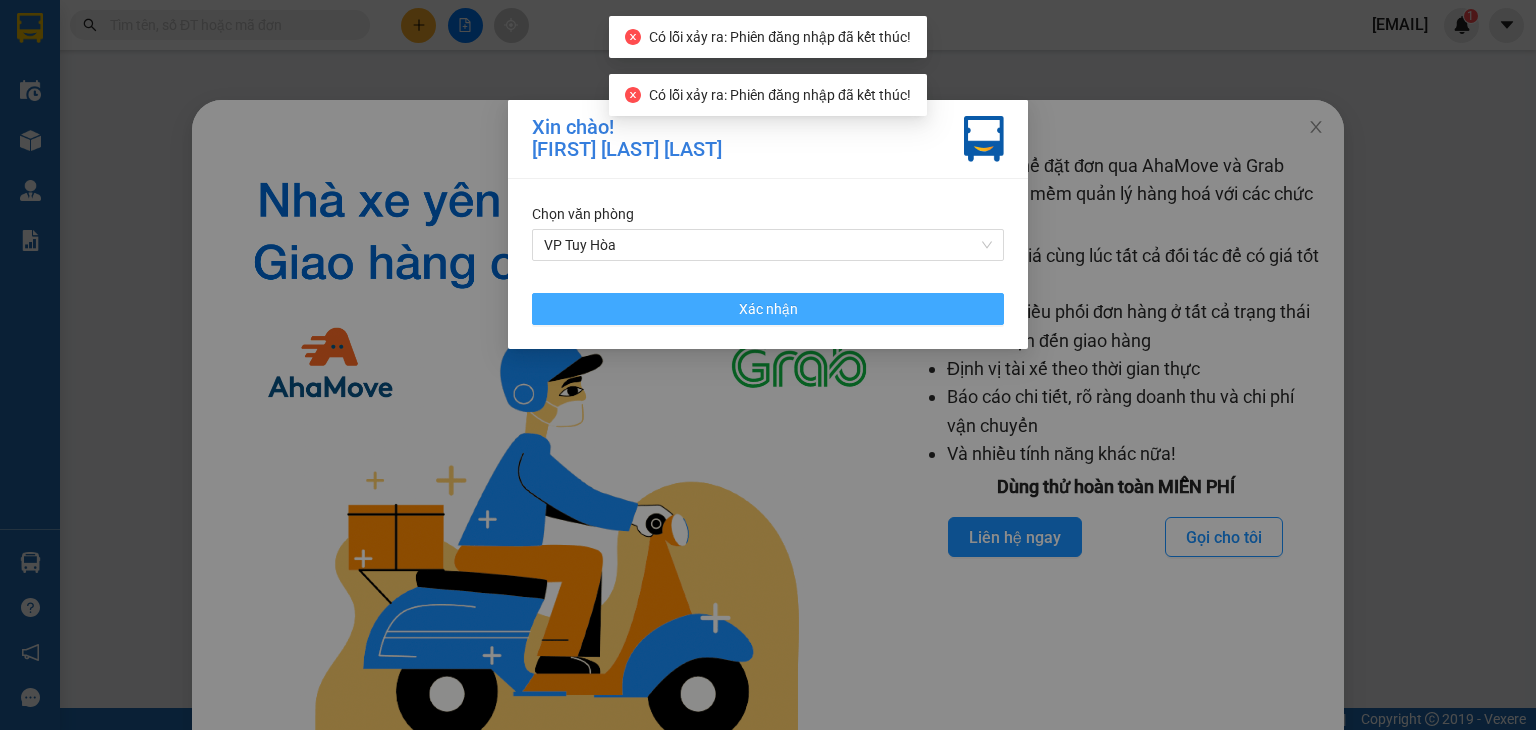 click on "Xác nhận" at bounding box center (768, 309) 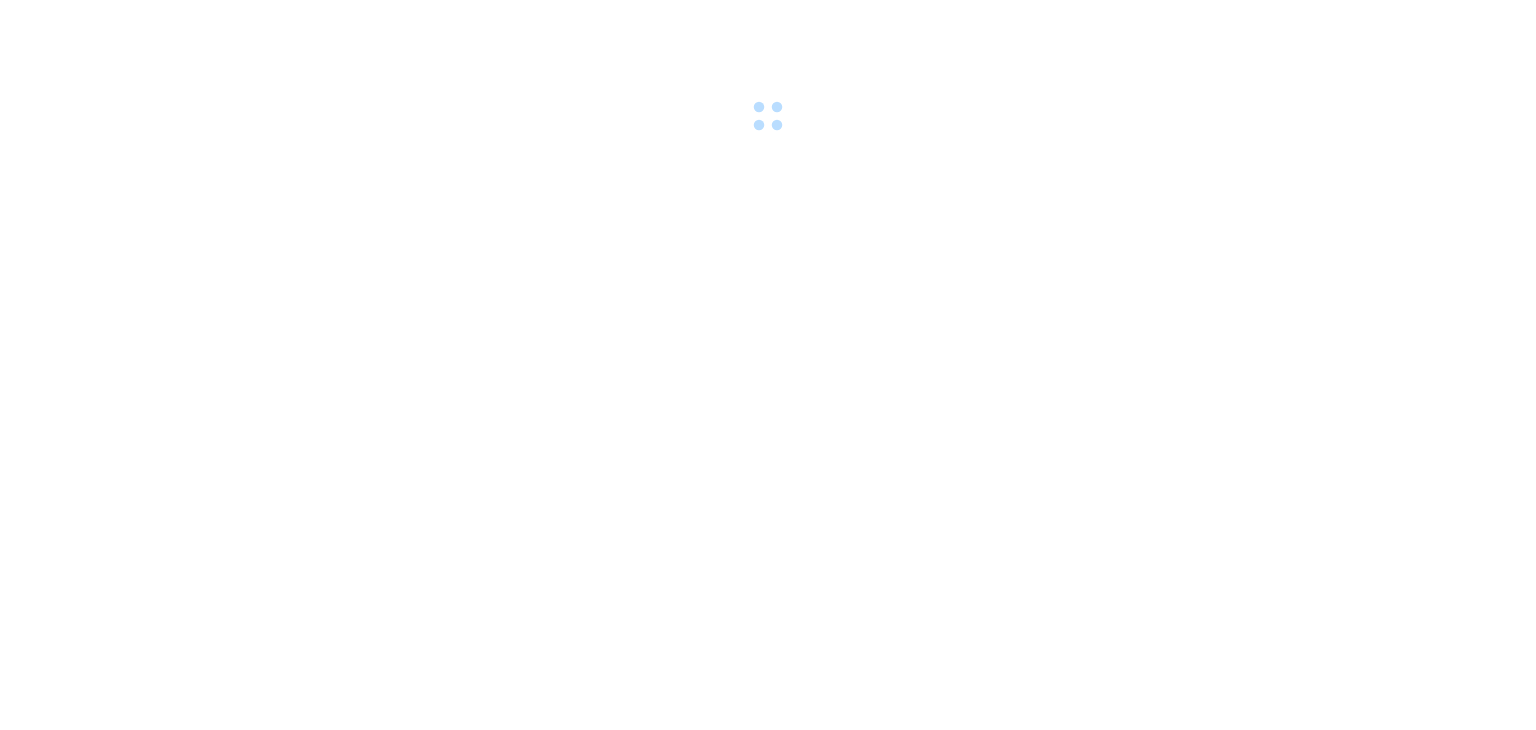 scroll, scrollTop: 0, scrollLeft: 0, axis: both 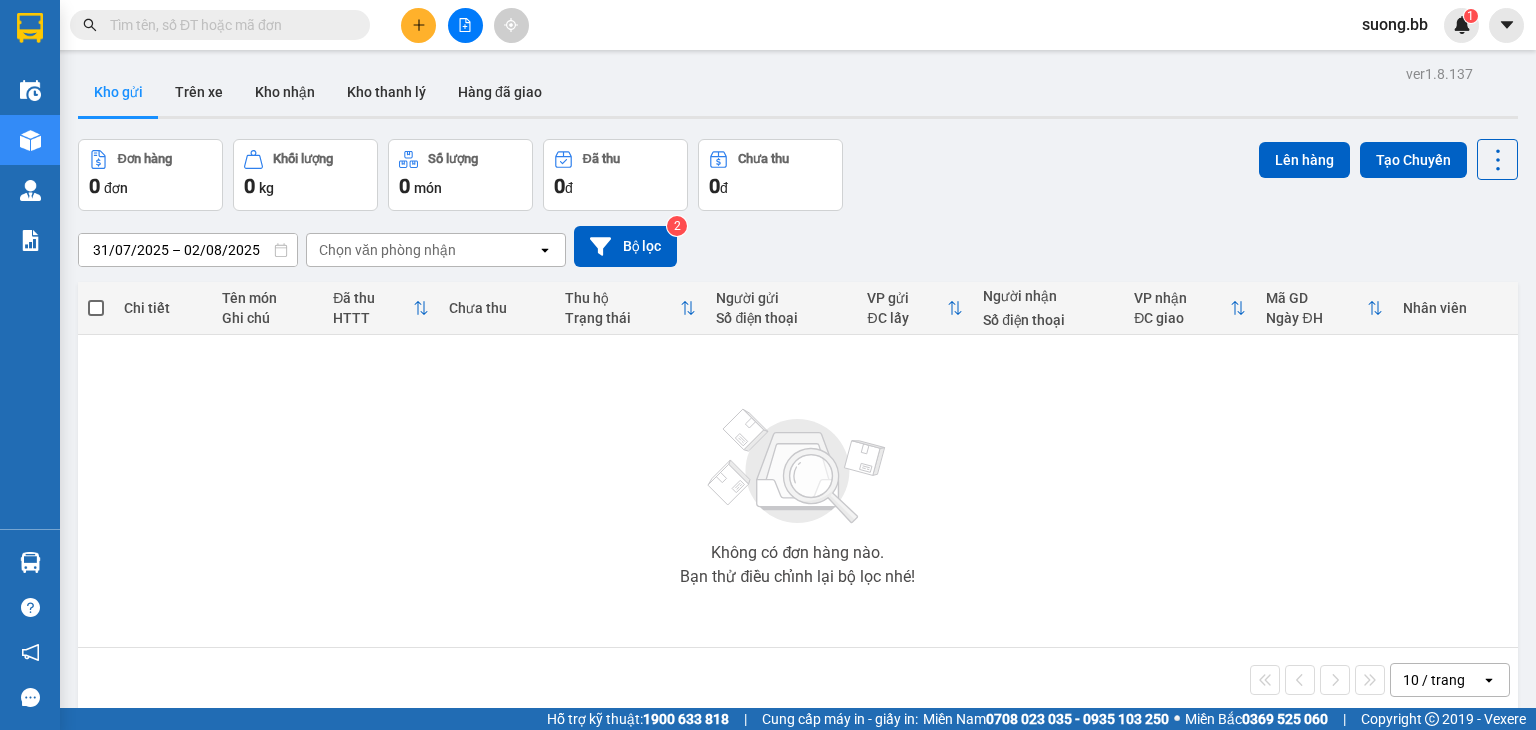 click at bounding box center [228, 25] 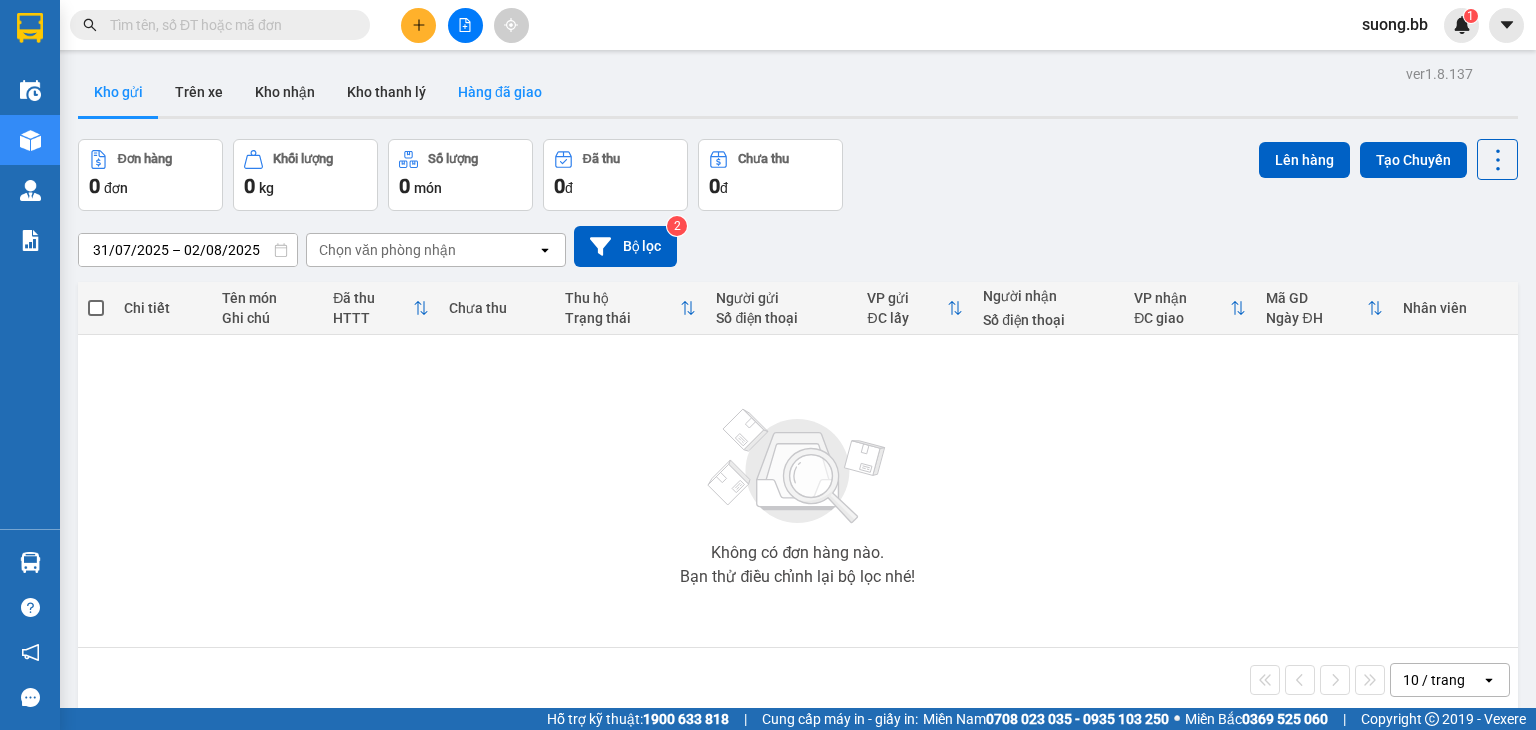 click on "Hàng đã giao" at bounding box center (500, 92) 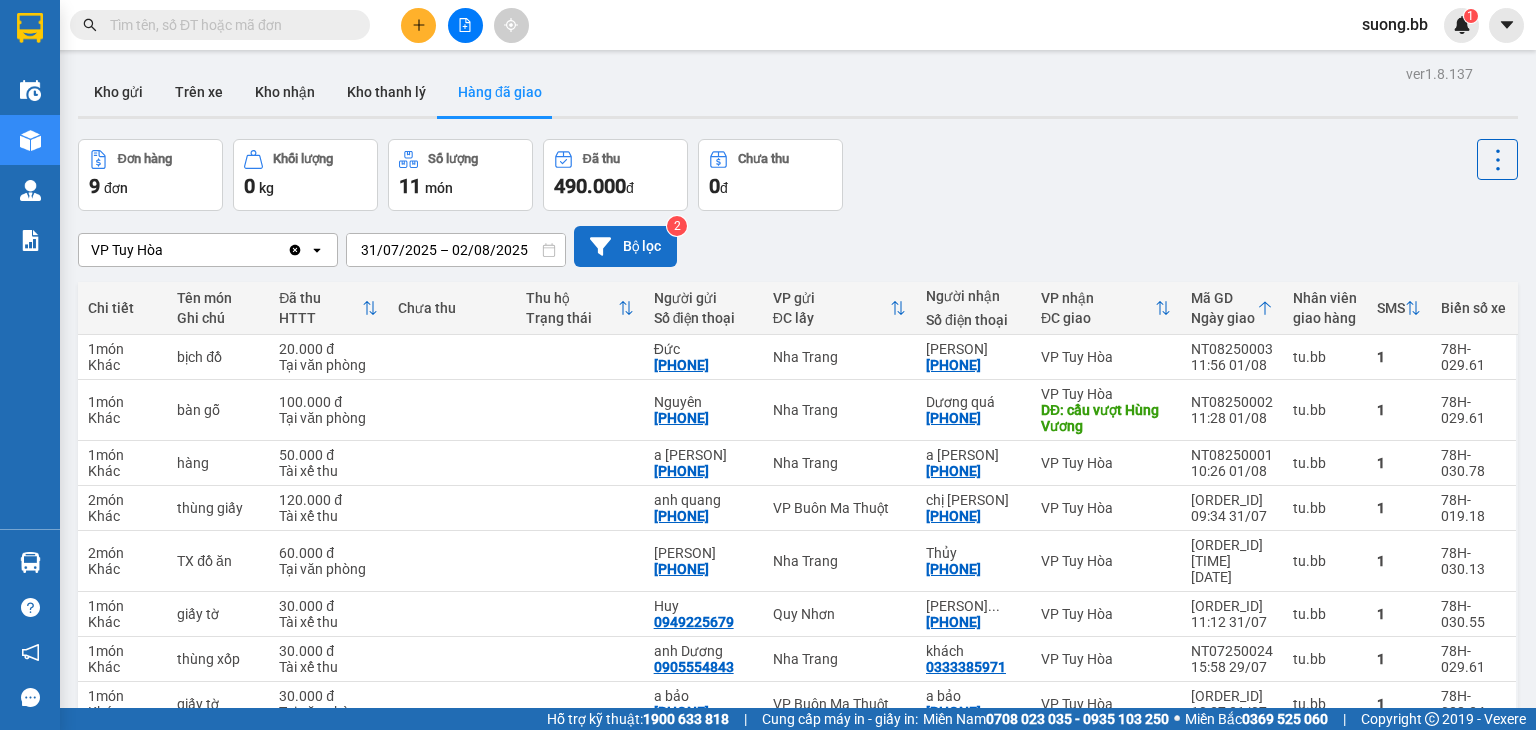 click 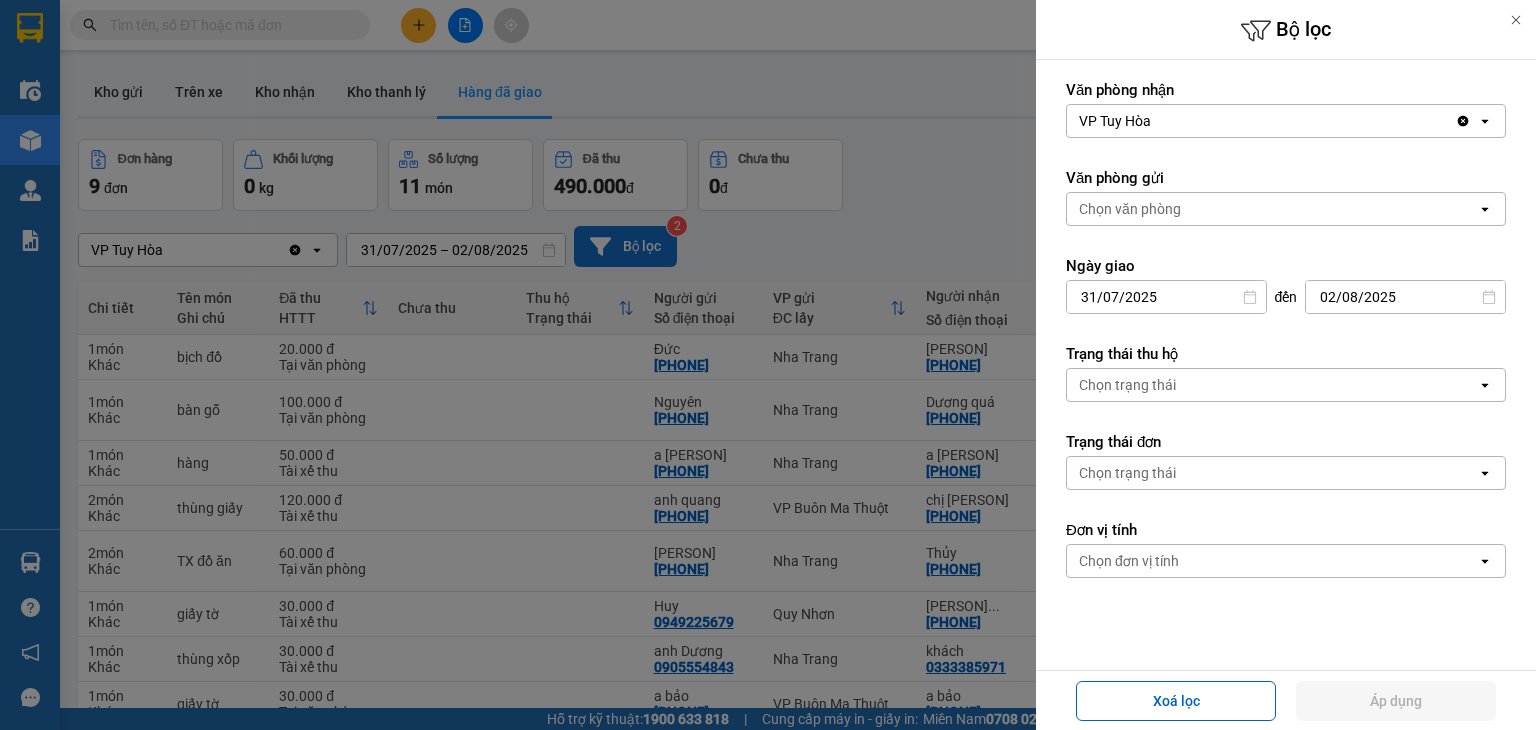 click on "31/07/2025" at bounding box center (1166, 297) 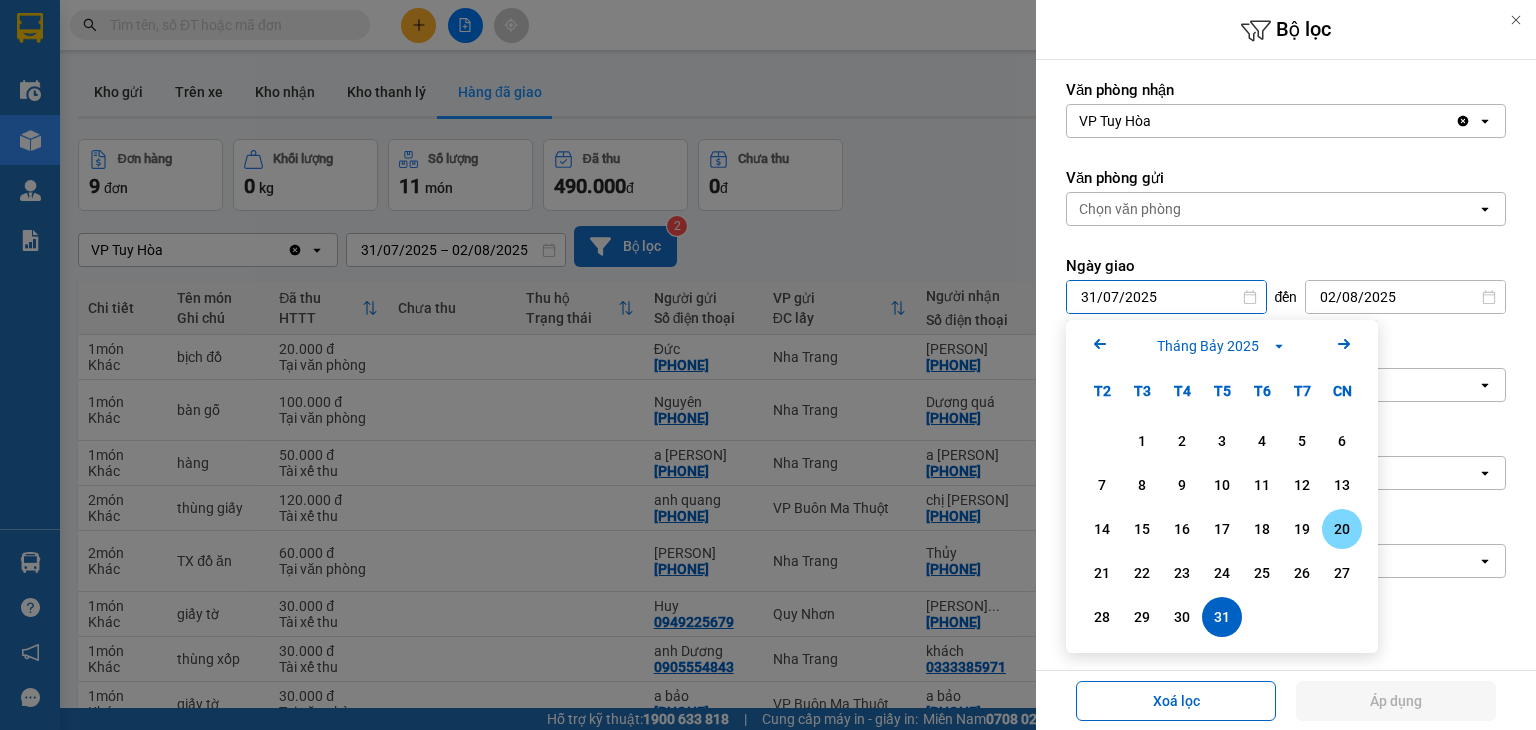 click on "20" at bounding box center (1342, 529) 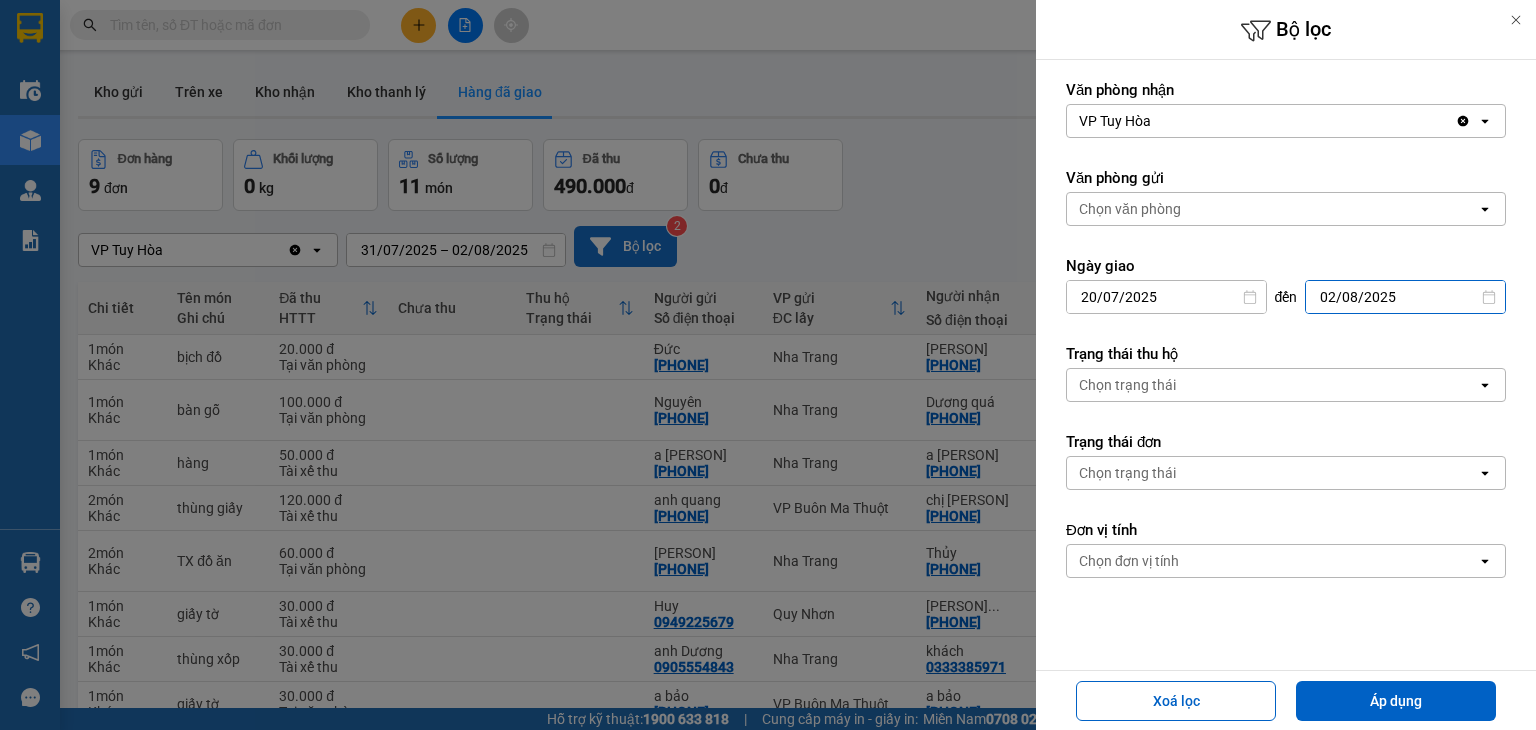 click on "02/08/2025" at bounding box center (1405, 297) 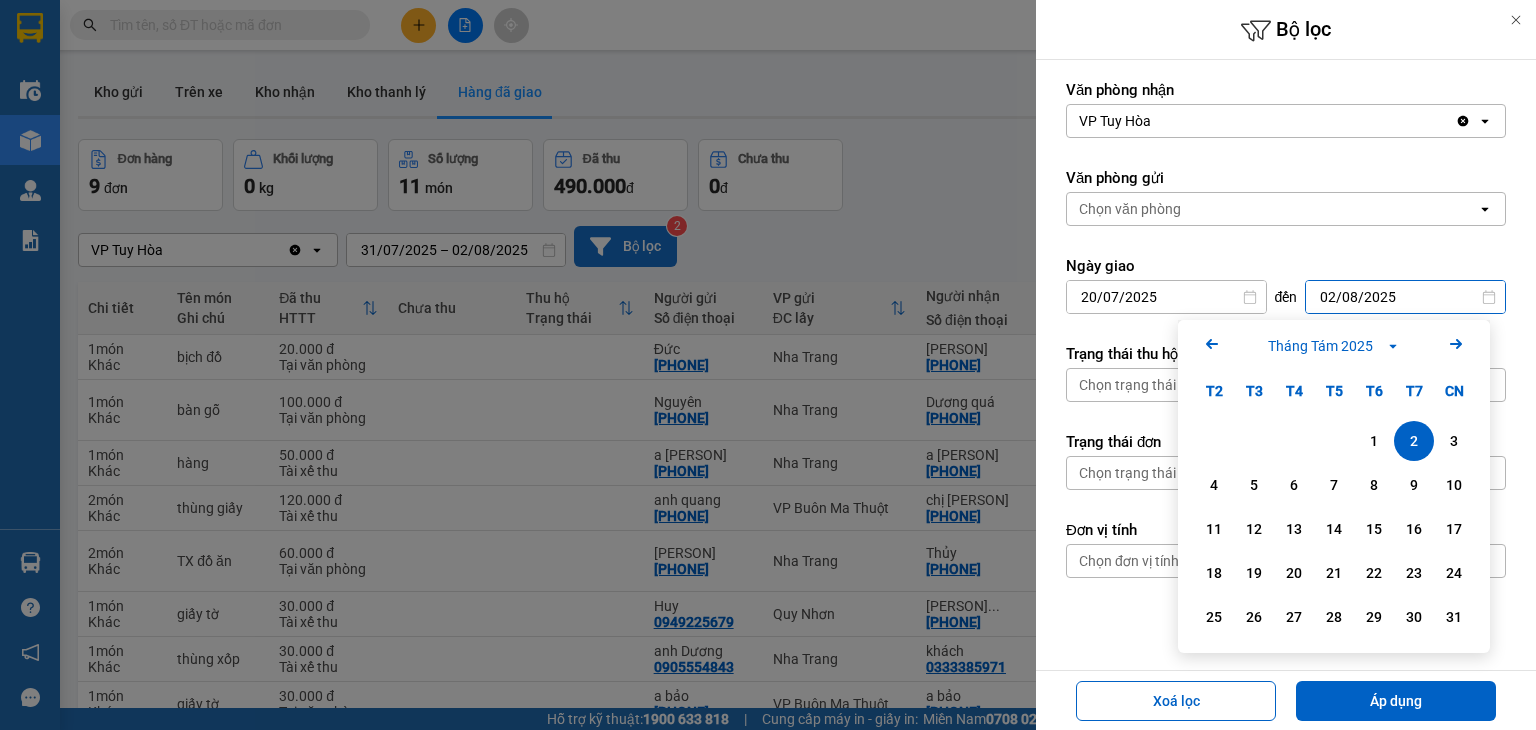 click 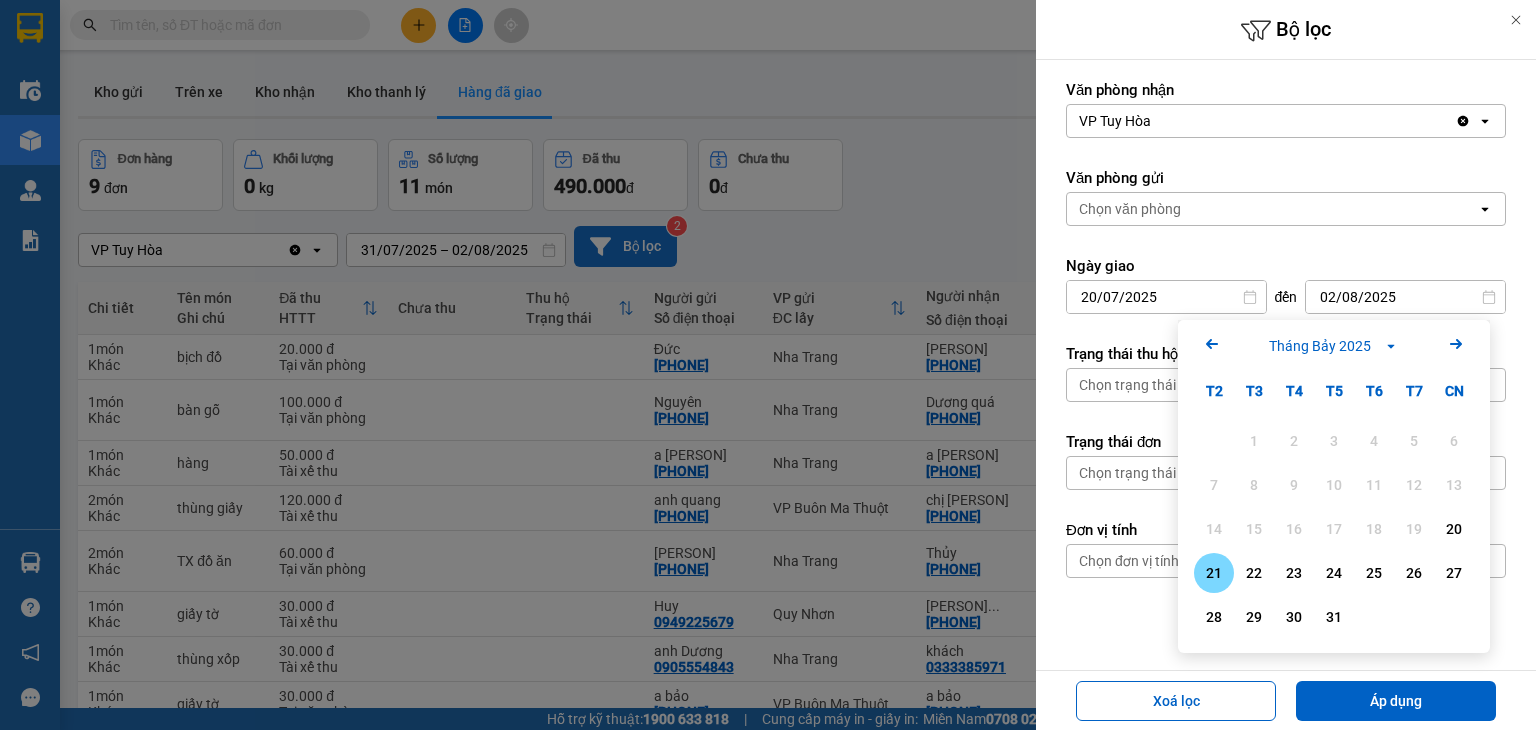 click on "21" at bounding box center (1214, 573) 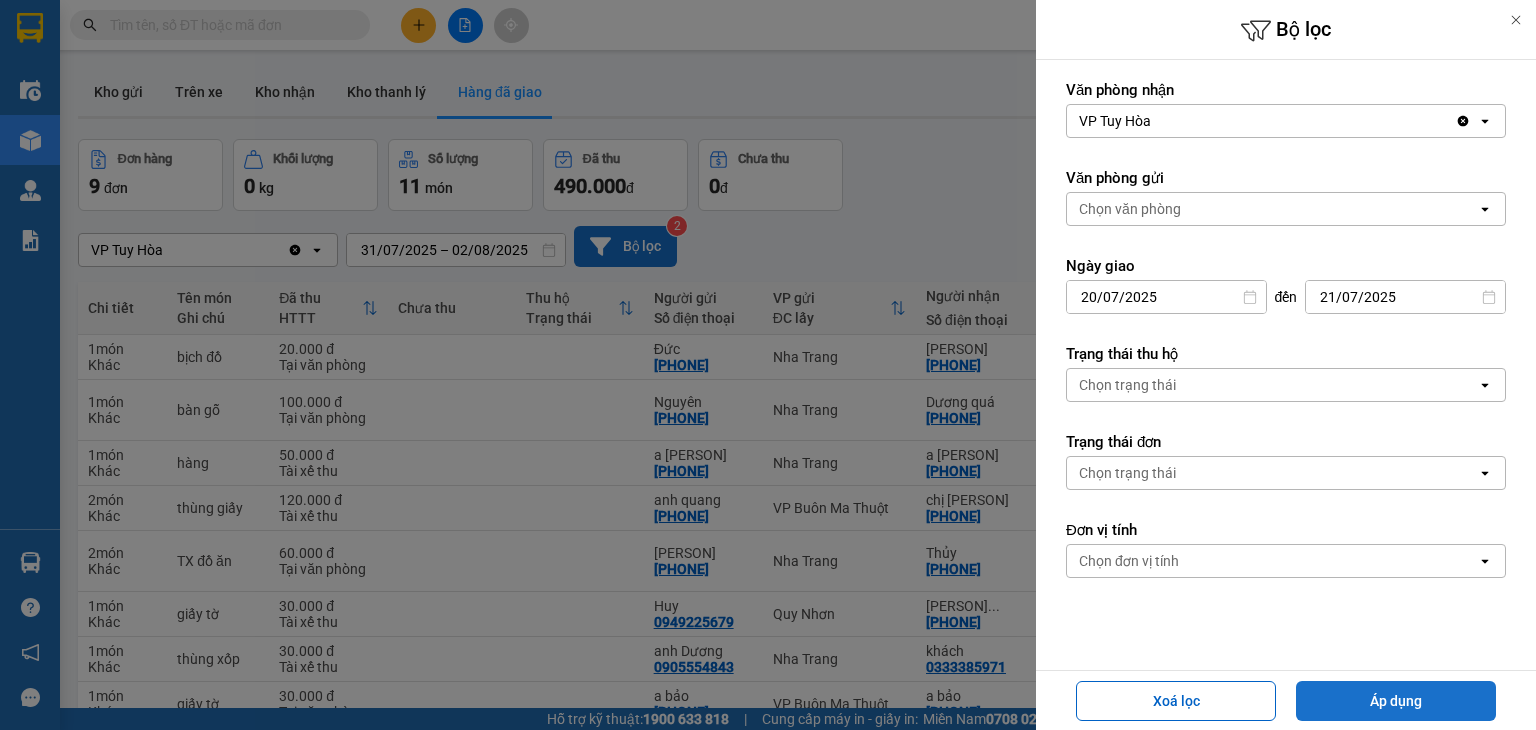 click on "Áp dụng" at bounding box center [1396, 701] 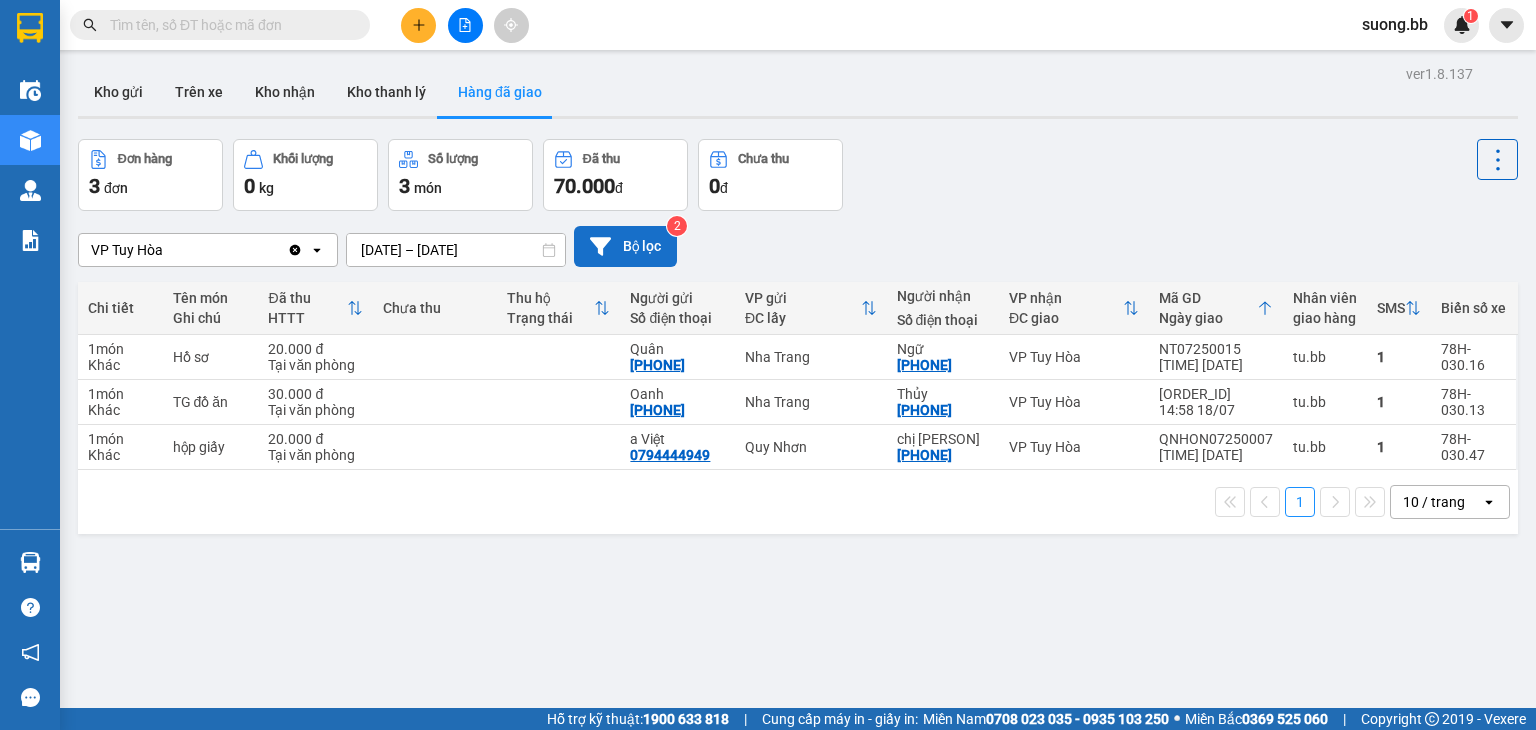 click on "ver  1.8.137 Kho gửi Trên xe Kho nhận Kho thanh lý Hàng đã giao Đơn hàng 3 đơn Khối lượng 0 kg Số lượng 3 món Đã thu 70.000  đ Chưa thu 0  đ VP Tuy Hòa Clear value open 20/07/2025 – 21/07/2025 Press the down arrow key to interact with the calendar and select a date. Press the escape button to close the calendar. Selected date range is from 20/07/2025 to 21/07/2025. Bộ lọc 2 Chi tiết Tên món Ghi chú Đã thu HTTT Chưa thu Thu hộ Trạng thái Người gửi Số điện thoại VP gửi ĐC lấy Người nhận Số điện thoại VP nhận ĐC giao Mã GD Ngày giao Nhân viên giao hàng SMS Biển số xe 1  món Khác Hồ sơ  20.000 đ Tại văn phòng Quân  0984198189 Nha Trang Ngữ  0938759117 VP Tuy Hòa NT07250015 15:53 18/07 tu.bb 1 78H-030.16 1  món Khác TG đồ ăn  30.000 đ Tại văn phòng Oanh  0983642660 Nha Trang Thủy  0935485298 VP Tuy Hòa NT07250014 14:58 18/07 tu.bb 1 78H-030.13 1  món Khác hộp giấy 20.000 đ Tại văn phòng" at bounding box center (798, 425) 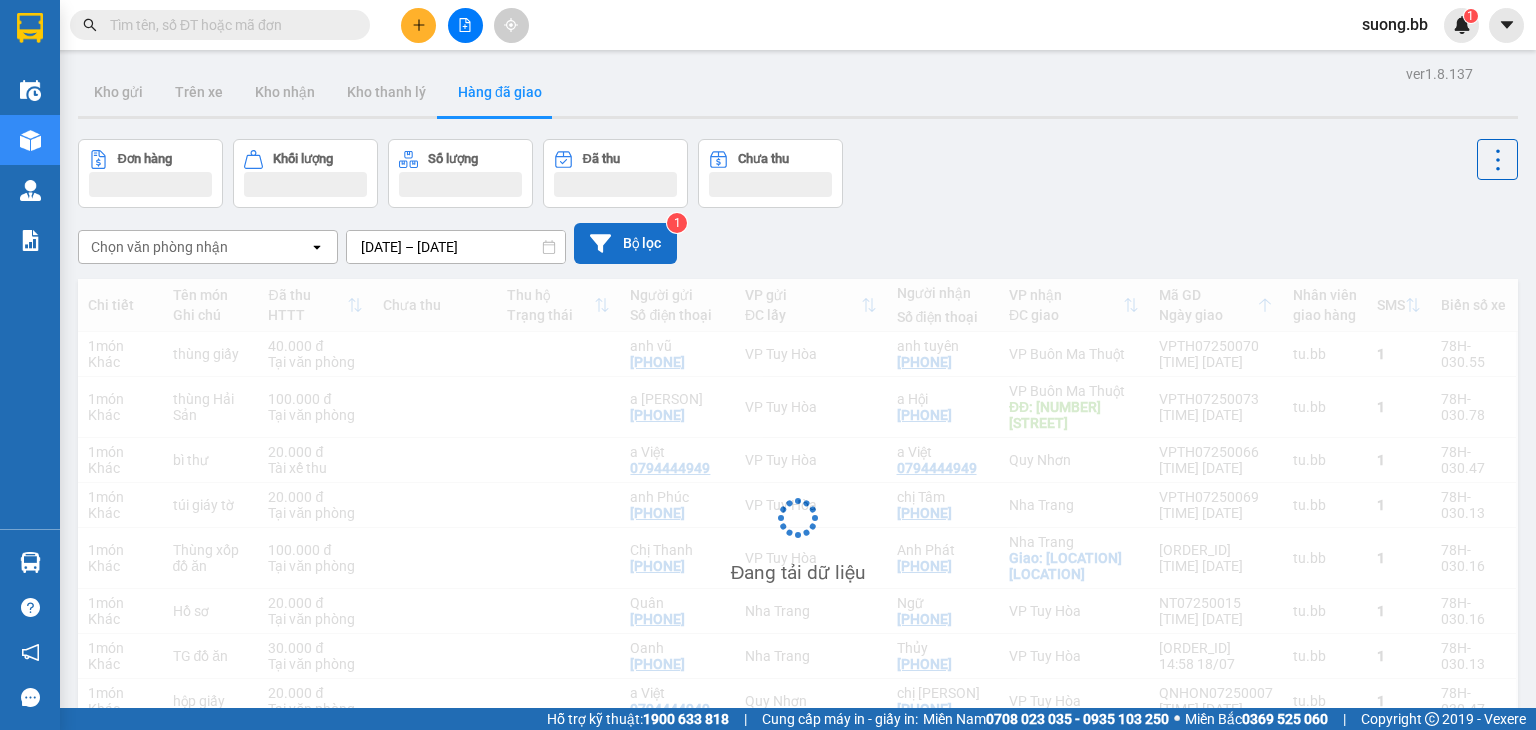 click on "Chọn văn phòng nhận" at bounding box center (159, 247) 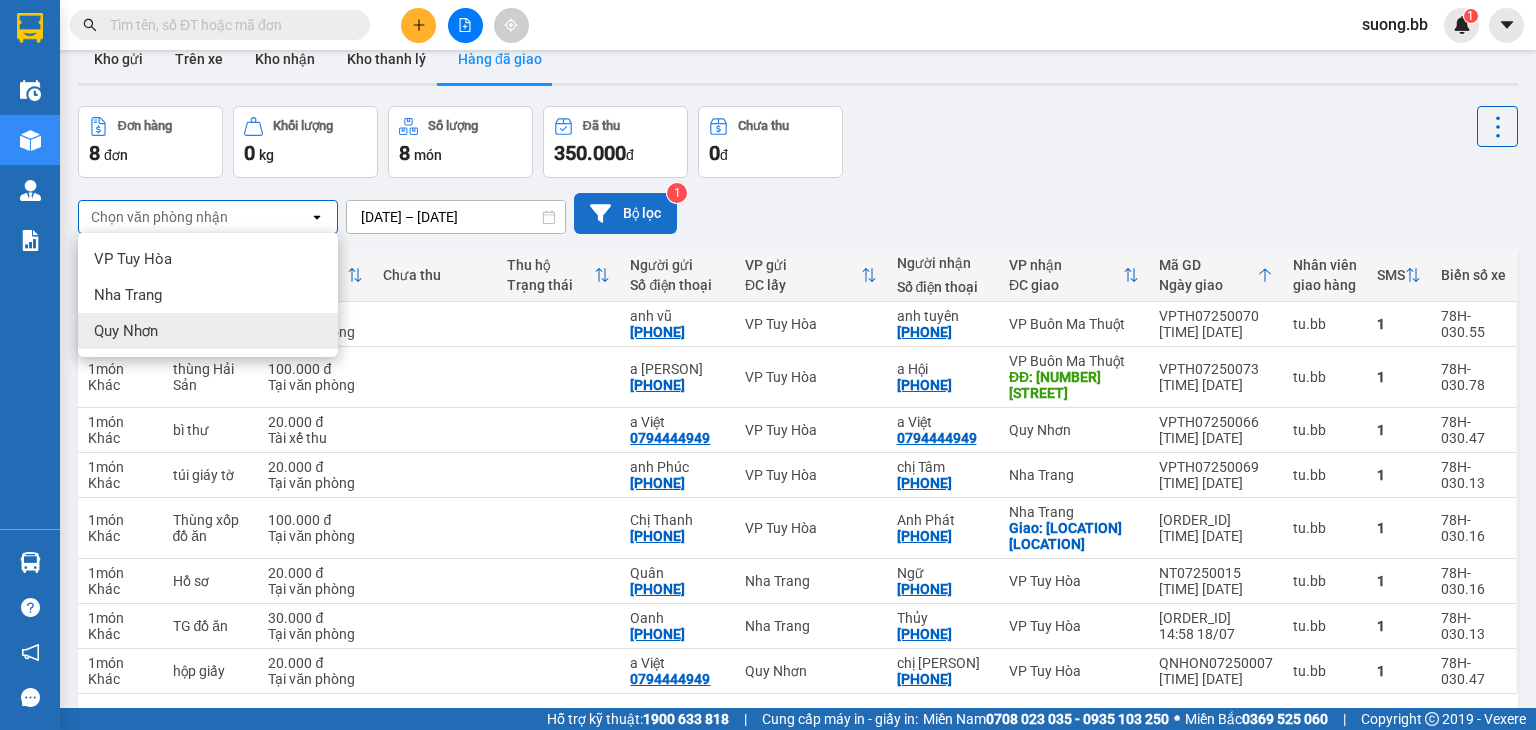 scroll, scrollTop: 0, scrollLeft: 0, axis: both 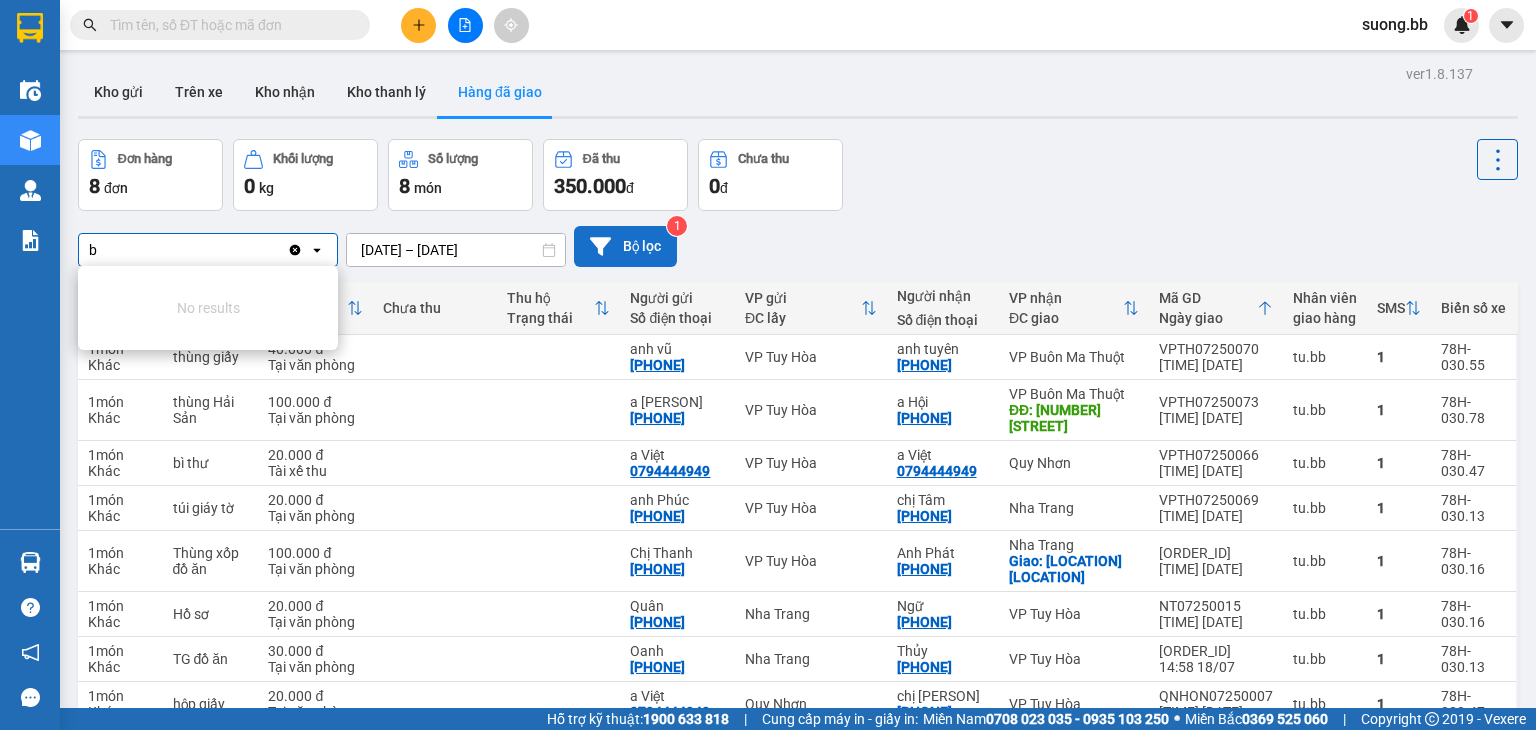type on "b" 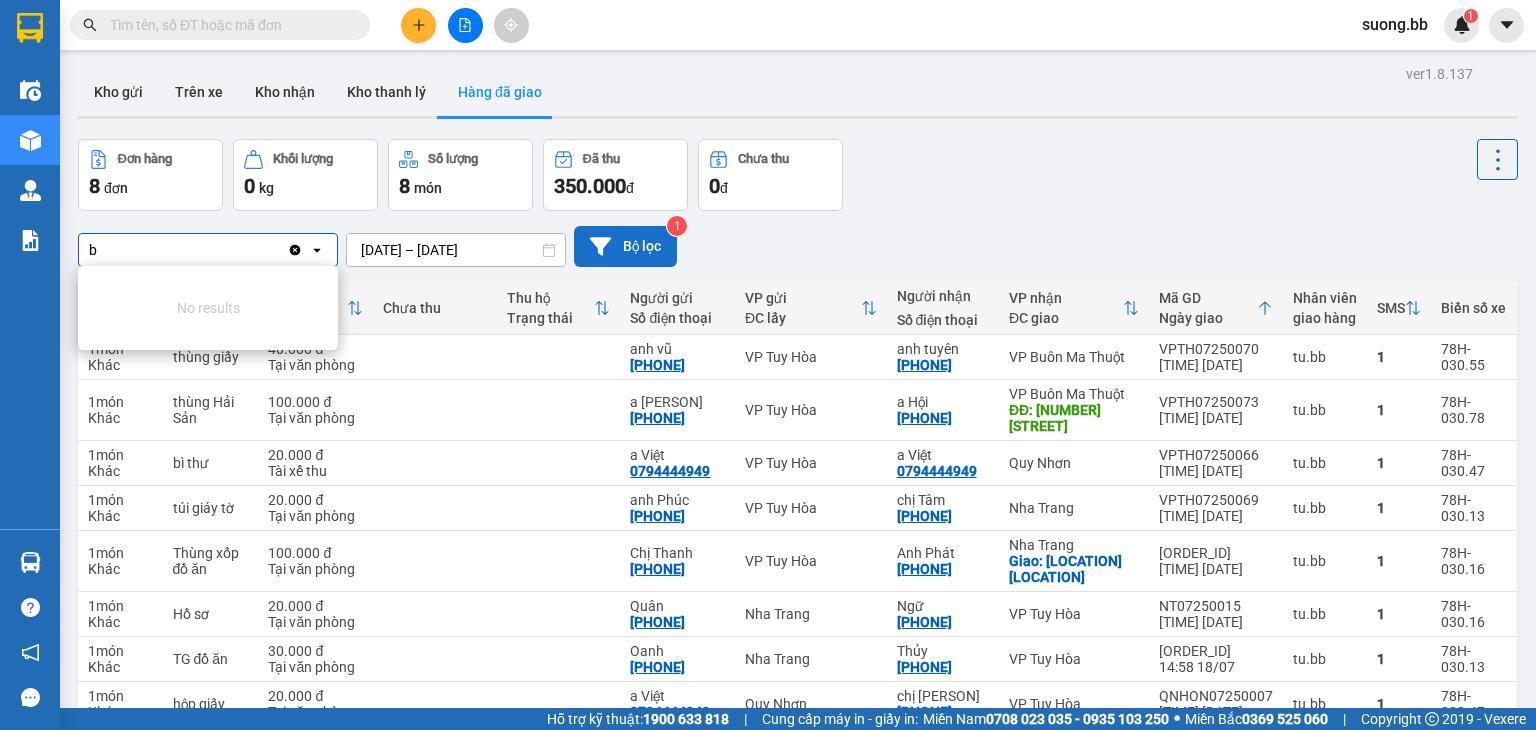 type 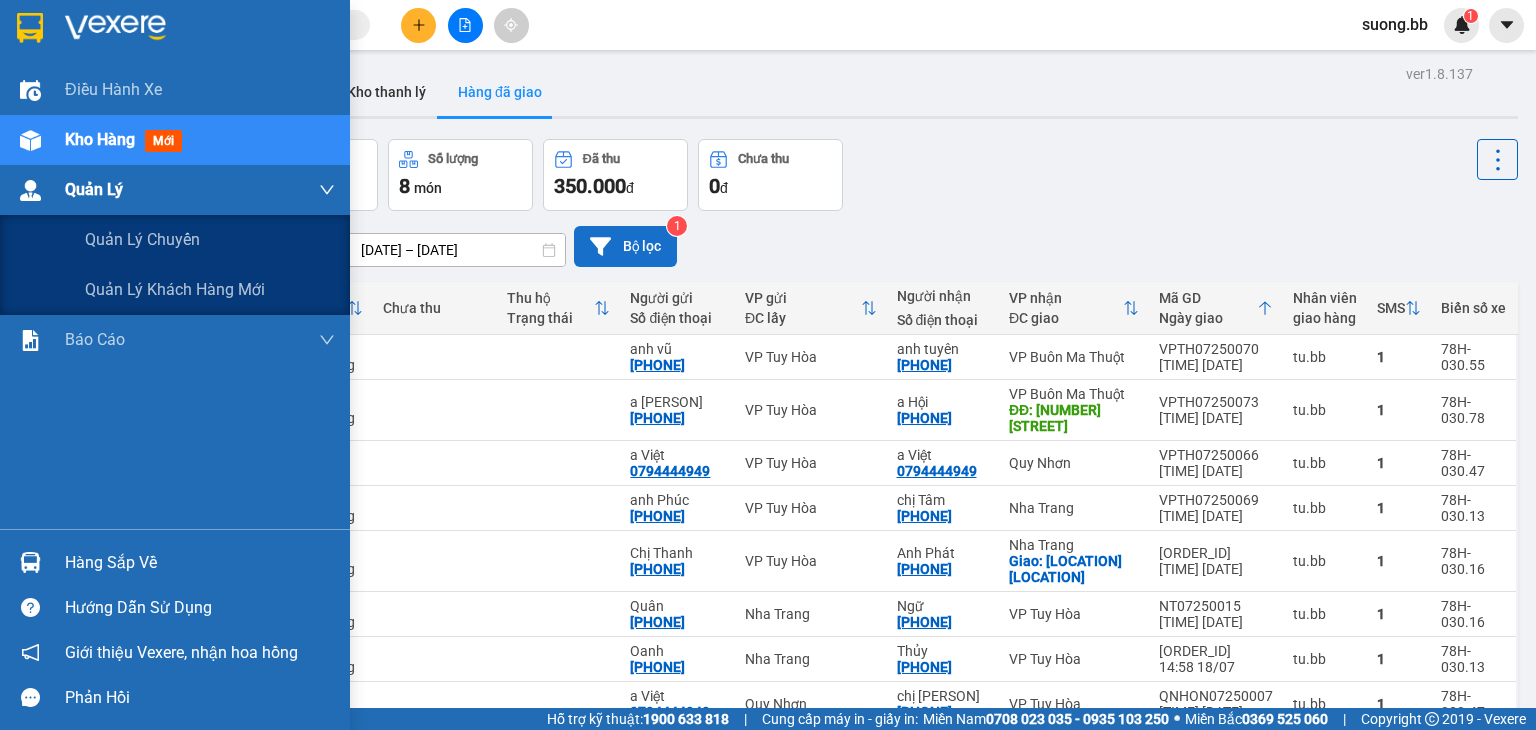 click on "Quản Lý" at bounding box center (200, 190) 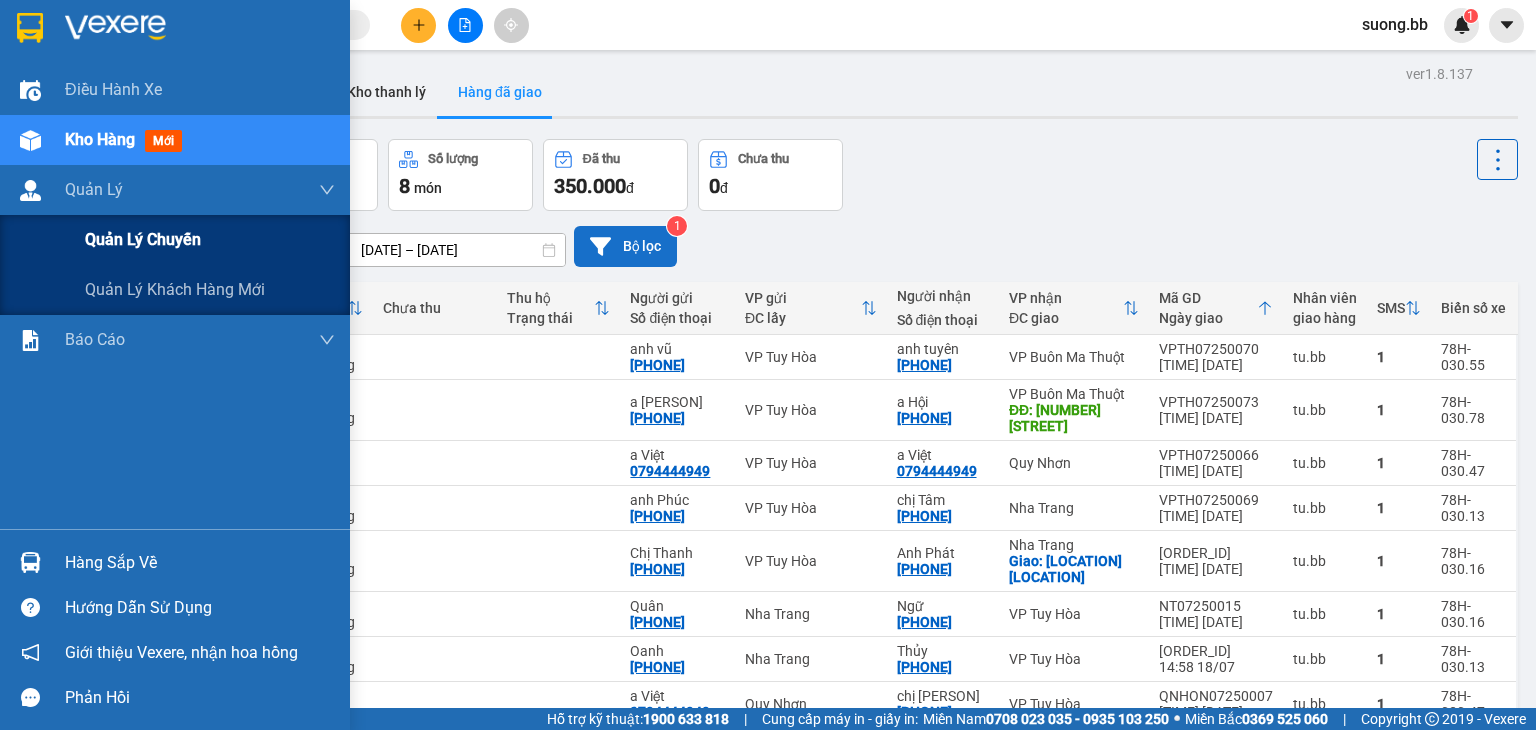click on "Quản lý chuyến" at bounding box center (143, 239) 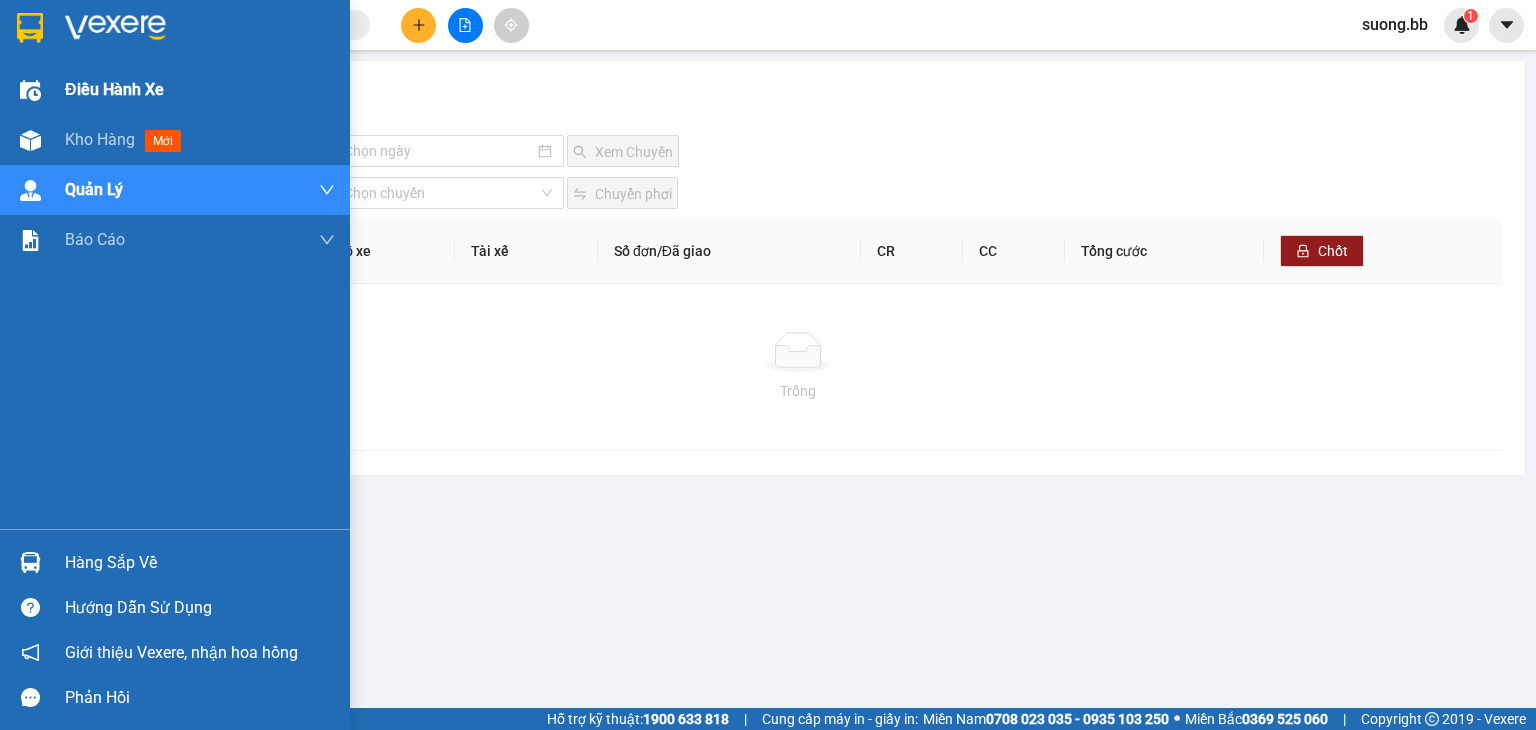 click on "Điều hành xe" at bounding box center [114, 89] 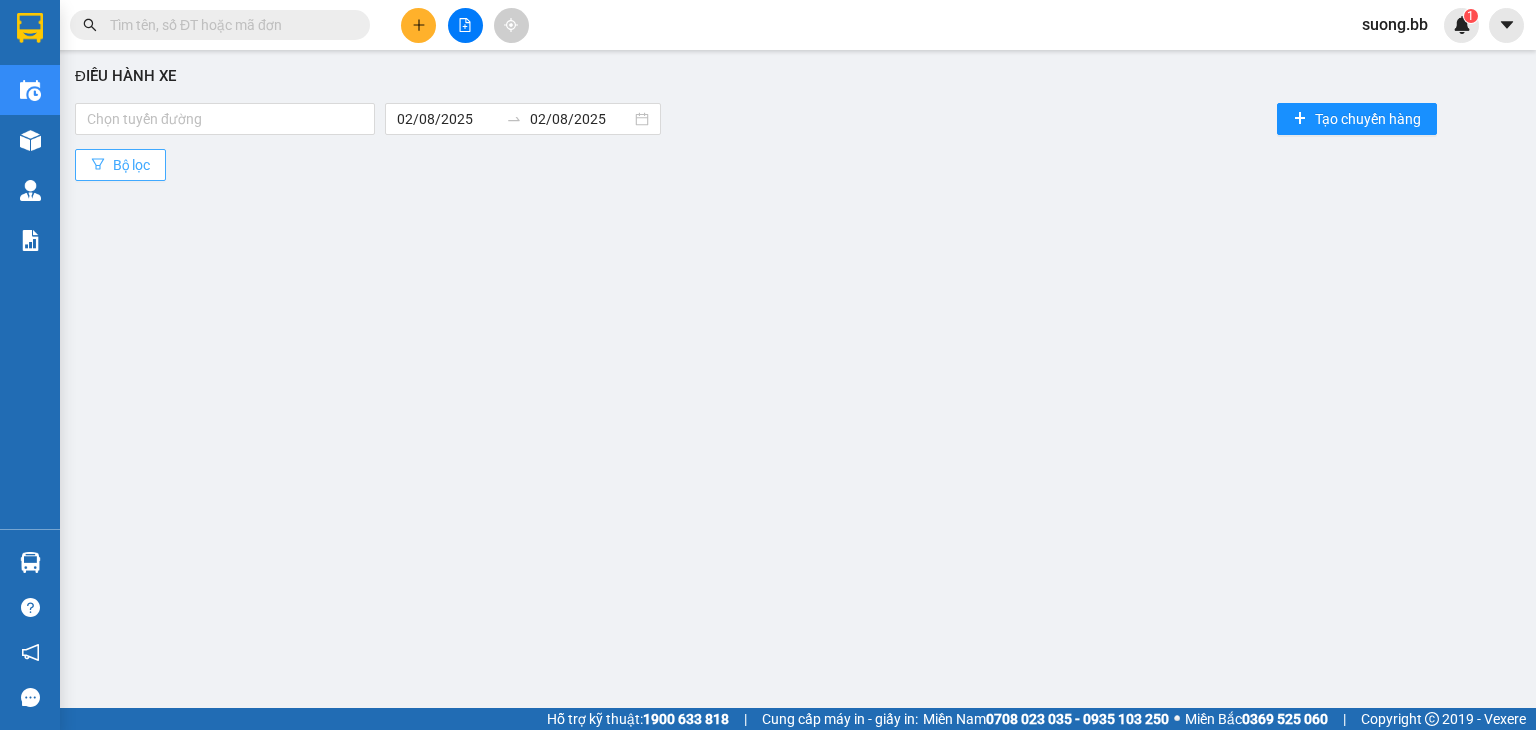 click on "Bộ lọc" at bounding box center [131, 165] 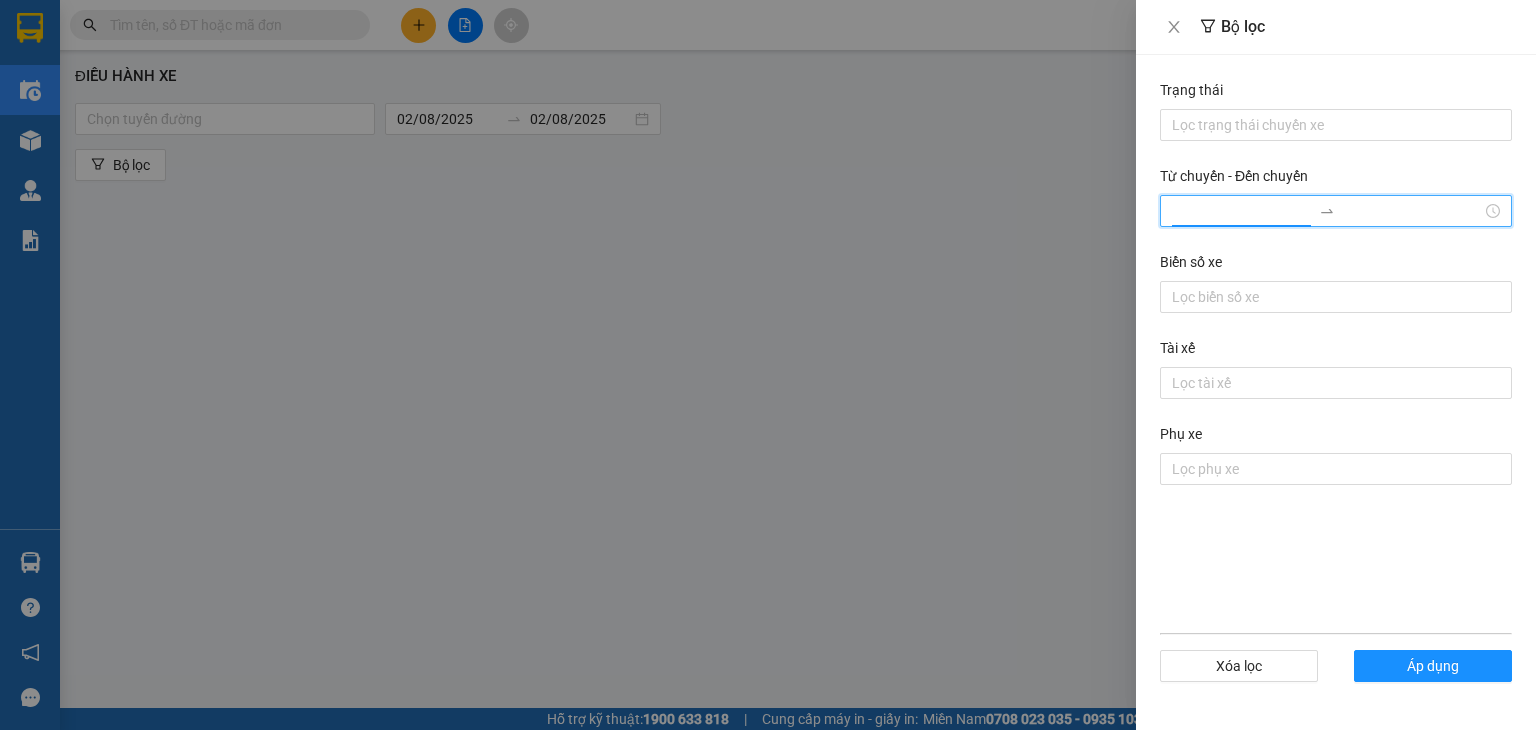 click on "Từ chuyến - Đến chuyến" at bounding box center [1241, 211] 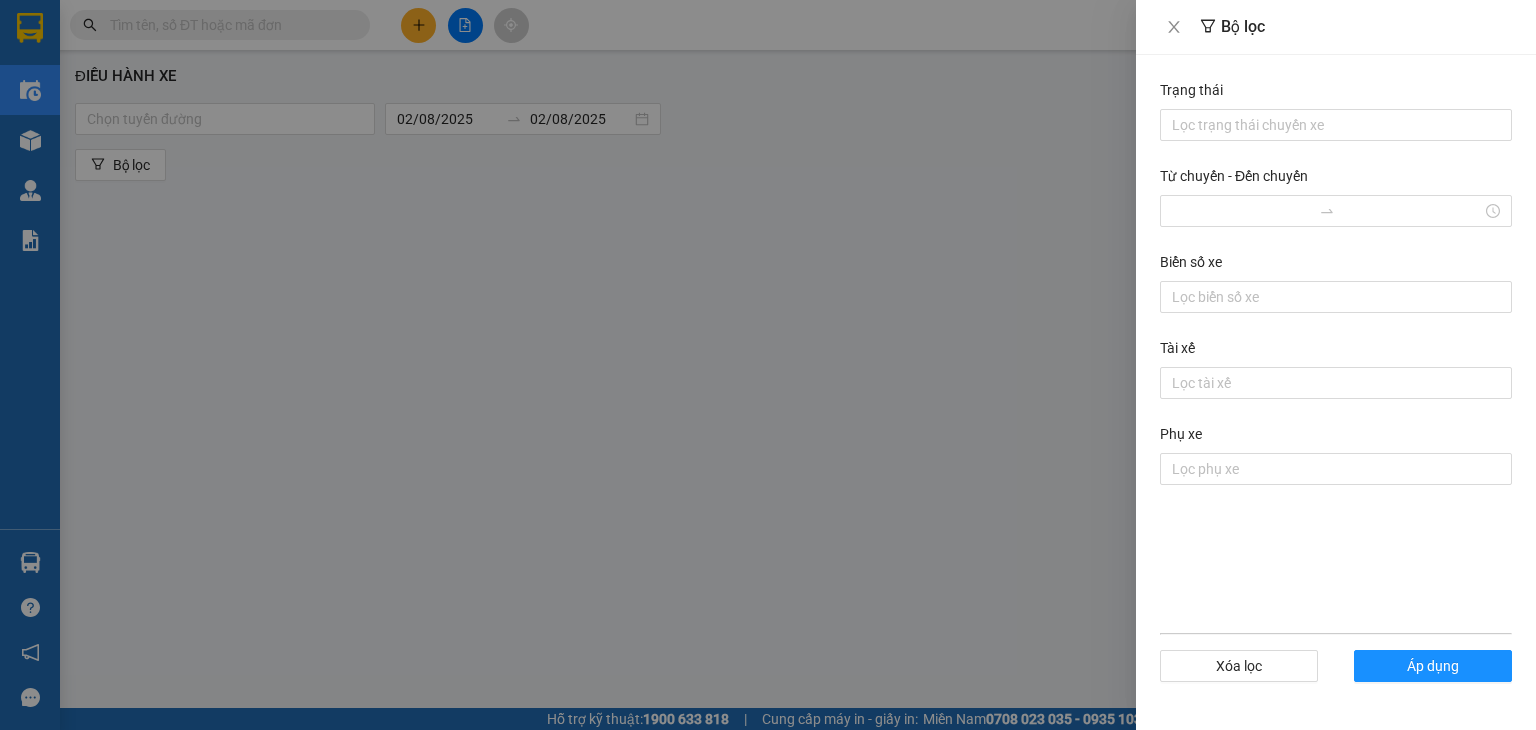click at bounding box center (768, 365) 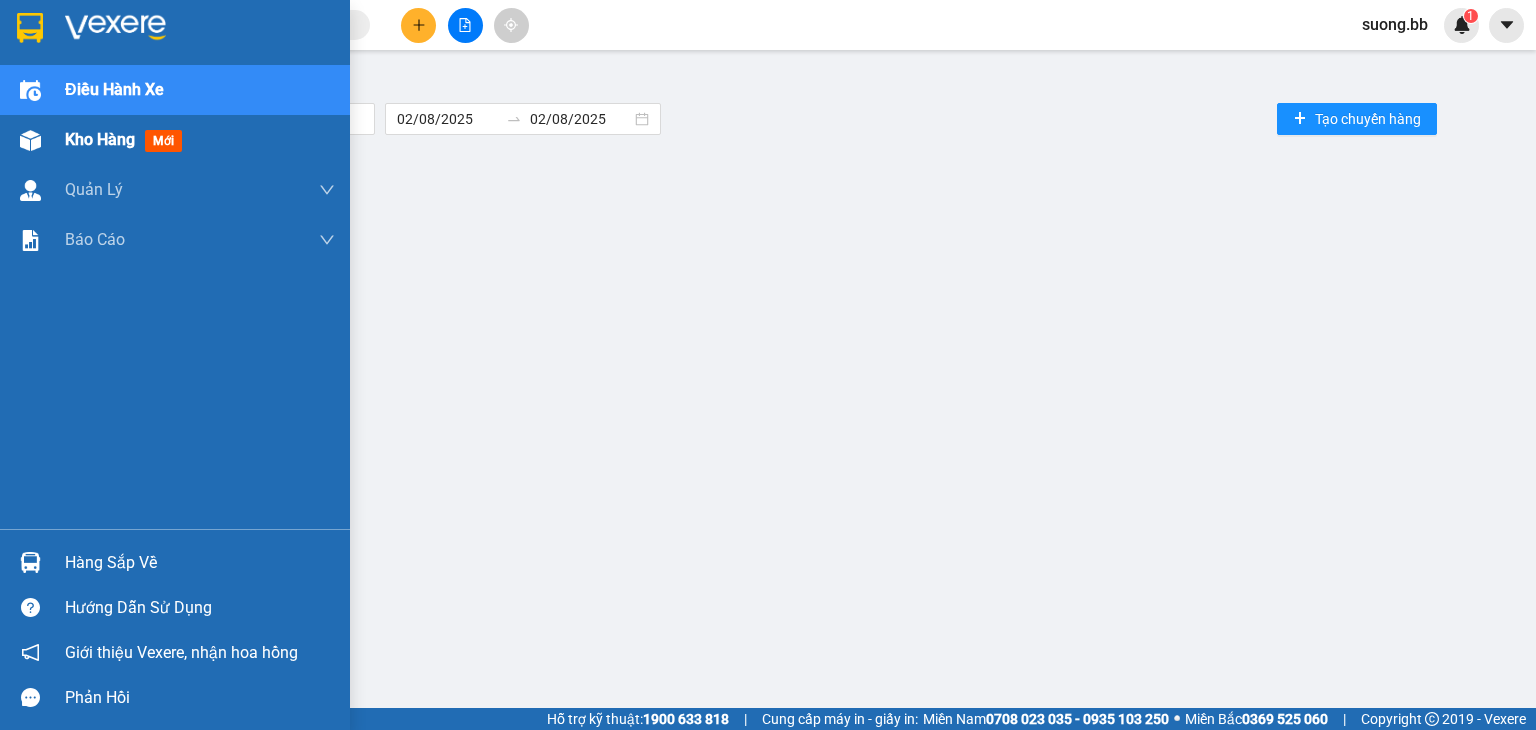 click on "Kho hàng" at bounding box center [100, 139] 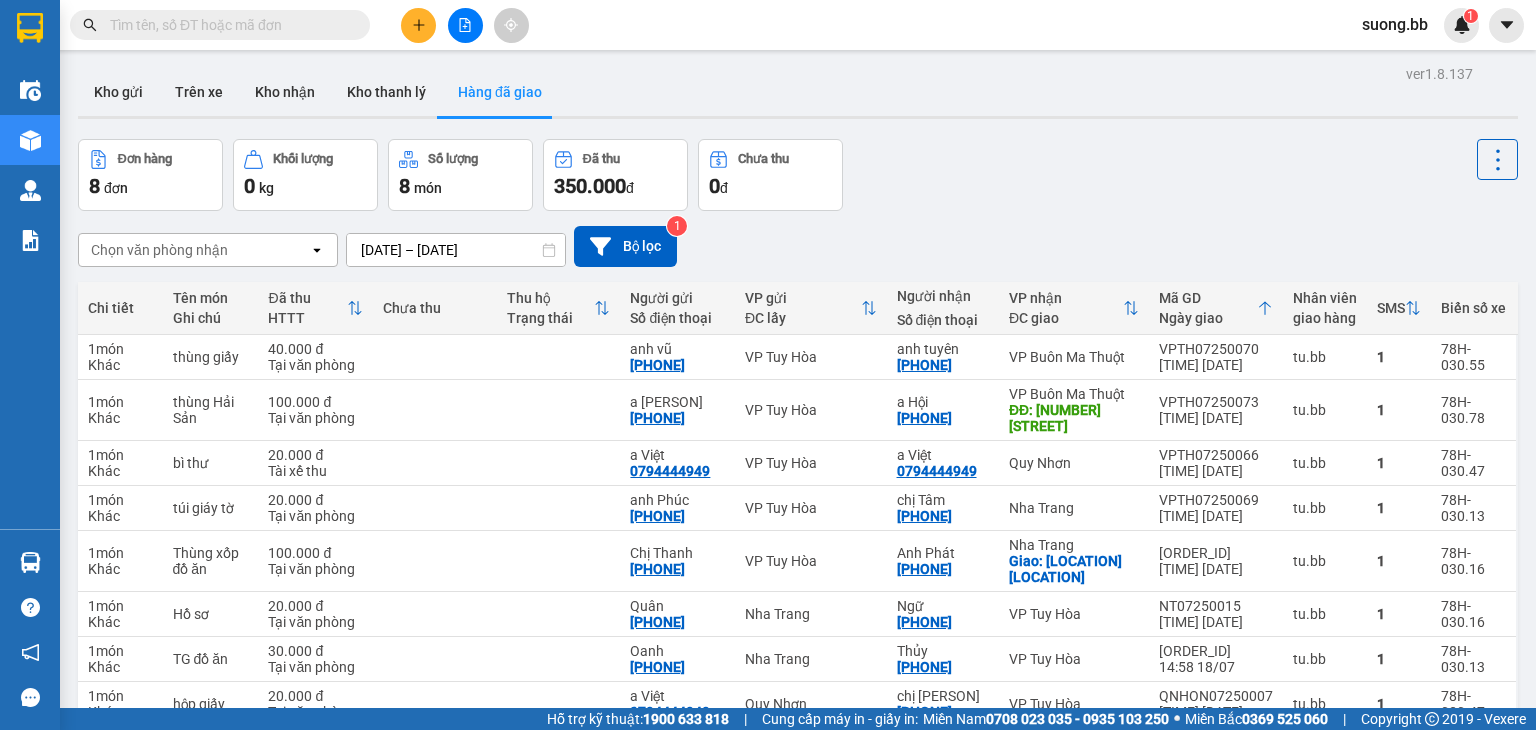 click on "Đơn hàng 8 đơn Khối lượng 0 kg Số lượng 8 món Đã thu 350.000  đ Chưa thu 0  đ" at bounding box center [798, 175] 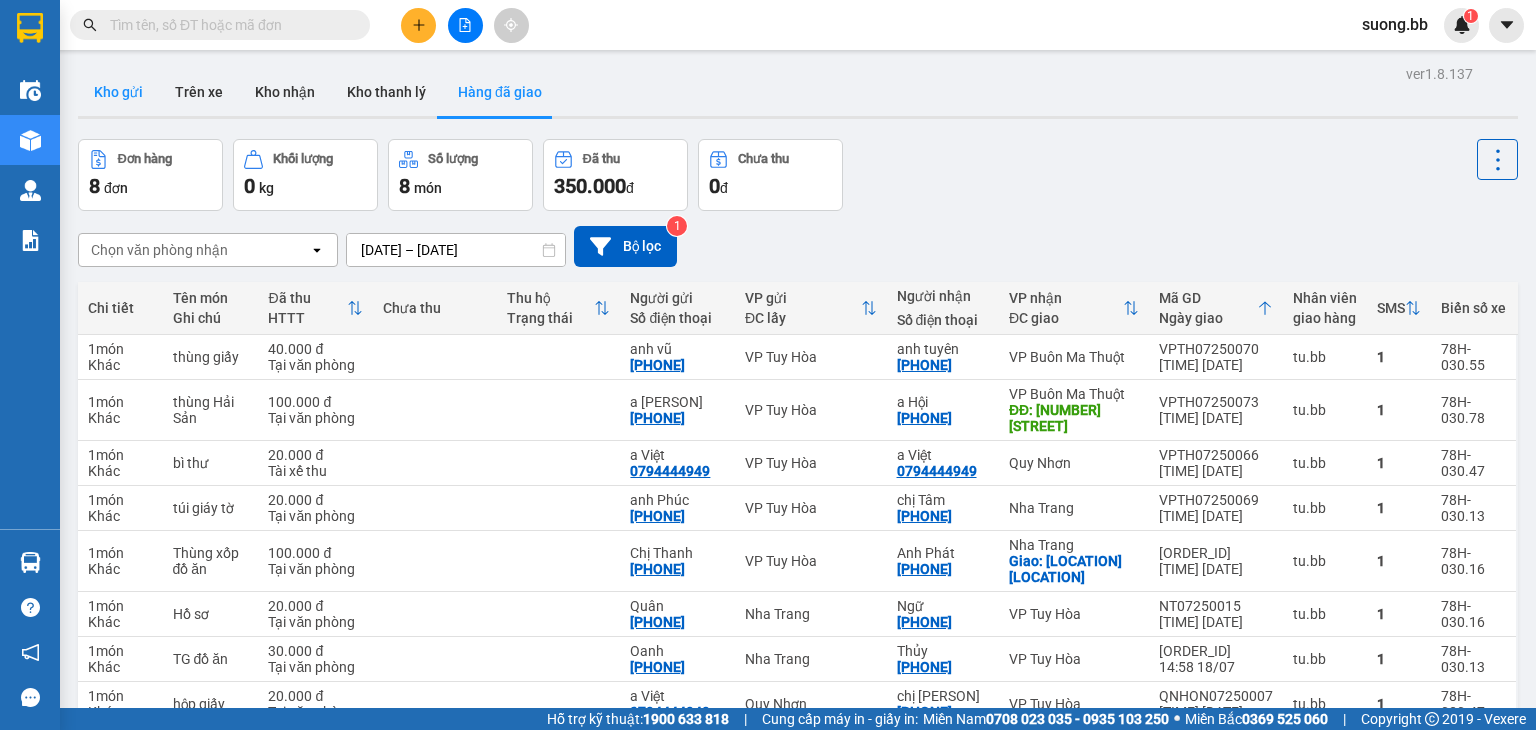 click on "Kho gửi" at bounding box center [118, 92] 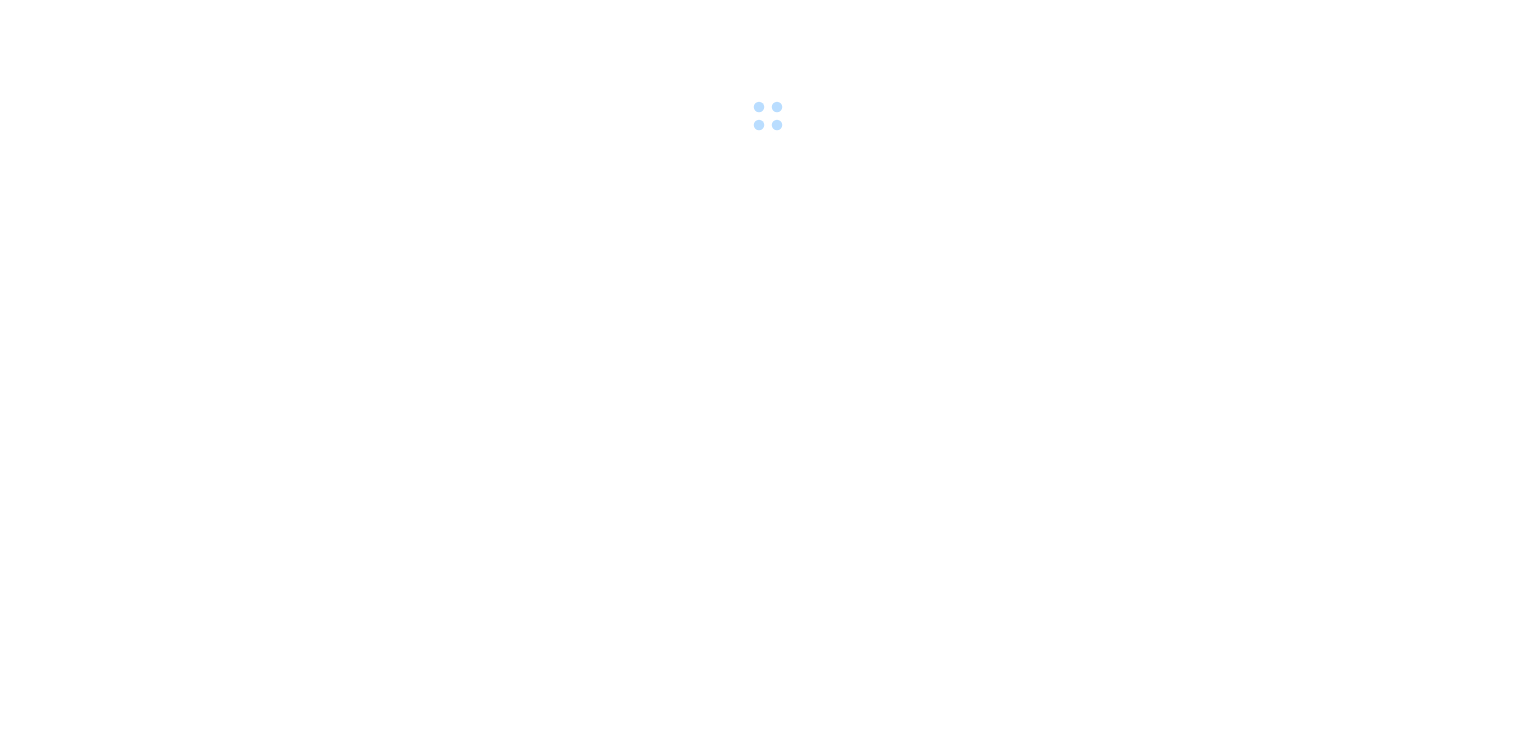 scroll, scrollTop: 0, scrollLeft: 0, axis: both 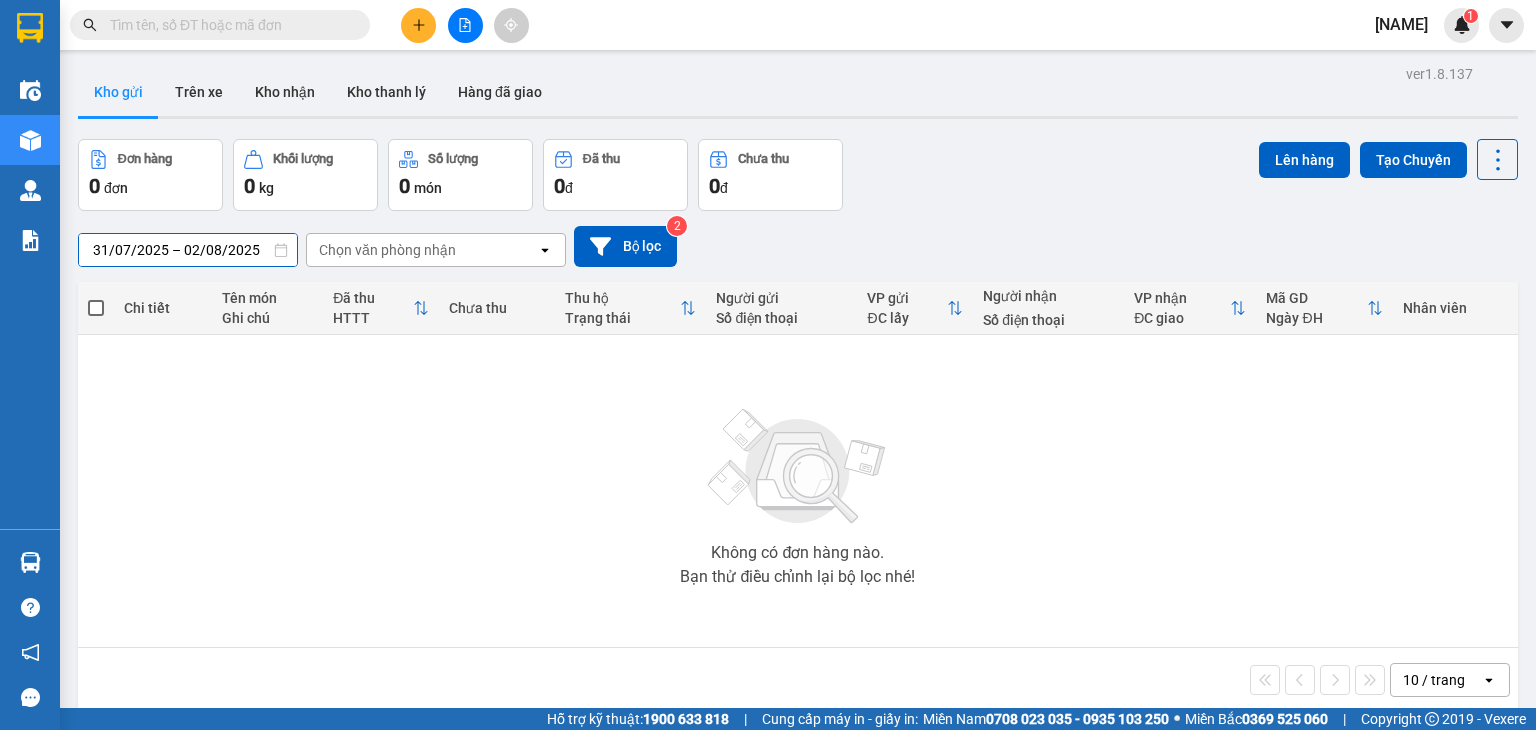 click on "31/07/2025 – 02/08/2025" at bounding box center [188, 250] 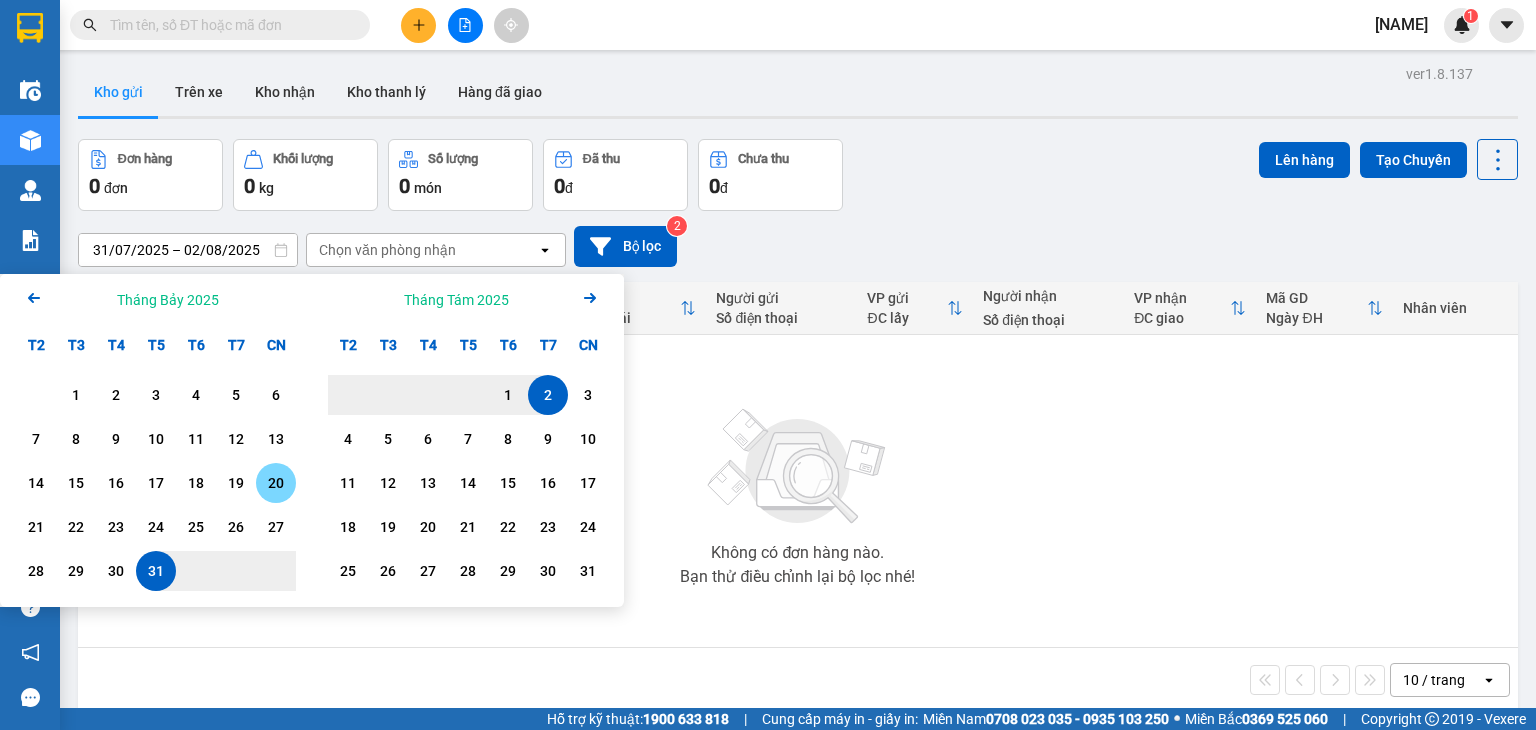 click on "20" at bounding box center [276, 483] 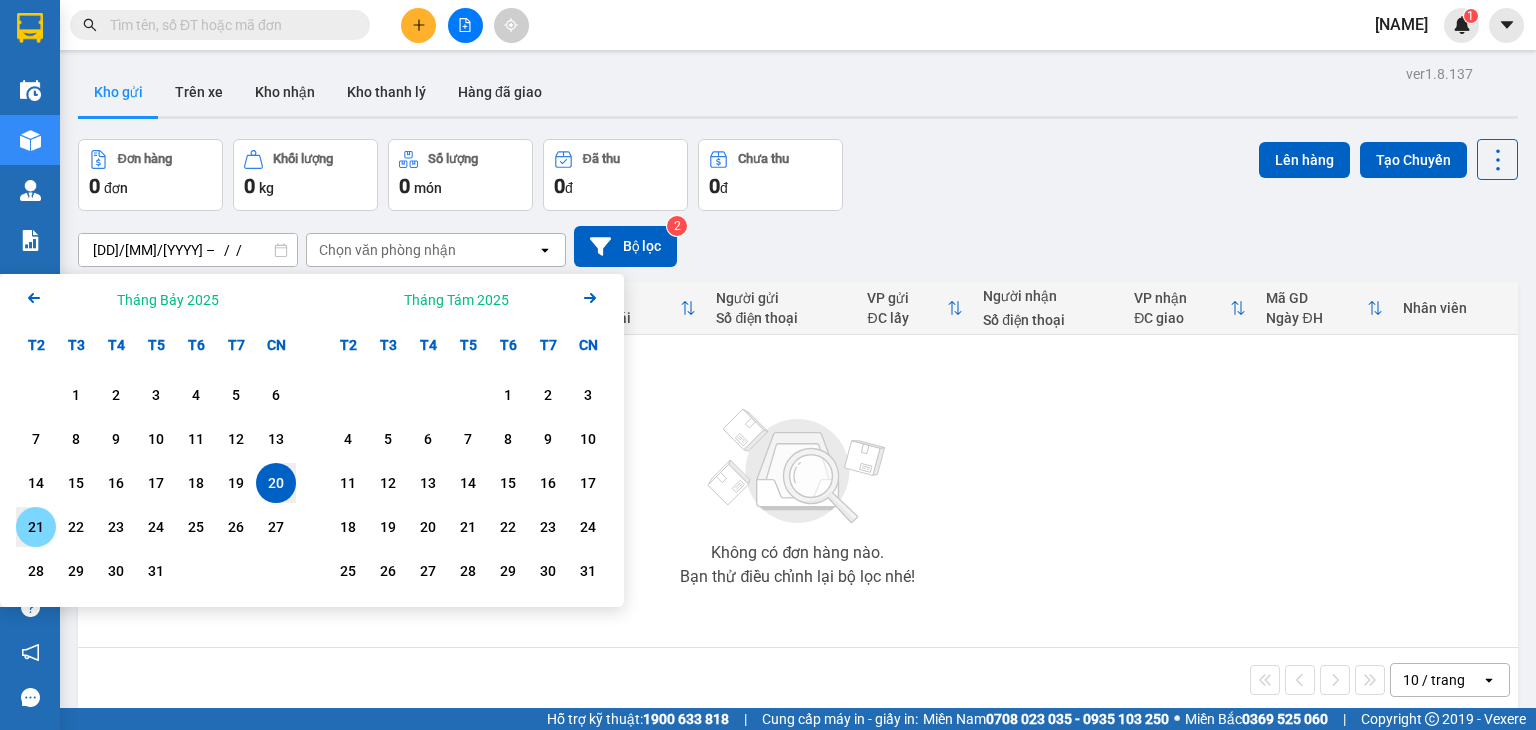click on "21" at bounding box center [36, 527] 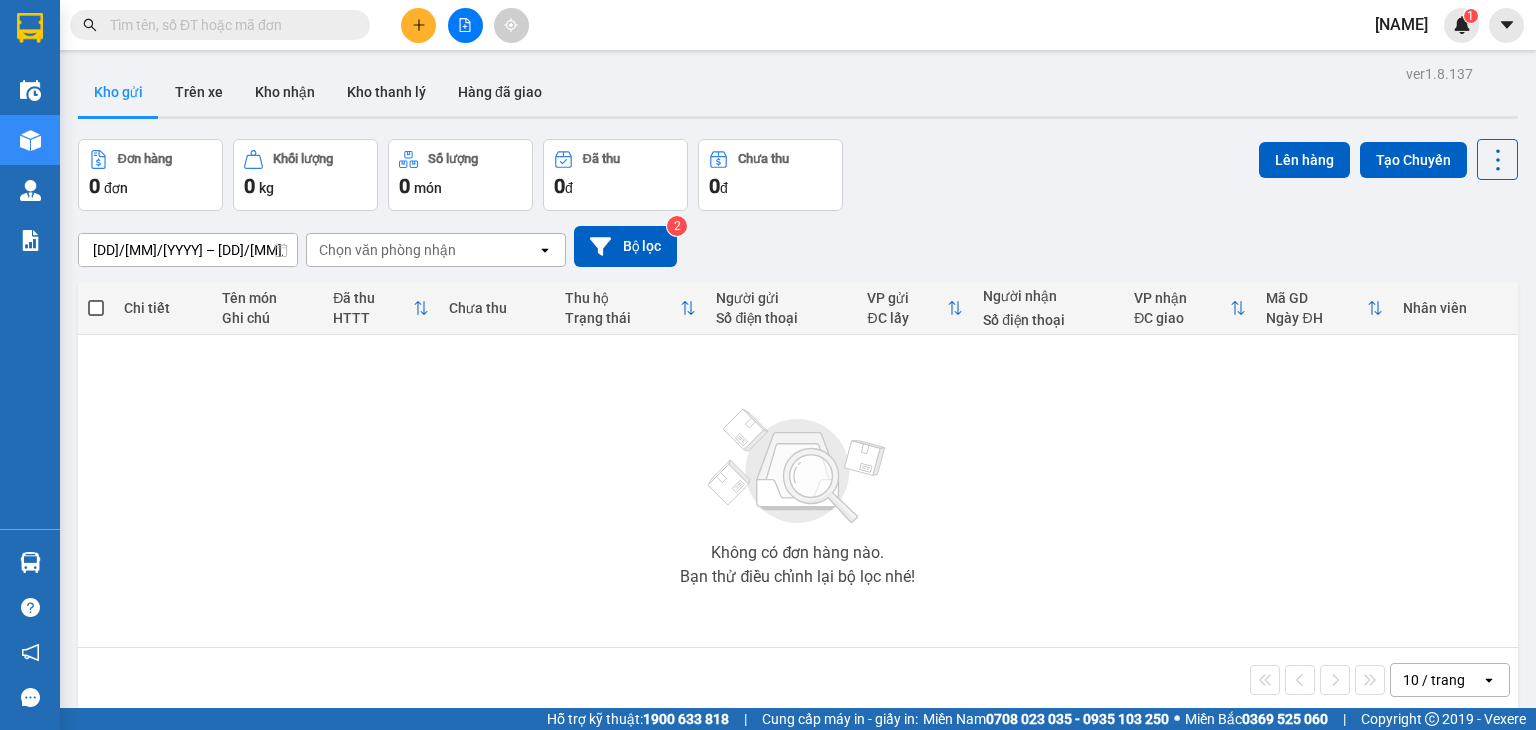 click on "Chọn văn phòng nhận" at bounding box center (422, 250) 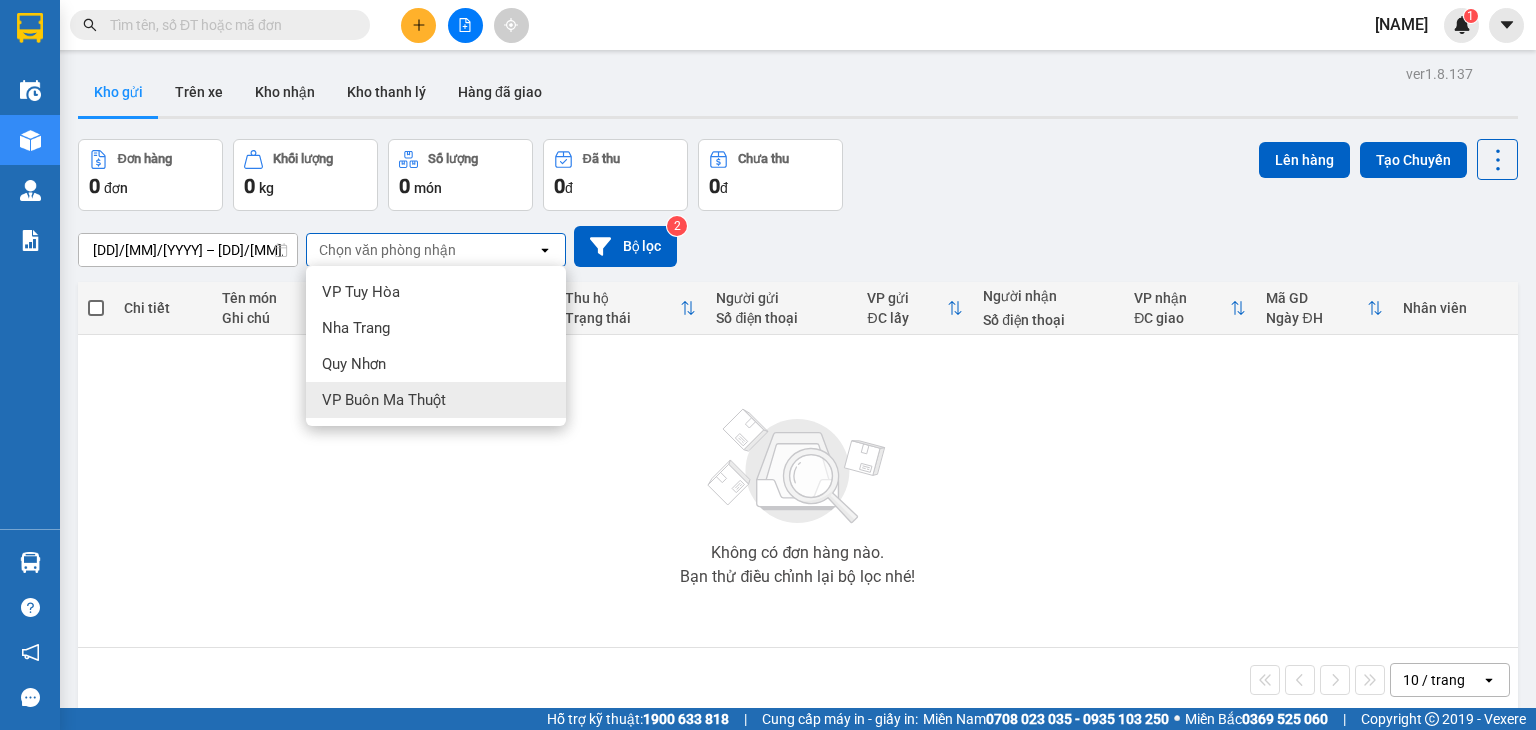 click on "VP Buôn Ma Thuột" at bounding box center [384, 400] 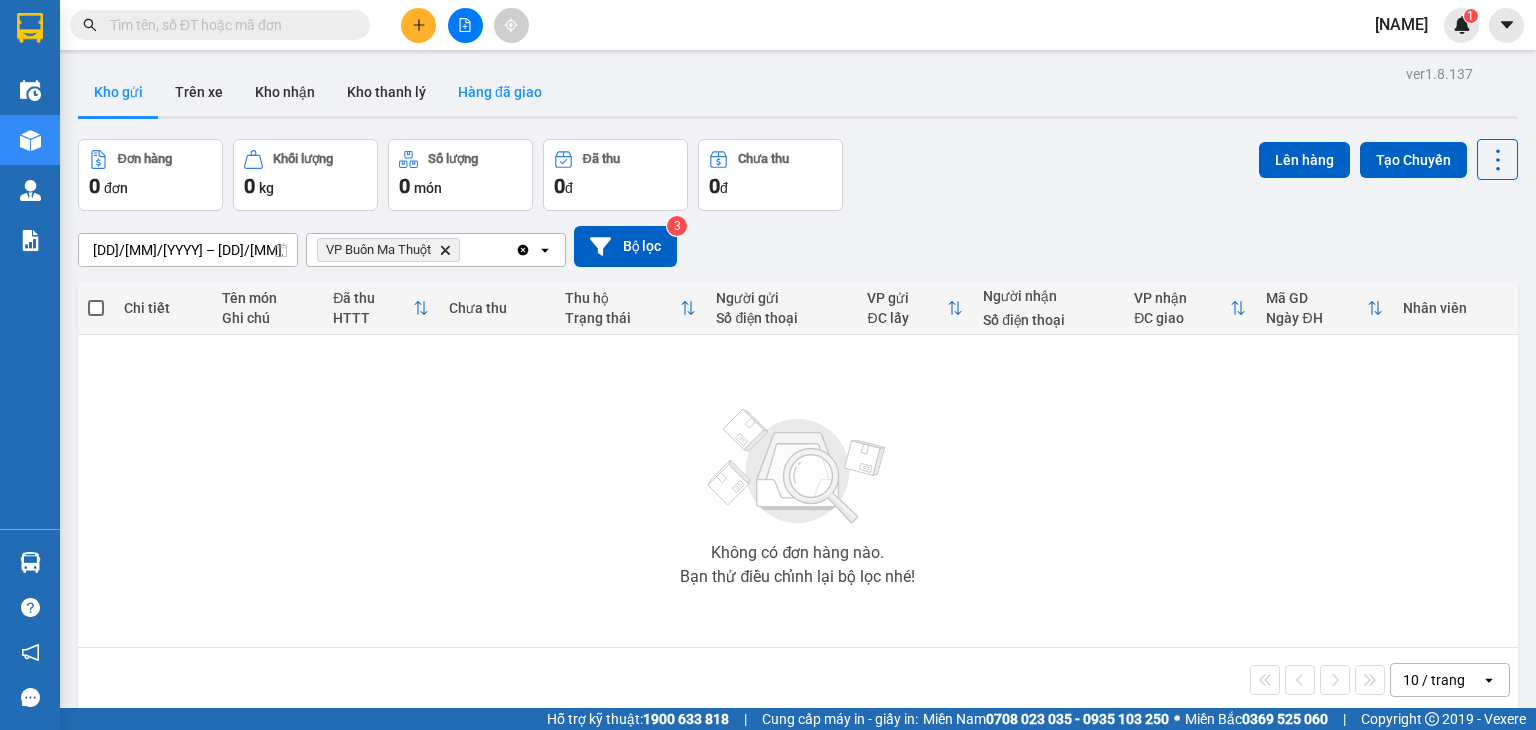 click on "Hàng đã giao" at bounding box center (500, 92) 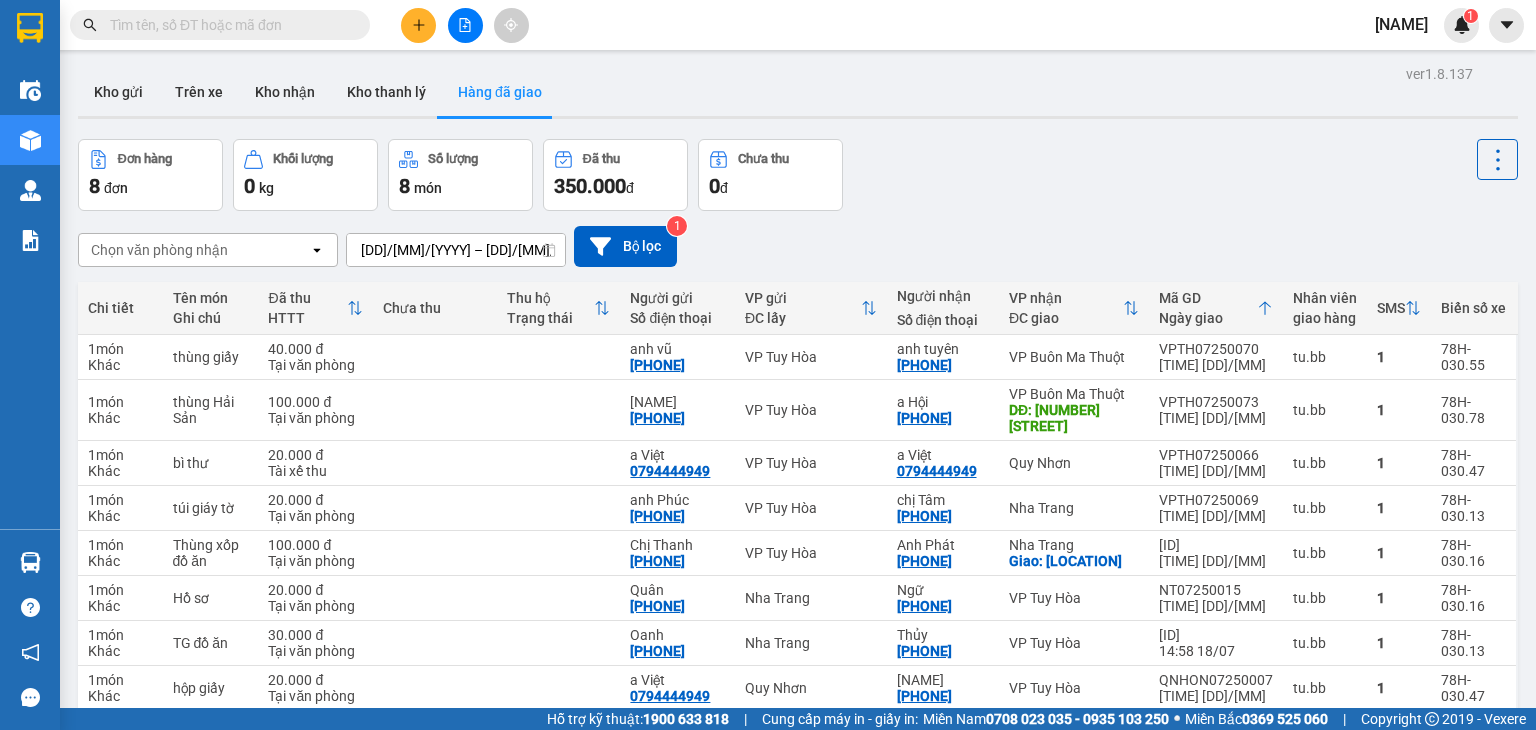 click on "Chọn văn phòng nhận" at bounding box center (194, 250) 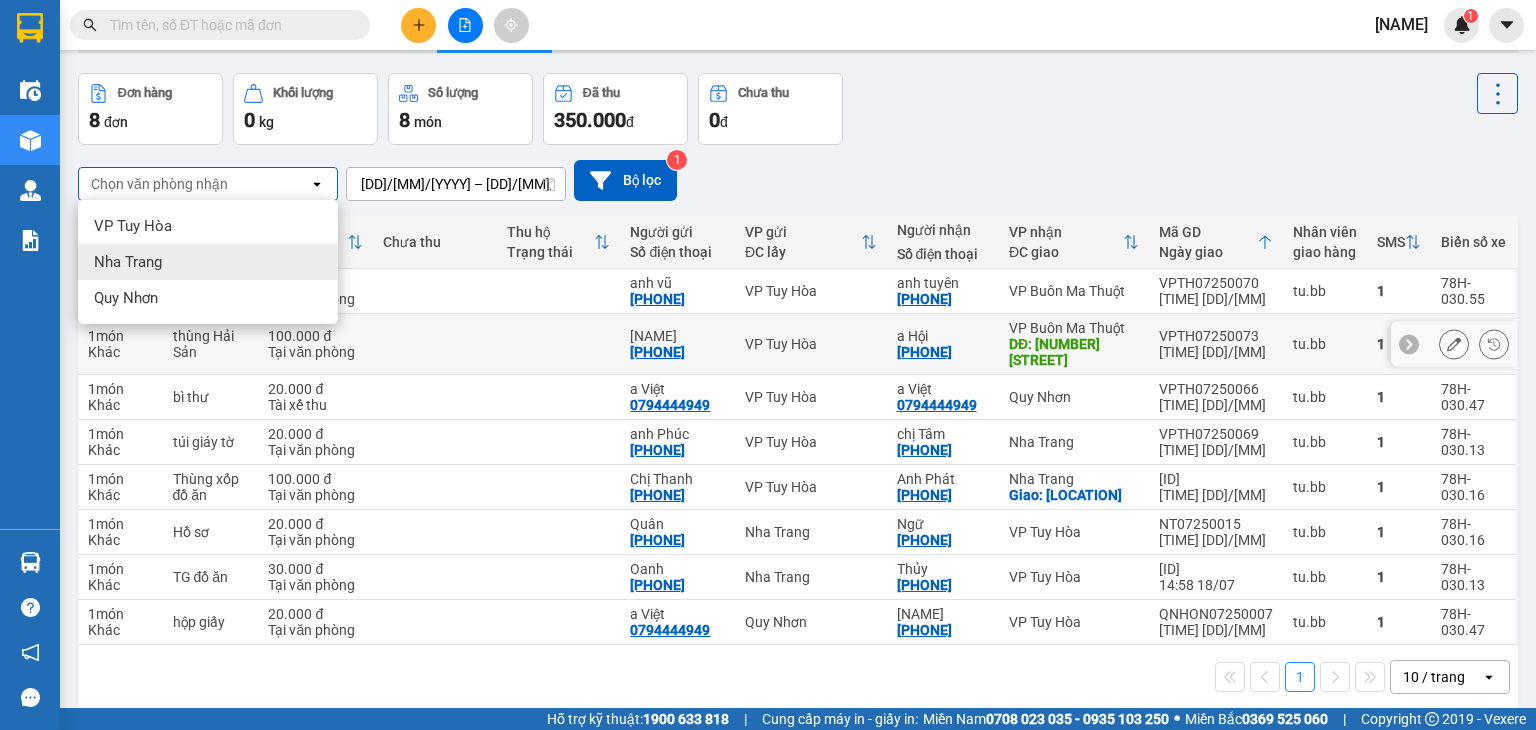 scroll, scrollTop: 98, scrollLeft: 0, axis: vertical 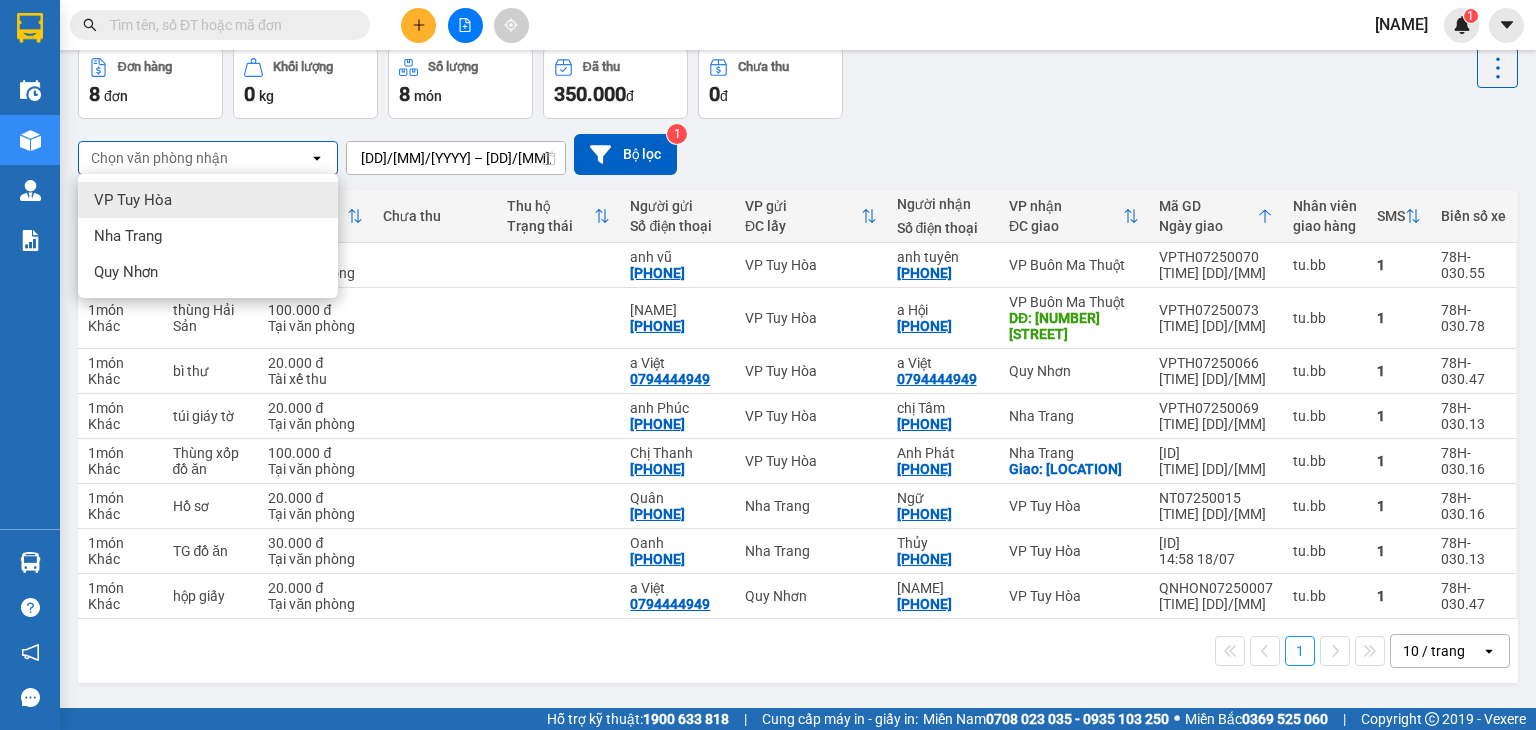 click on "Chọn văn phòng nhận" at bounding box center (194, 158) 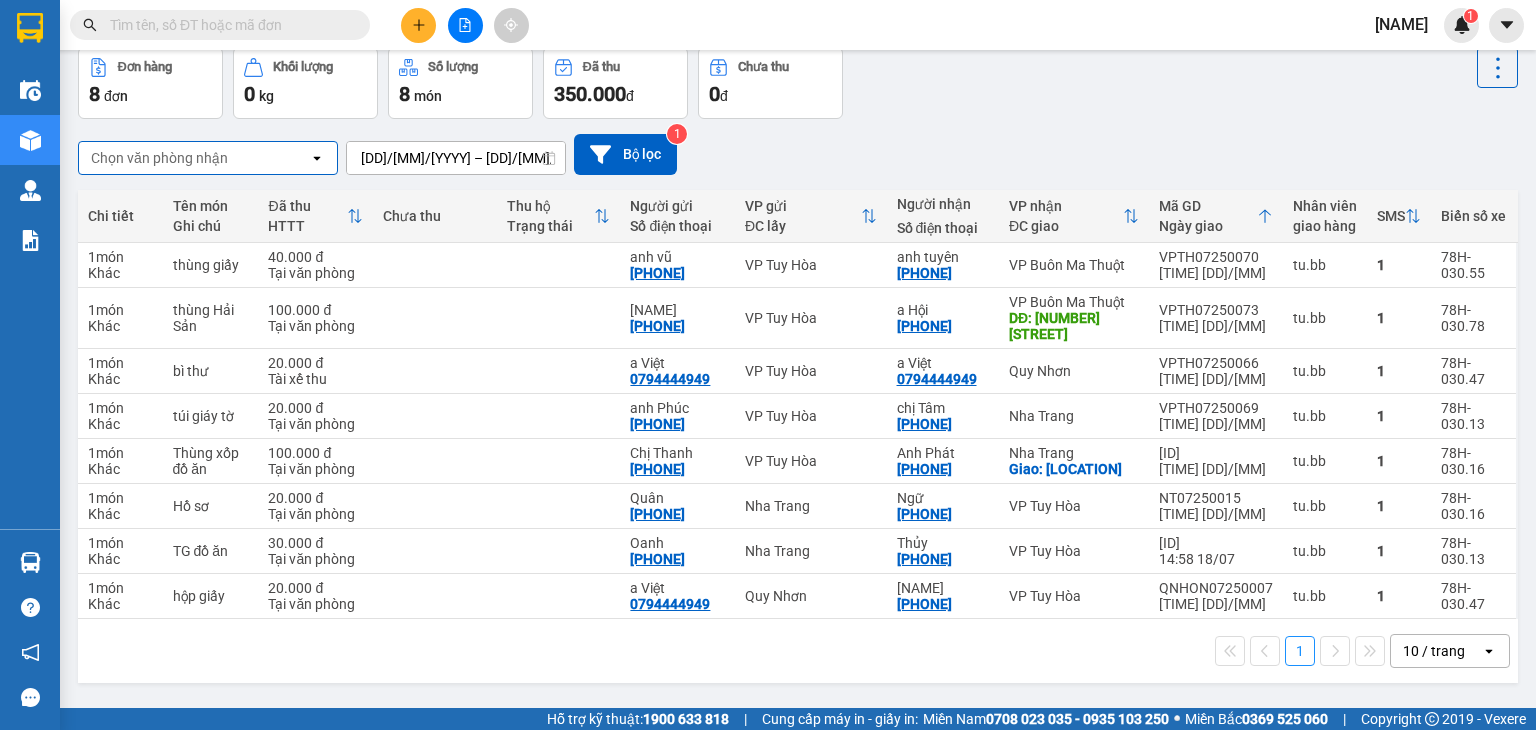 click on "Chọn văn phòng nhận" at bounding box center [194, 158] 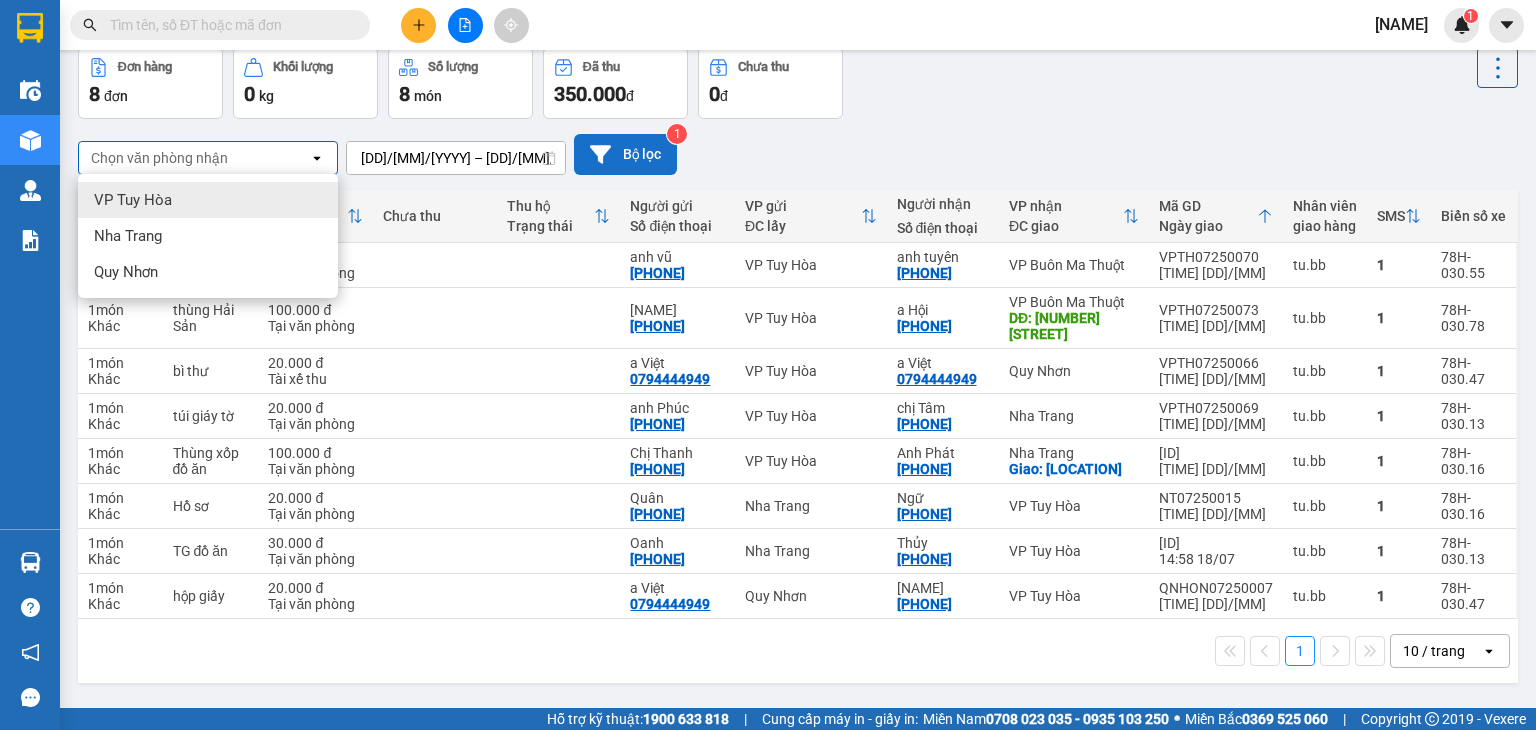 click on "Bộ lọc" at bounding box center (625, 154) 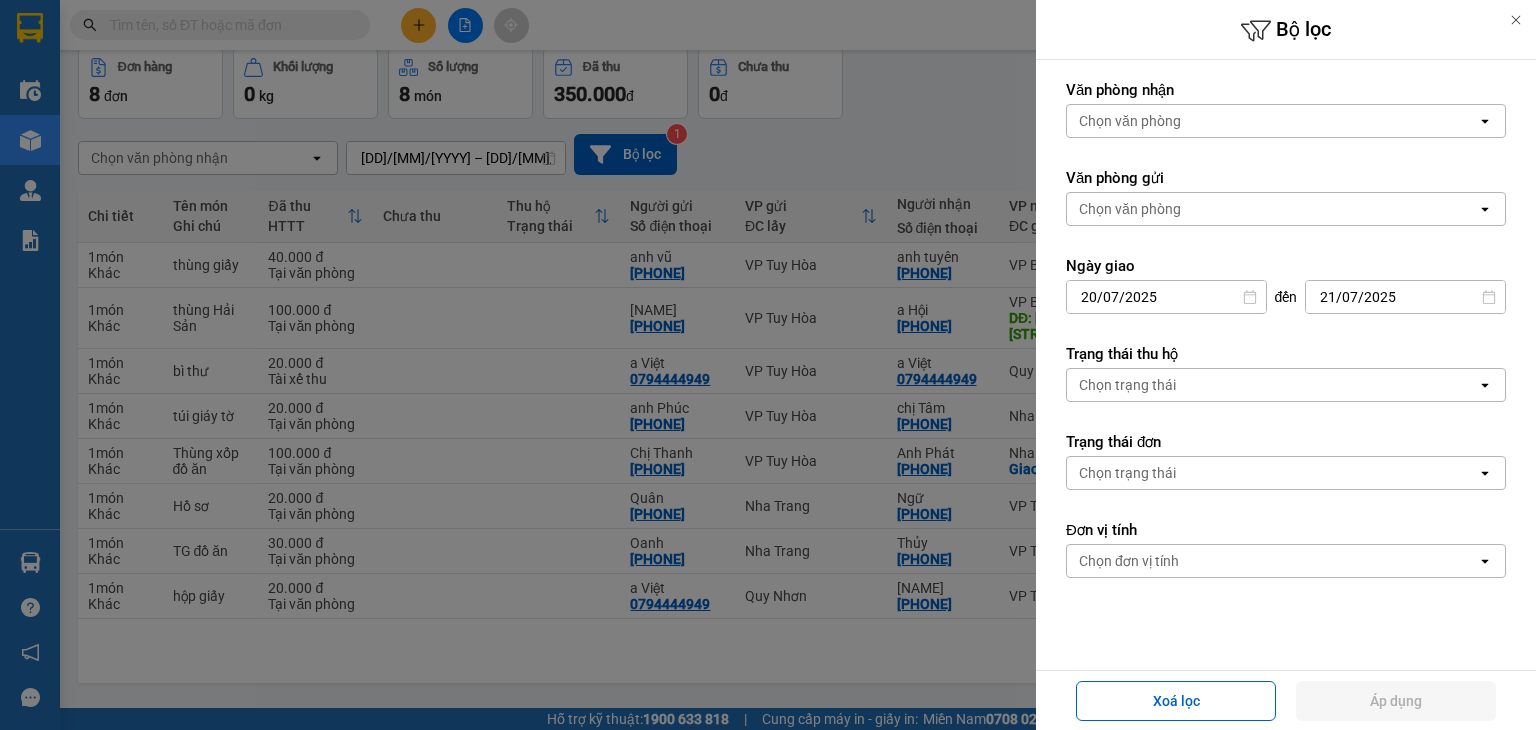 click on "Chọn văn phòng" at bounding box center (1272, 121) 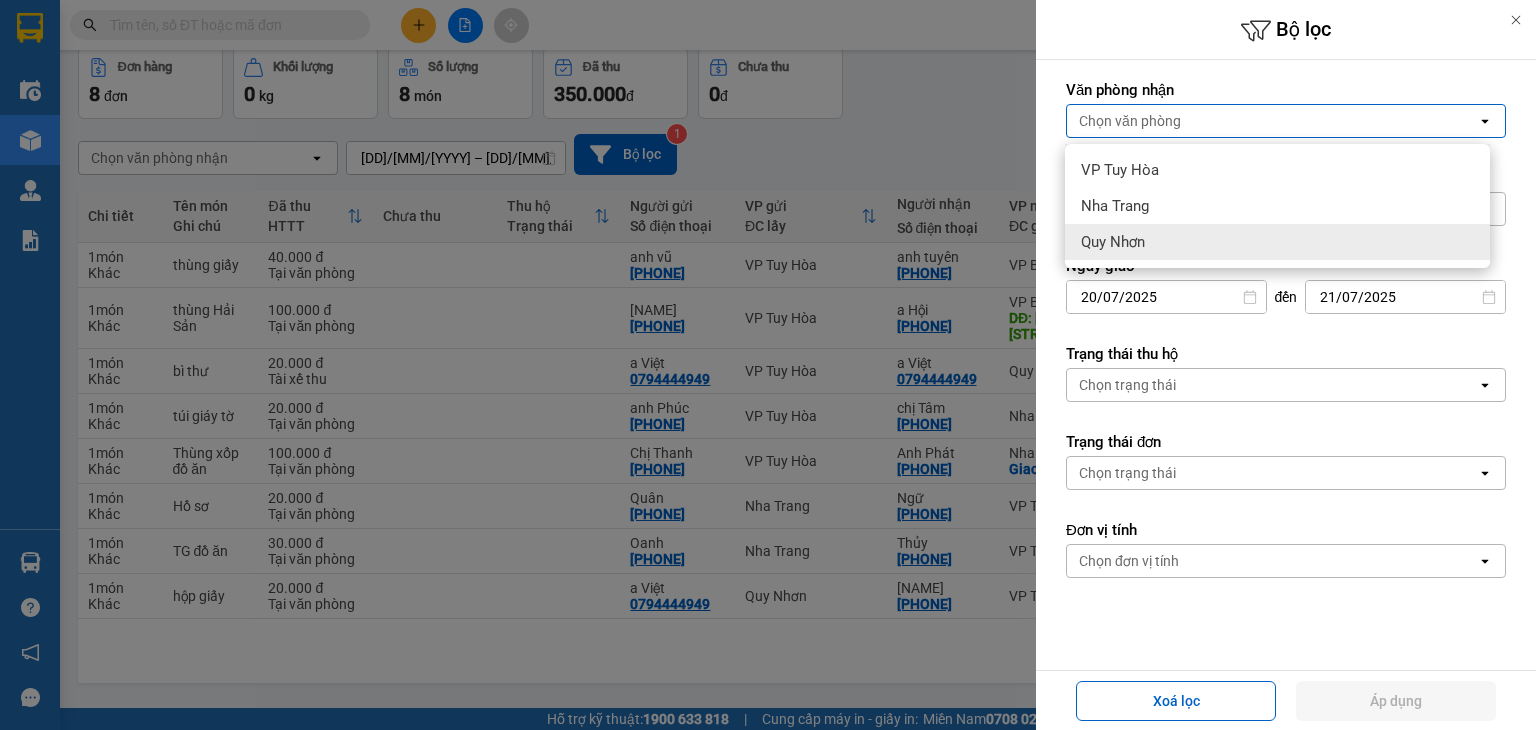 click on "Trạng thái đơn" at bounding box center (1286, 442) 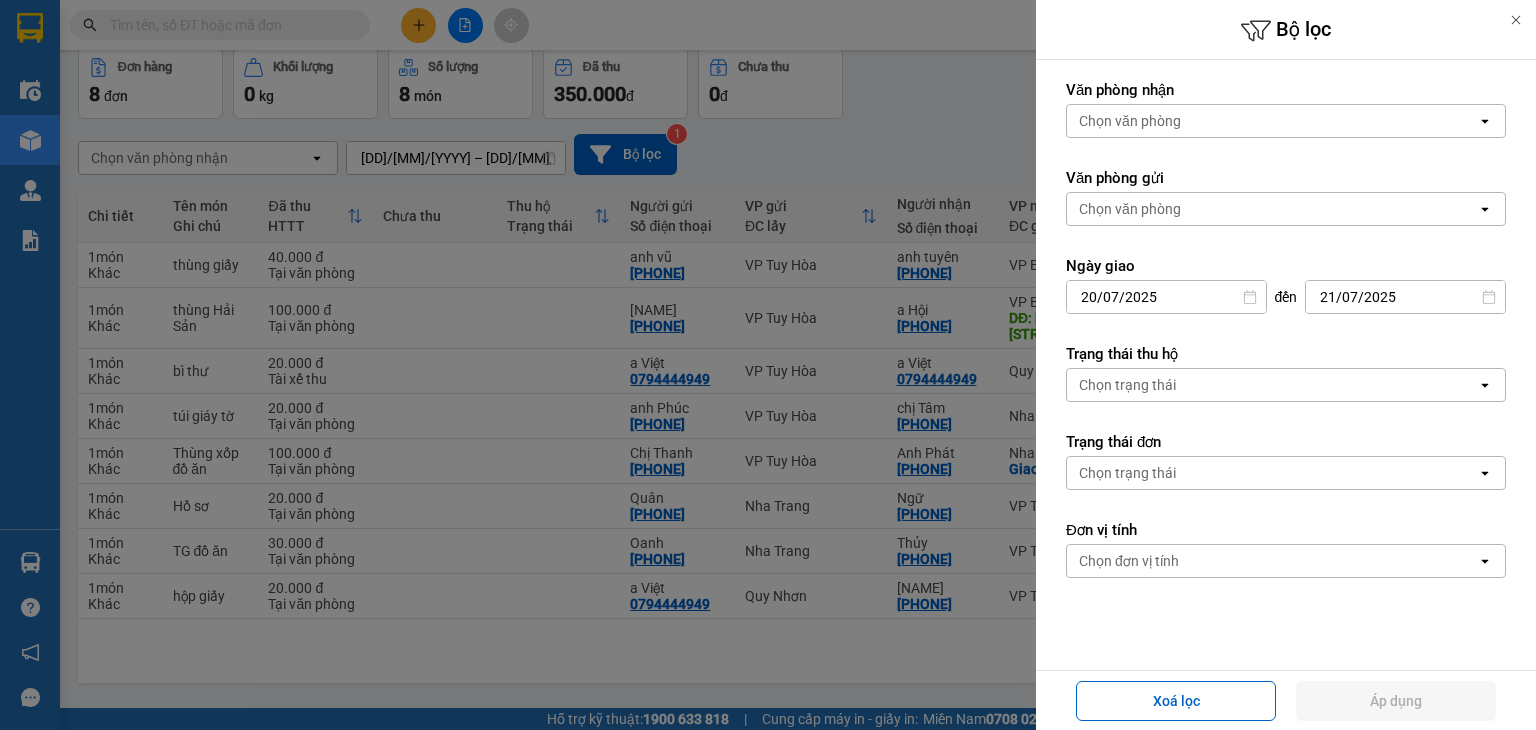 click on "Chọn văn phòng" at bounding box center [1130, 209] 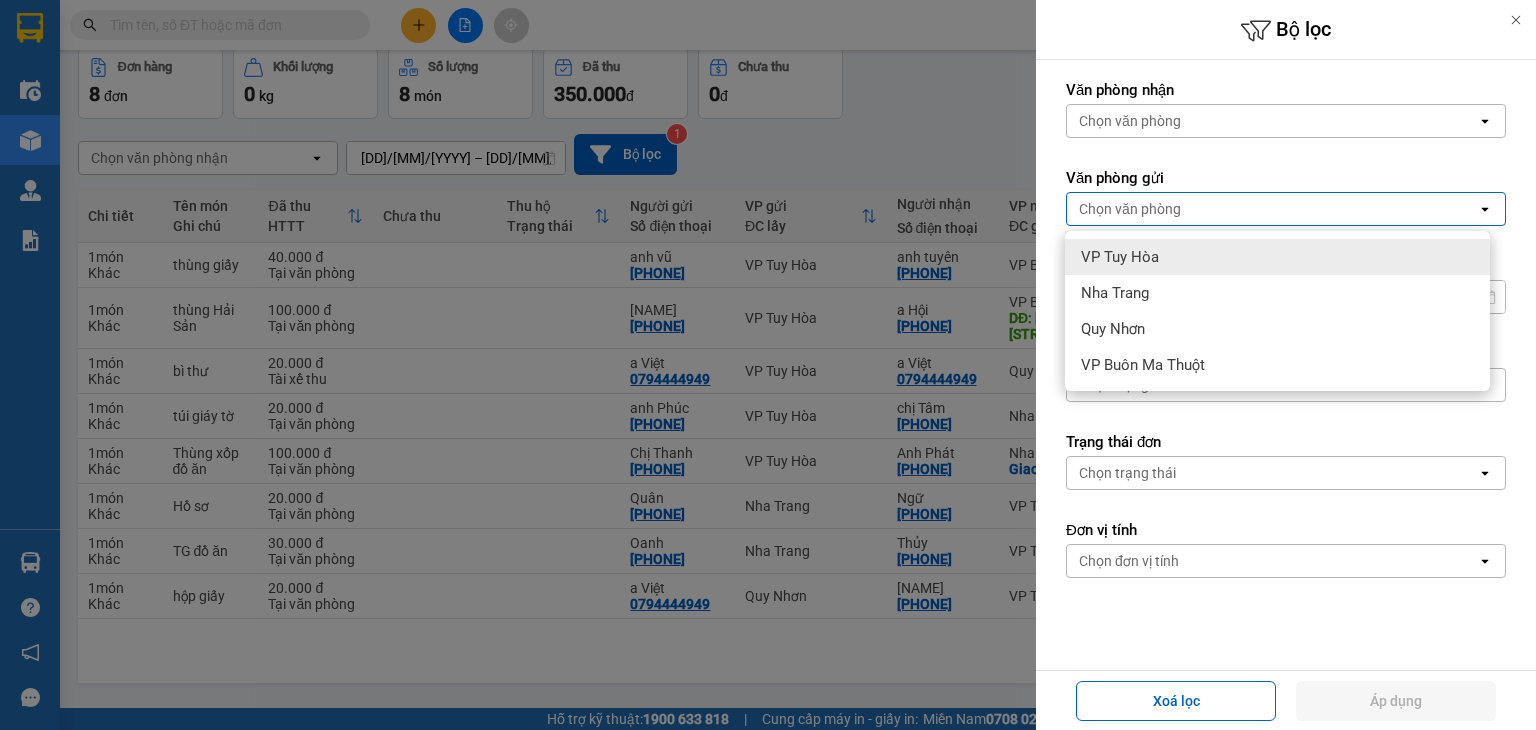click on "Văn phòng nhận Chọn văn phòng open" at bounding box center (1286, 109) 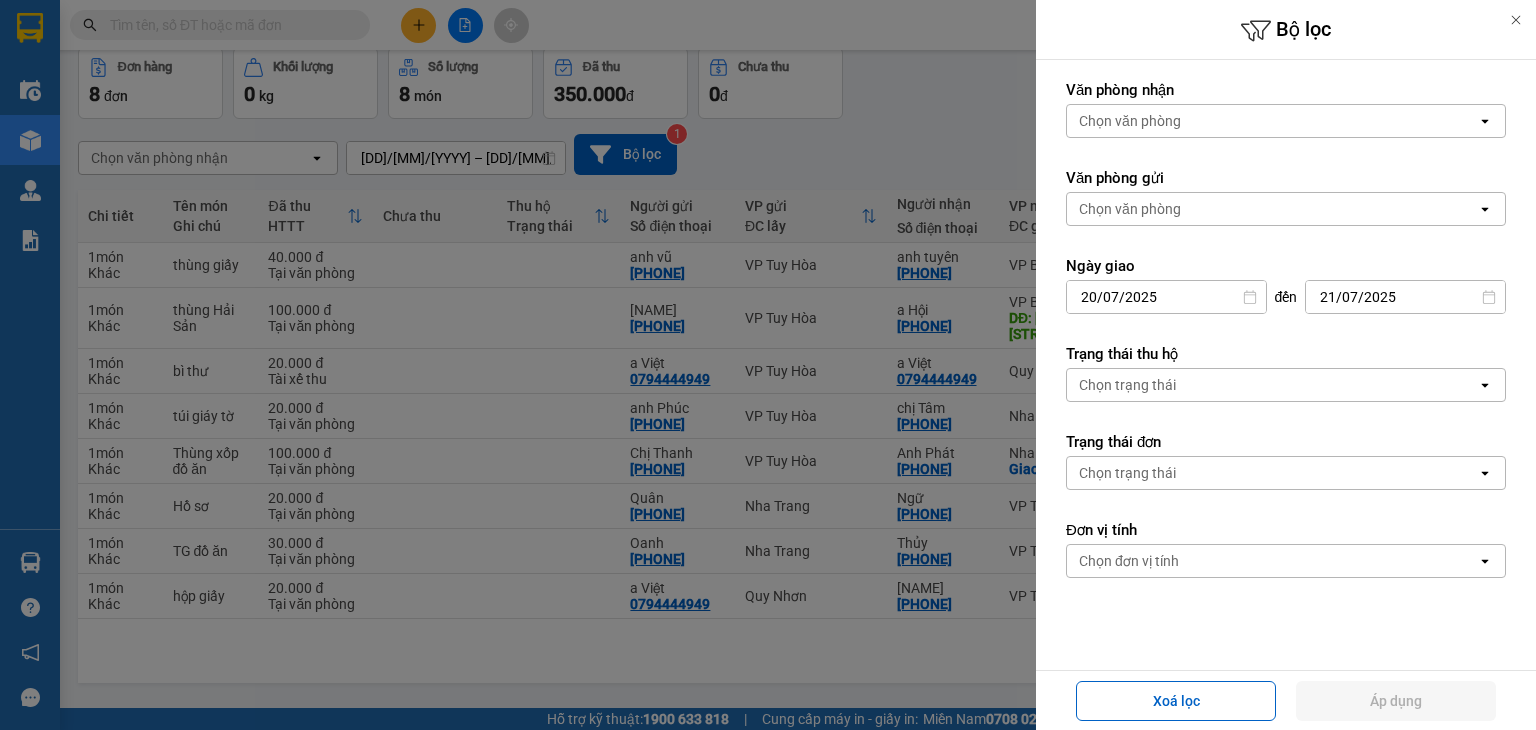 click on "Văn phòng nhận Chọn văn phòng open" at bounding box center (1286, 109) 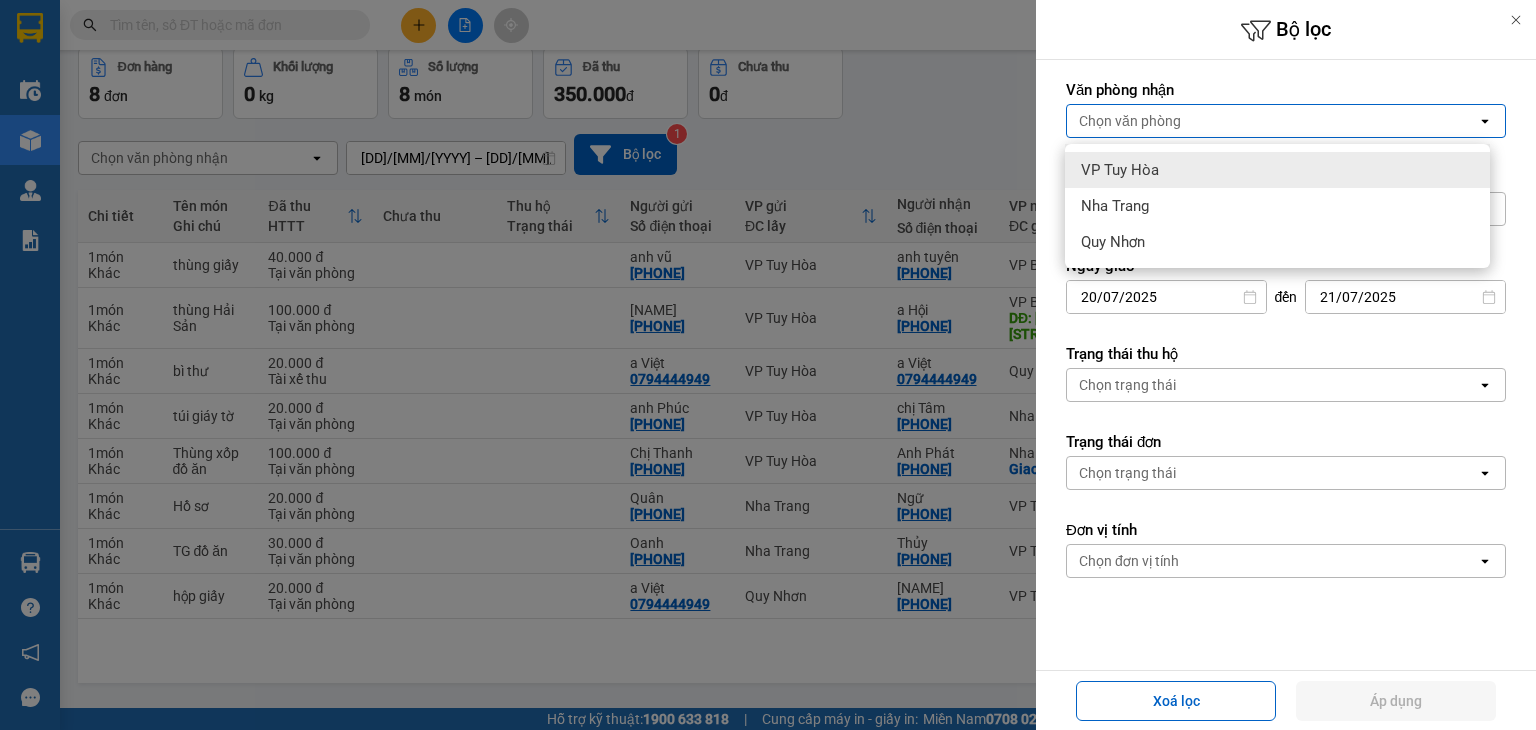 click on "Chọn văn phòng" at bounding box center [1272, 121] 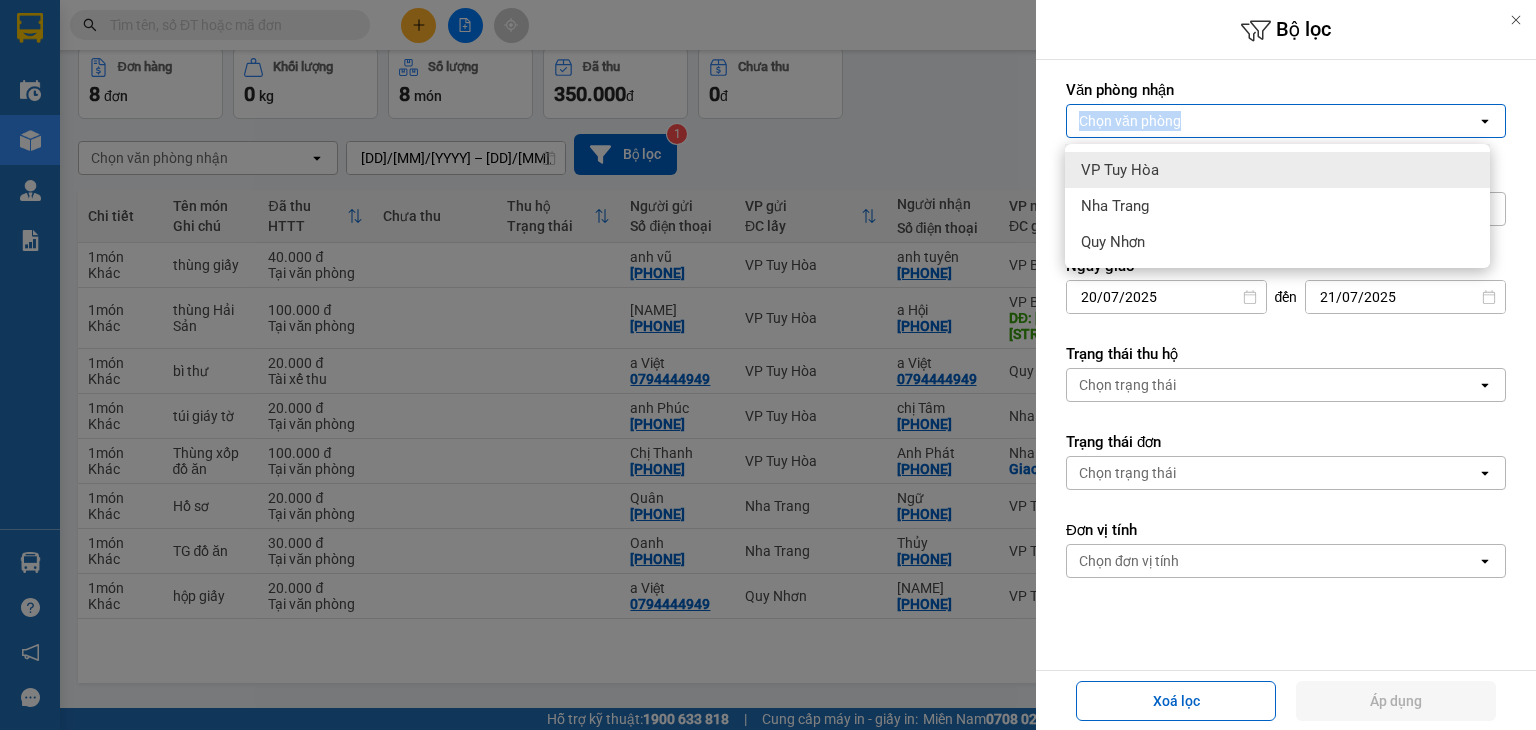 click on "Chọn văn phòng" at bounding box center (1272, 121) 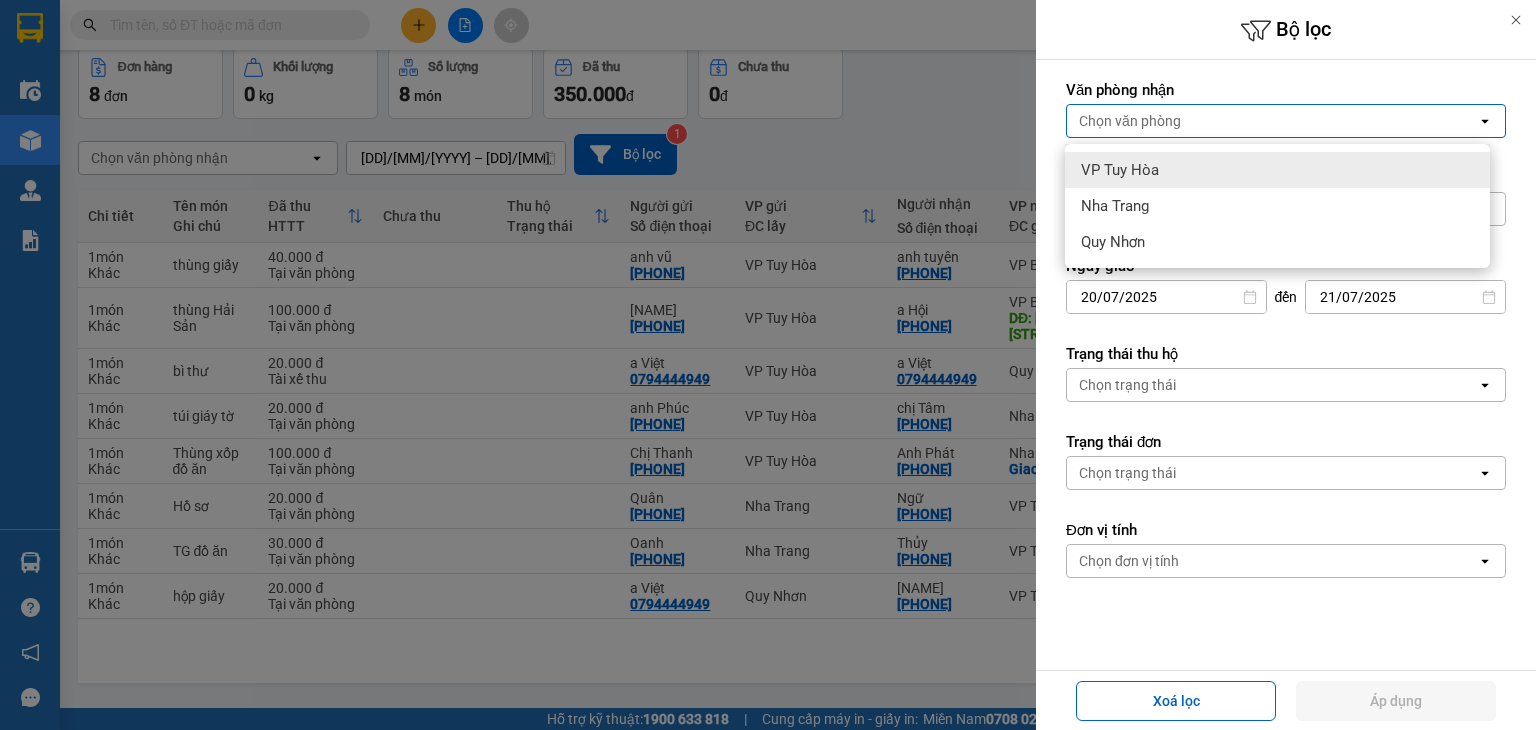 click on "Chọn văn phòng" at bounding box center (1272, 121) 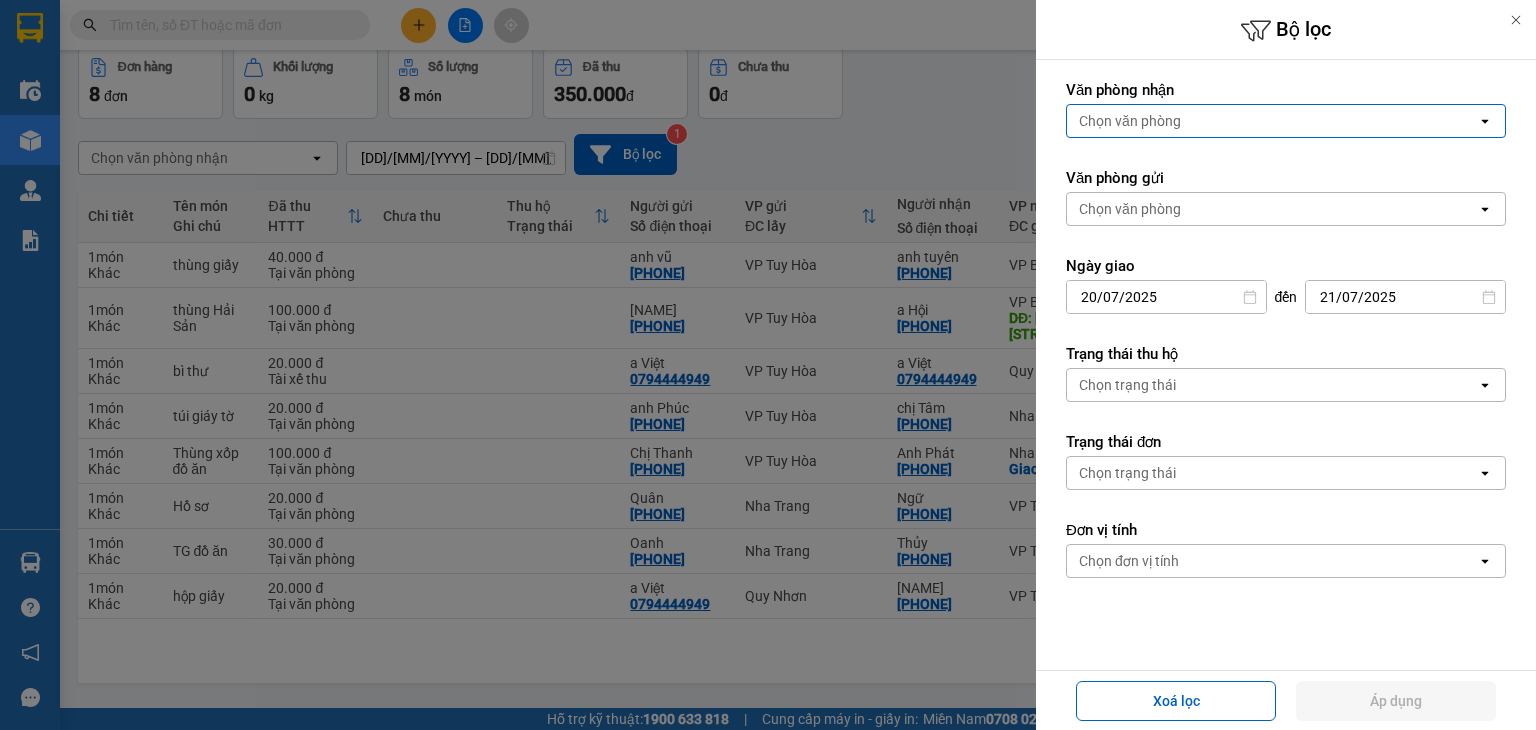 click on "Văn phòng gửi" at bounding box center (1286, 178) 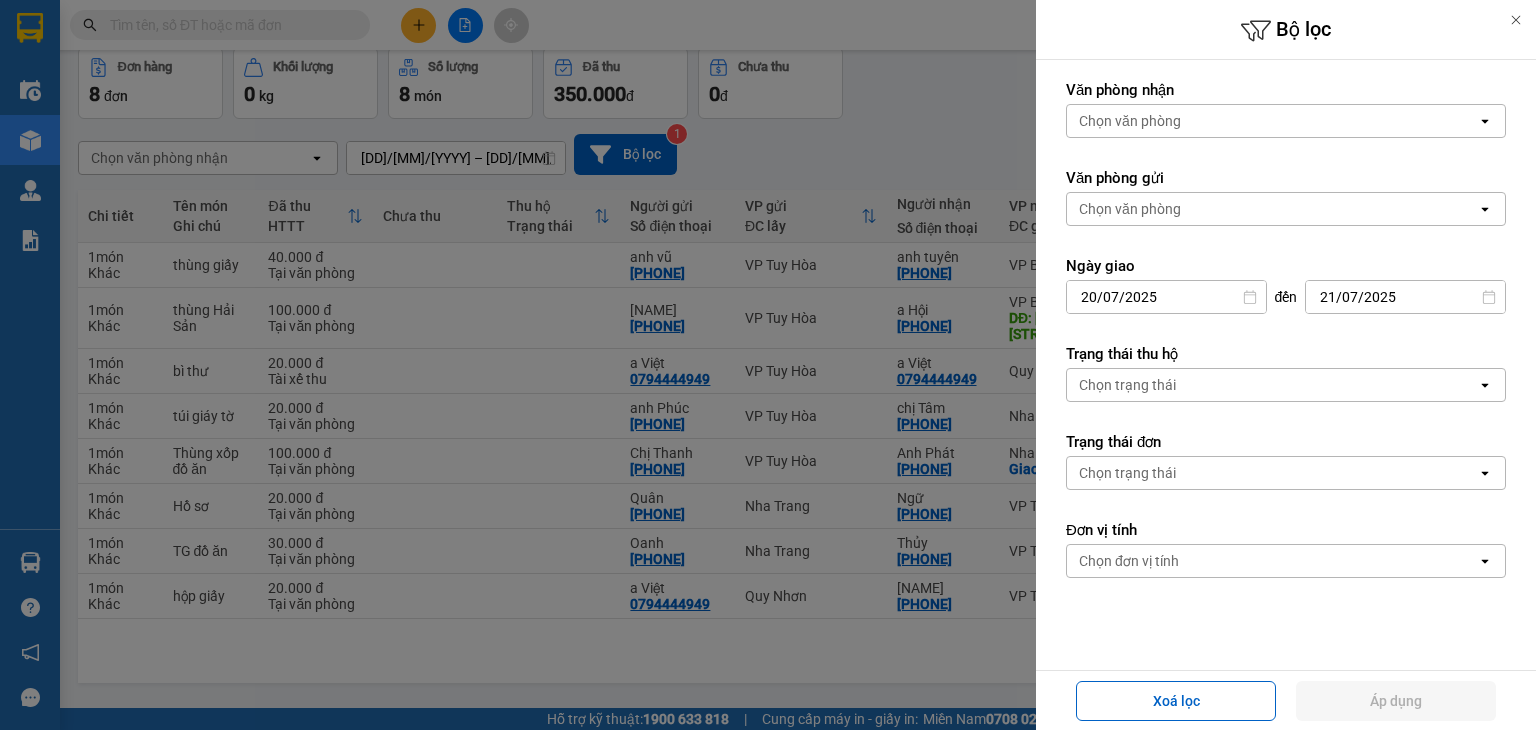 click at bounding box center (768, 365) 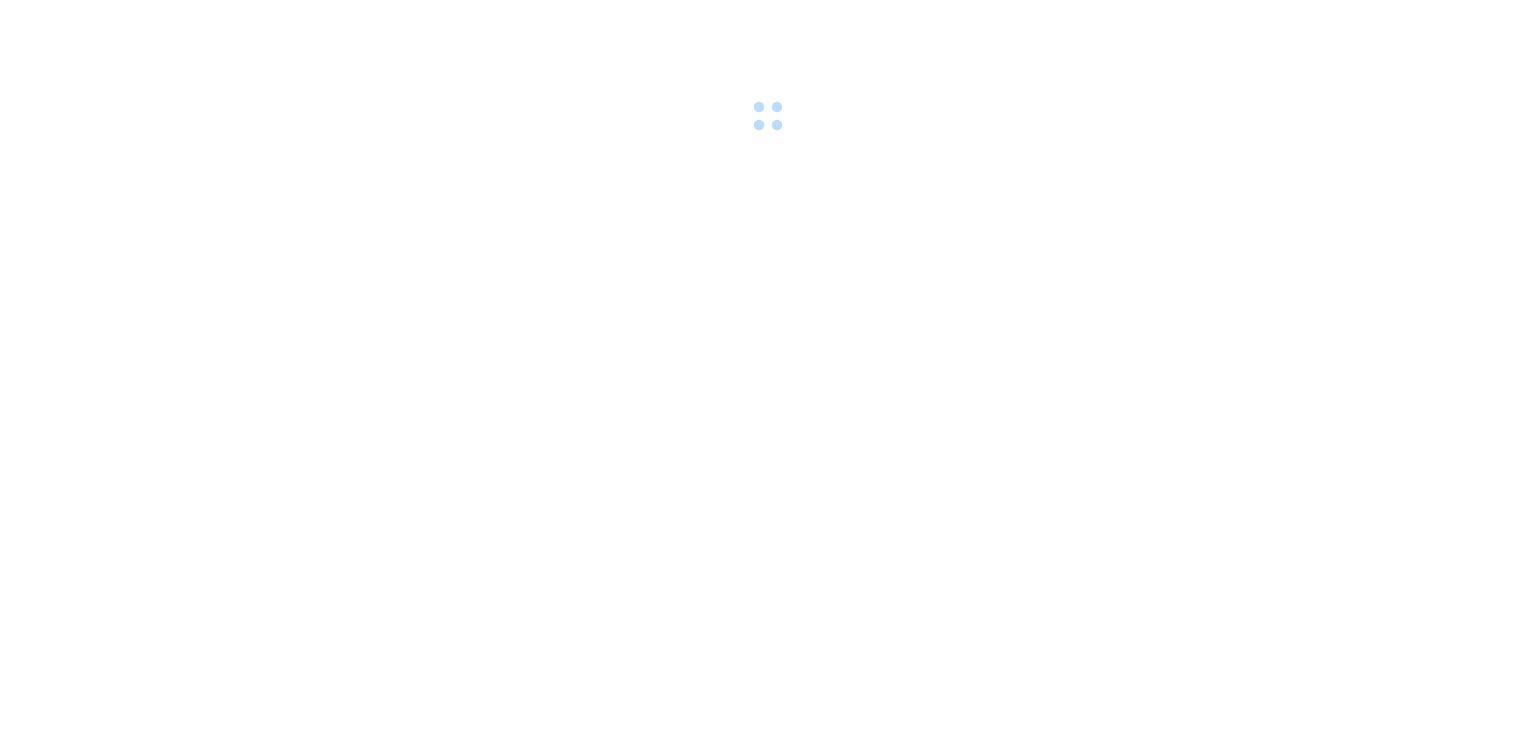 scroll, scrollTop: 0, scrollLeft: 0, axis: both 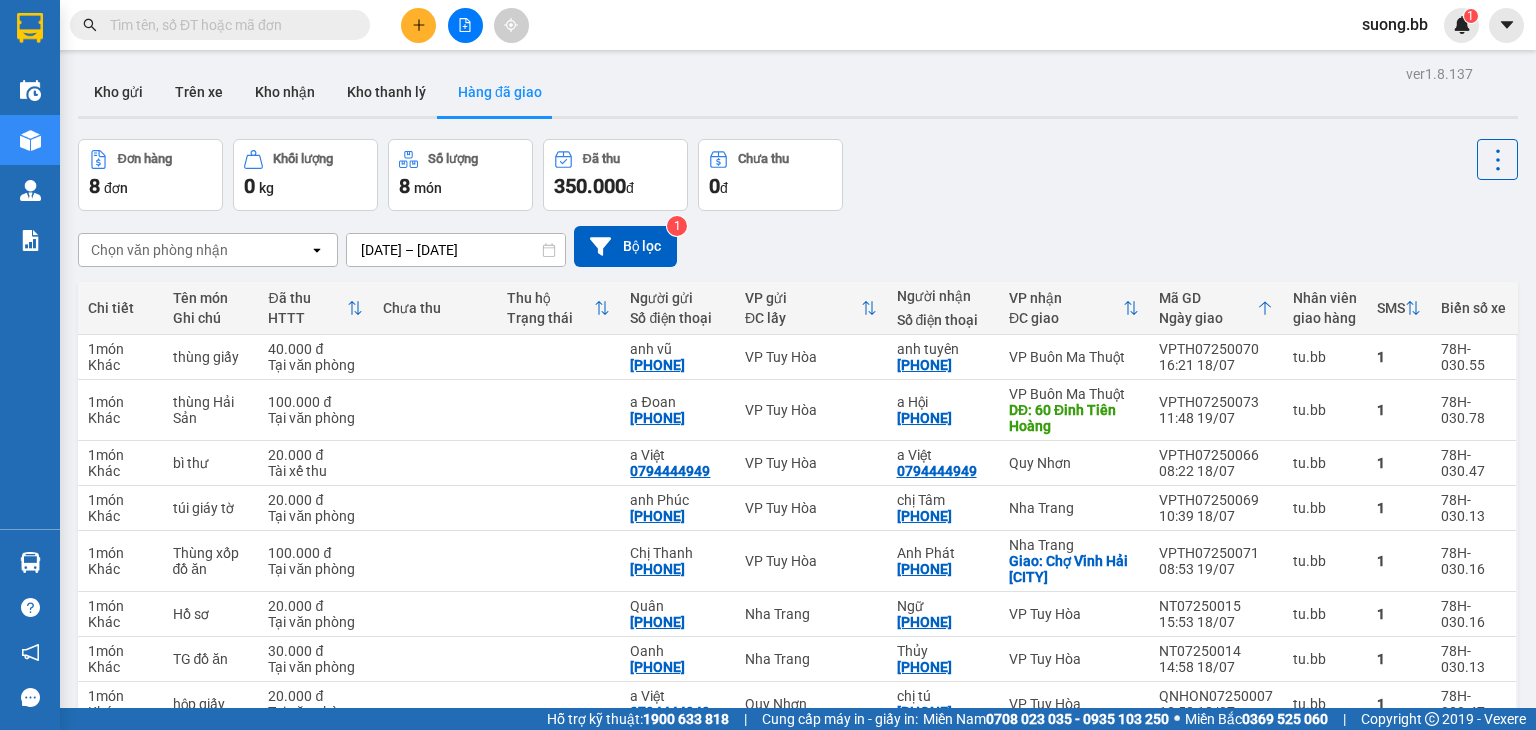 click on "Chọn văn phòng nhận" at bounding box center [159, 250] 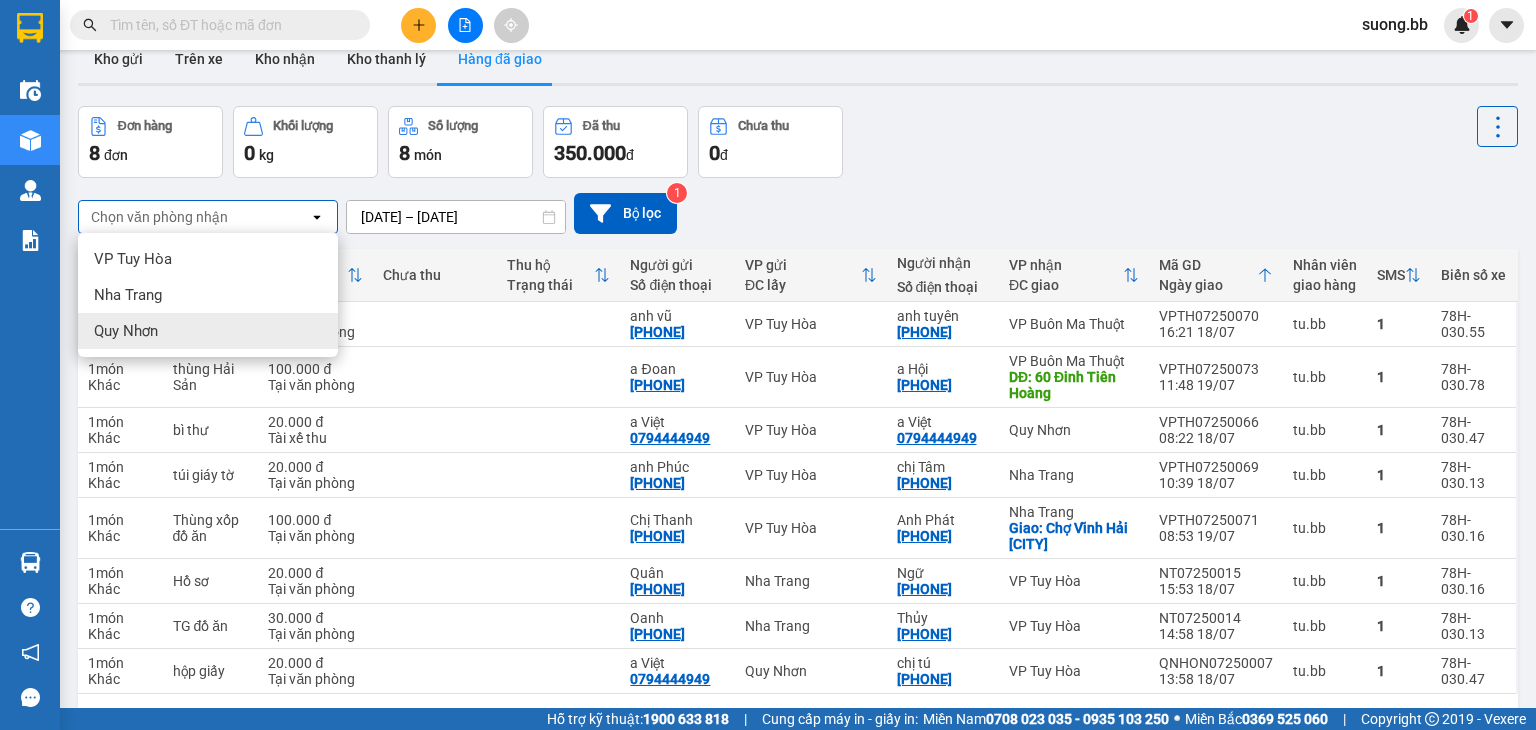 scroll, scrollTop: 0, scrollLeft: 0, axis: both 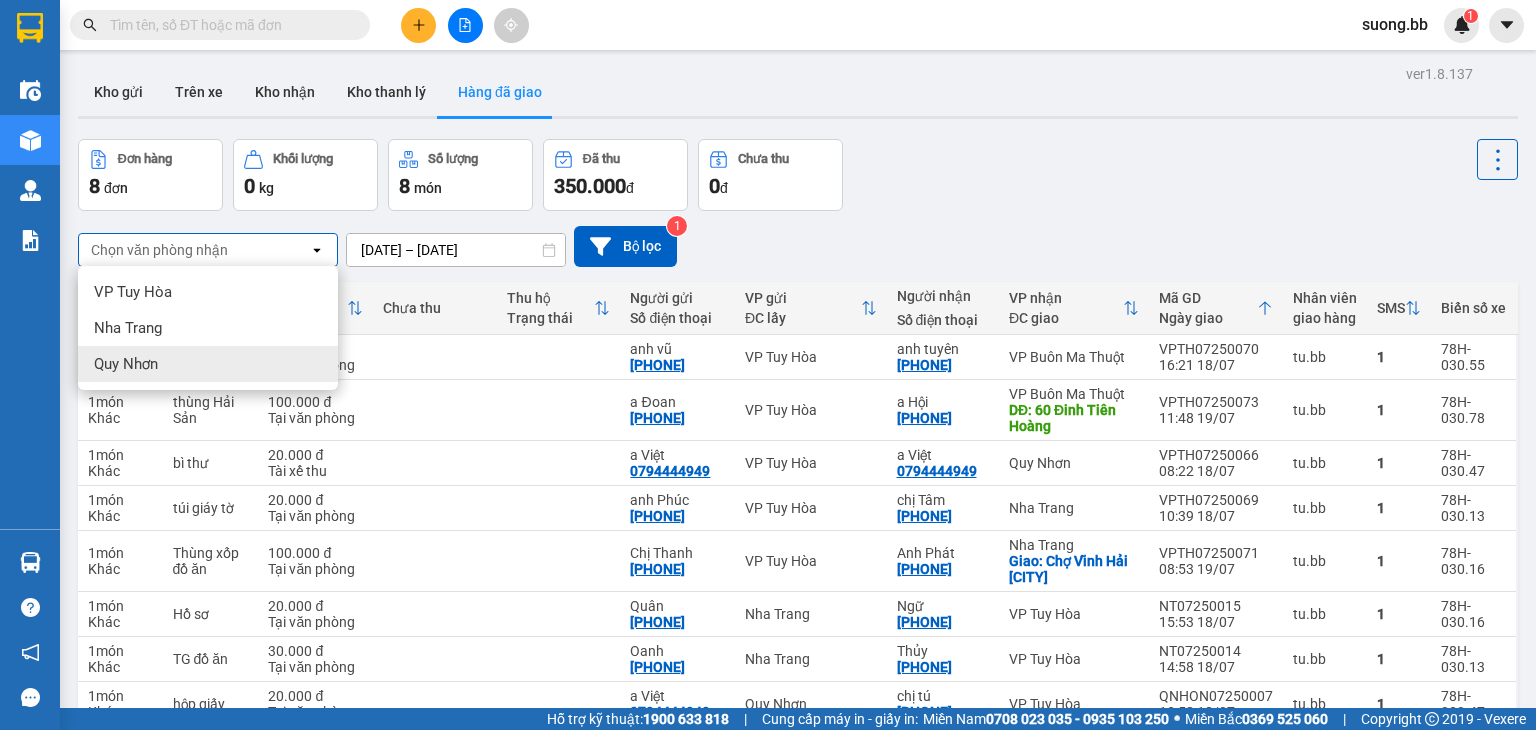 click on "Đơn hàng 8 đơn Khối lượng 0 kg Số lượng 8 món Đã thu 350.000  đ Chưa thu 0  đ" at bounding box center (798, 175) 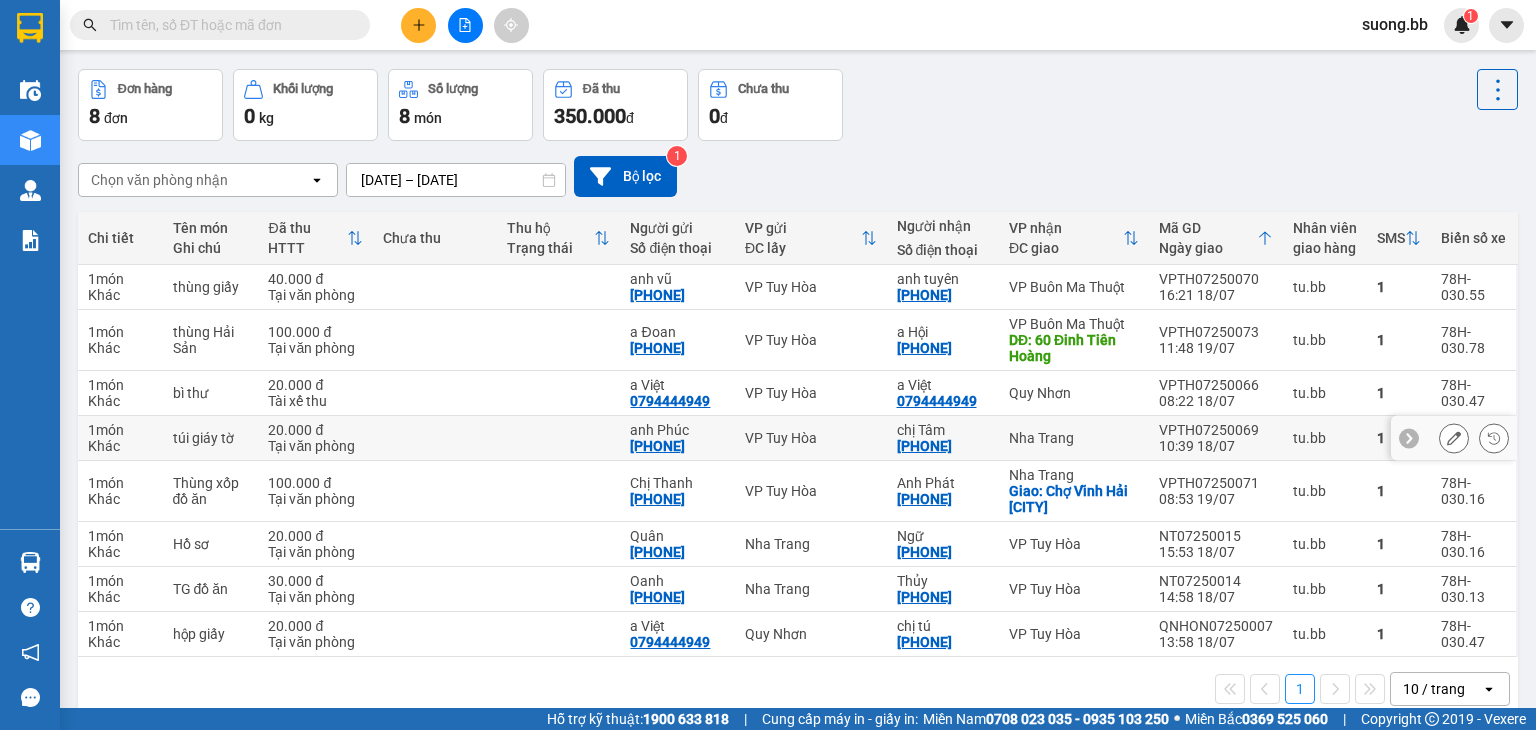 scroll, scrollTop: 98, scrollLeft: 0, axis: vertical 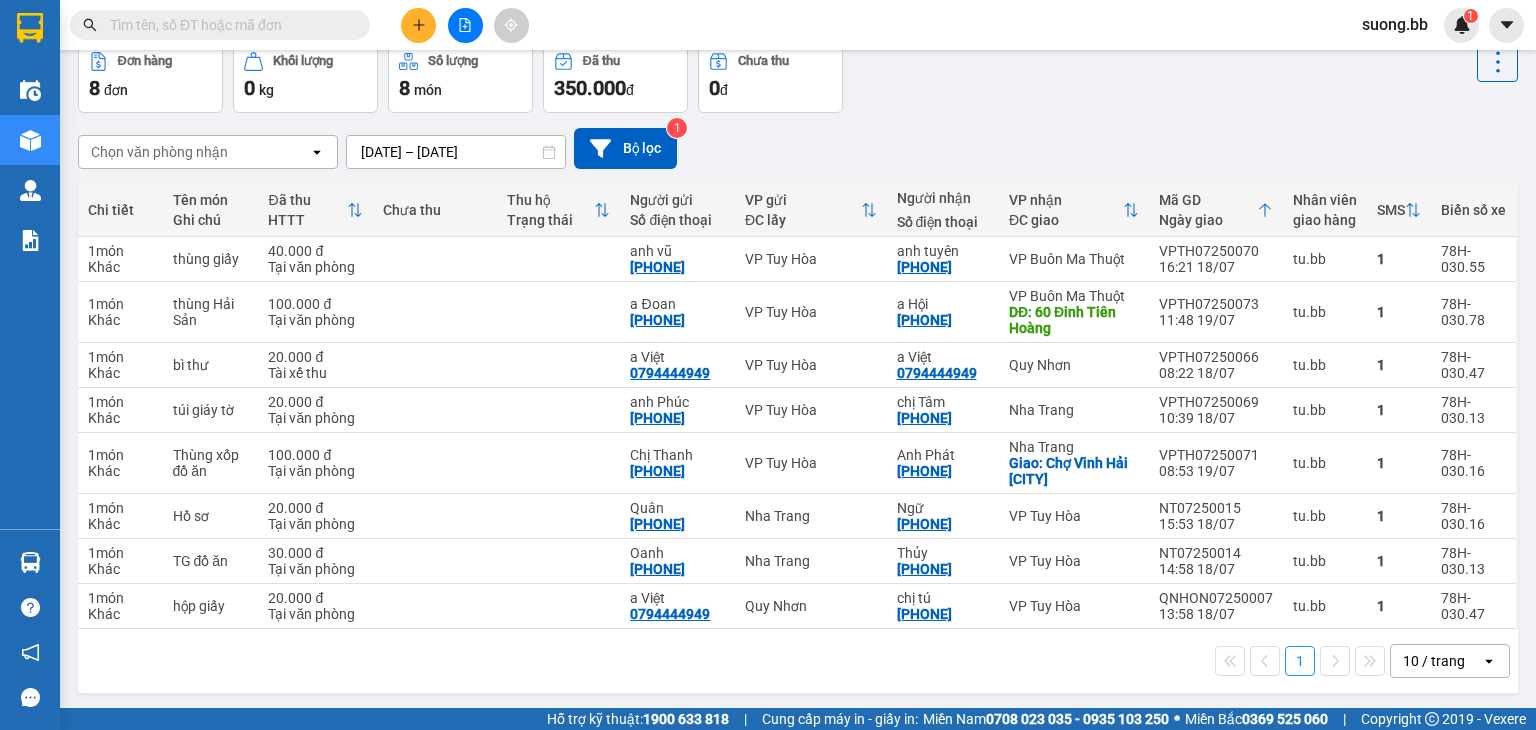 click on "[DATE] – [DATE]" at bounding box center [456, 152] 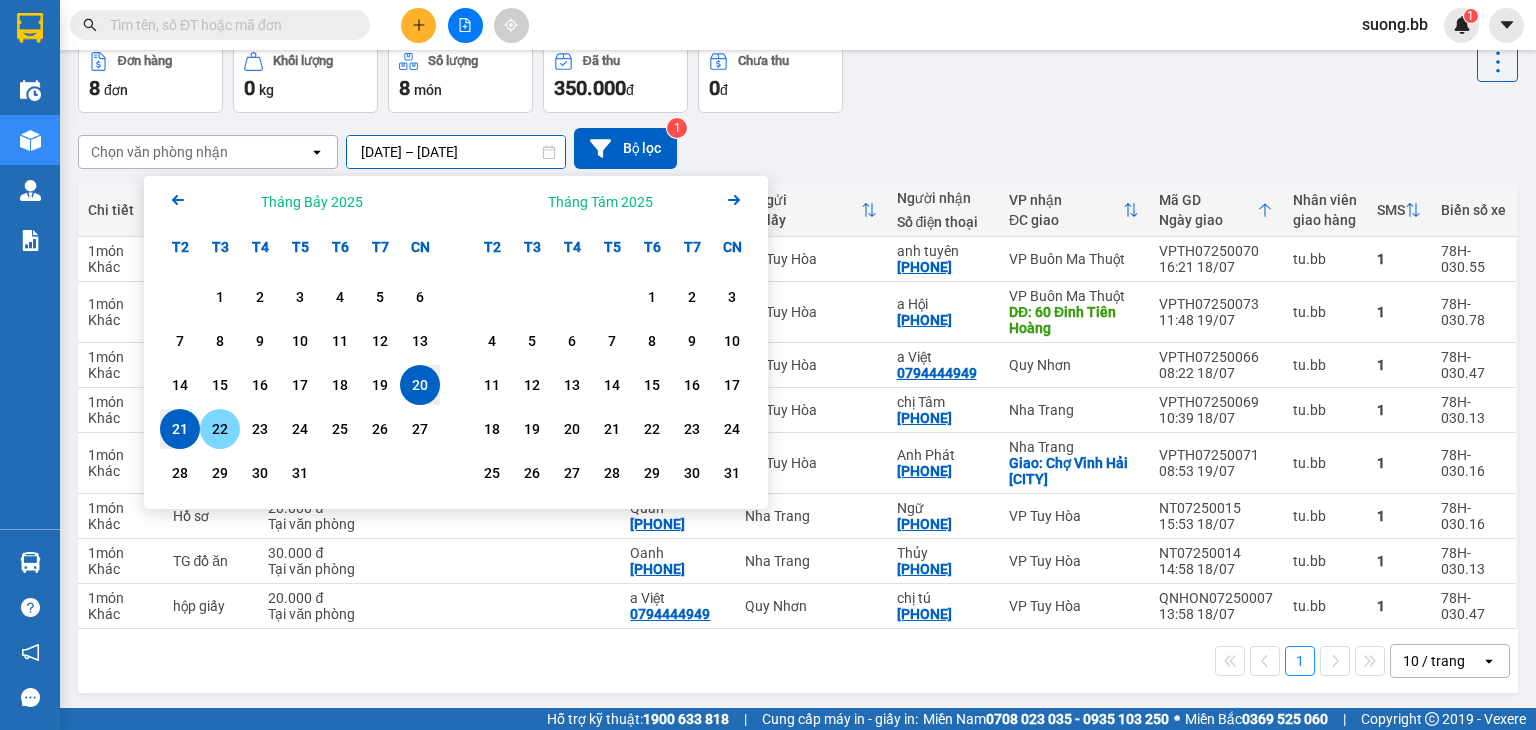 click on "22" at bounding box center [220, 429] 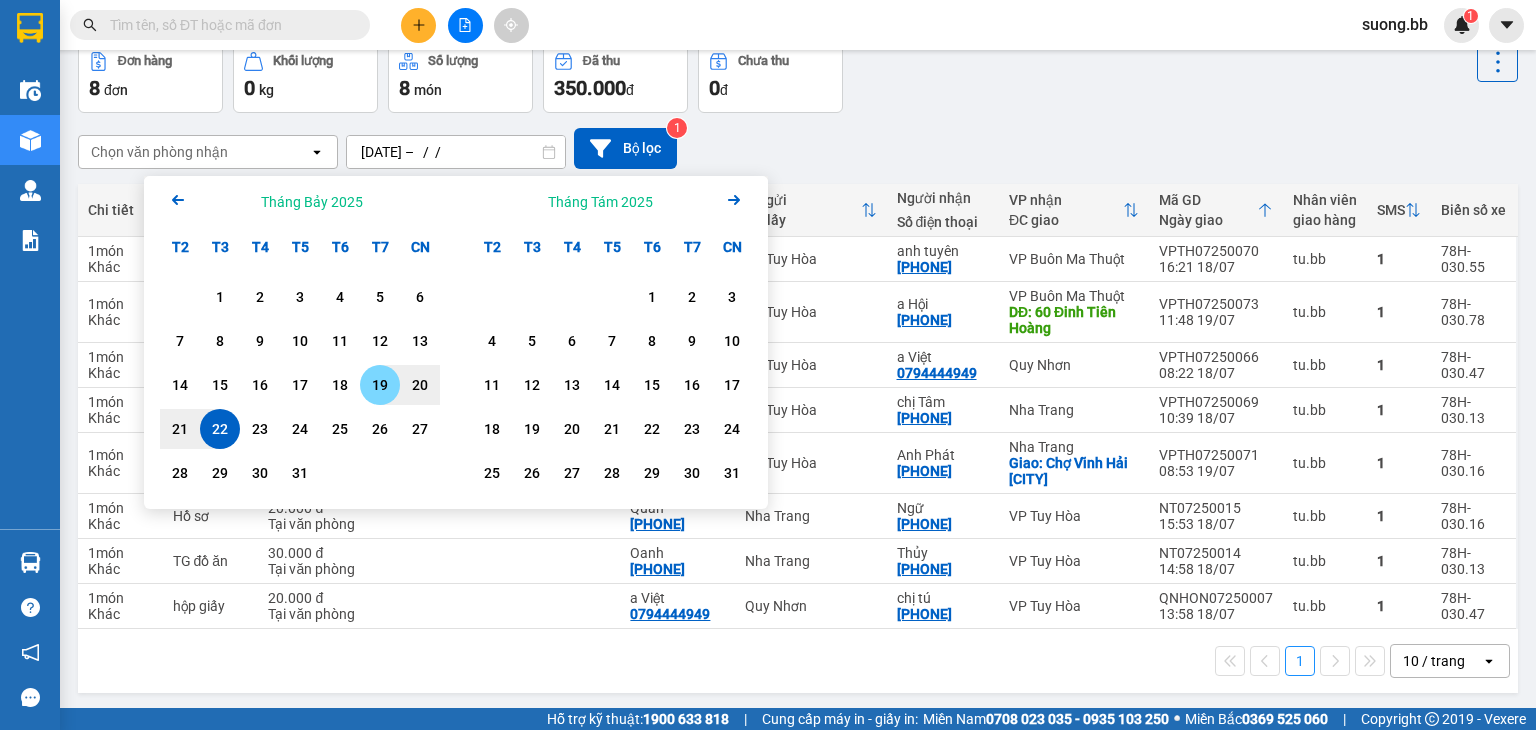 click on "19" at bounding box center (380, 385) 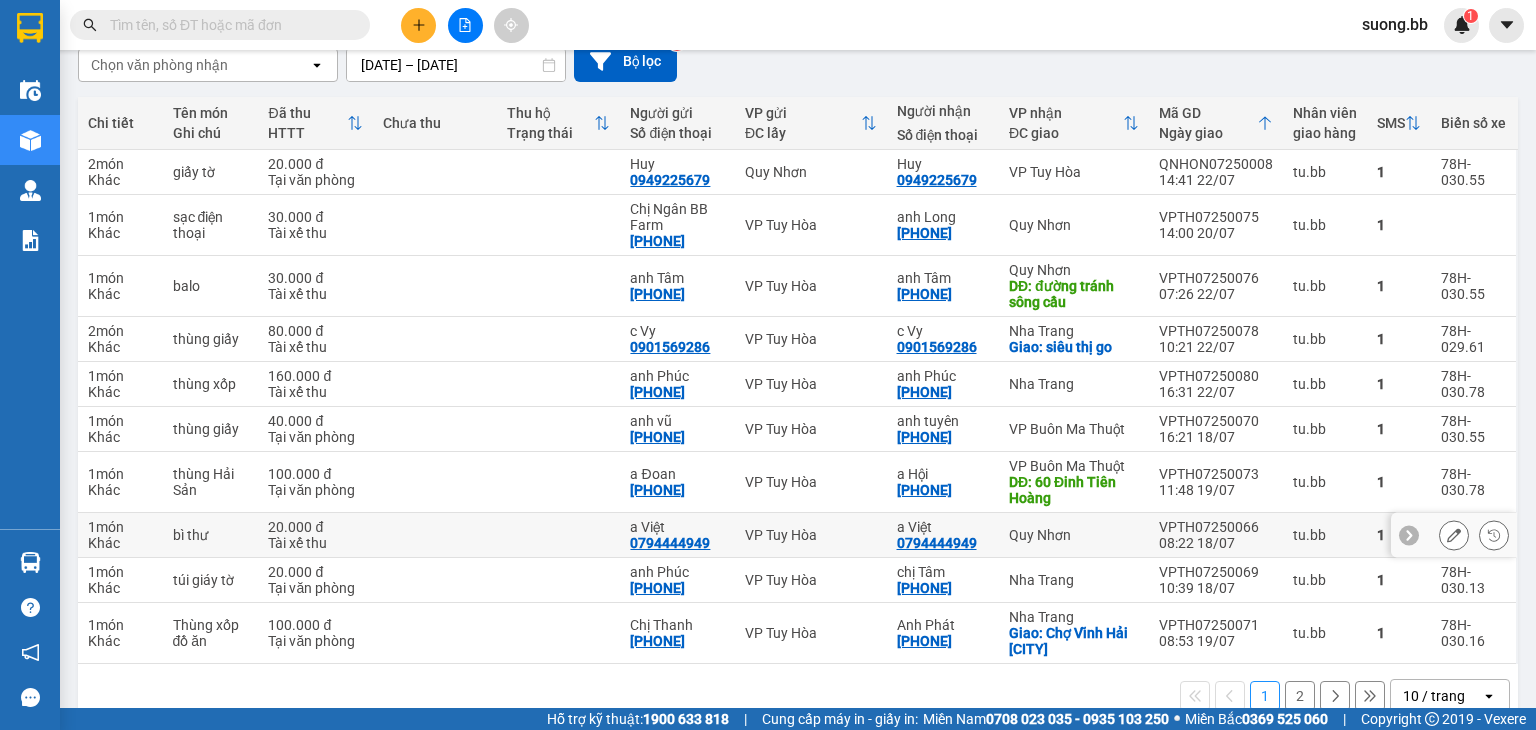 scroll, scrollTop: 220, scrollLeft: 0, axis: vertical 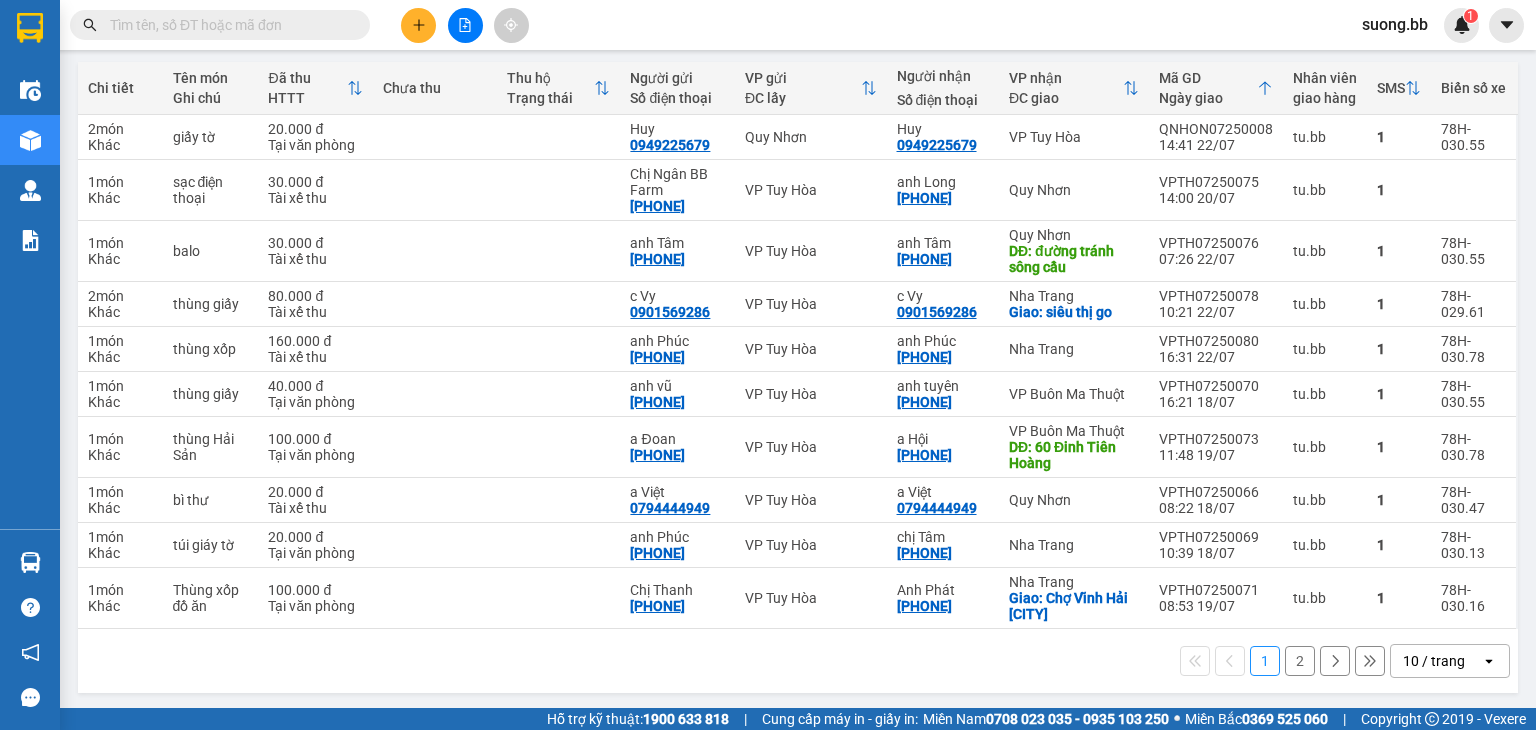 click on "2" at bounding box center [1300, 661] 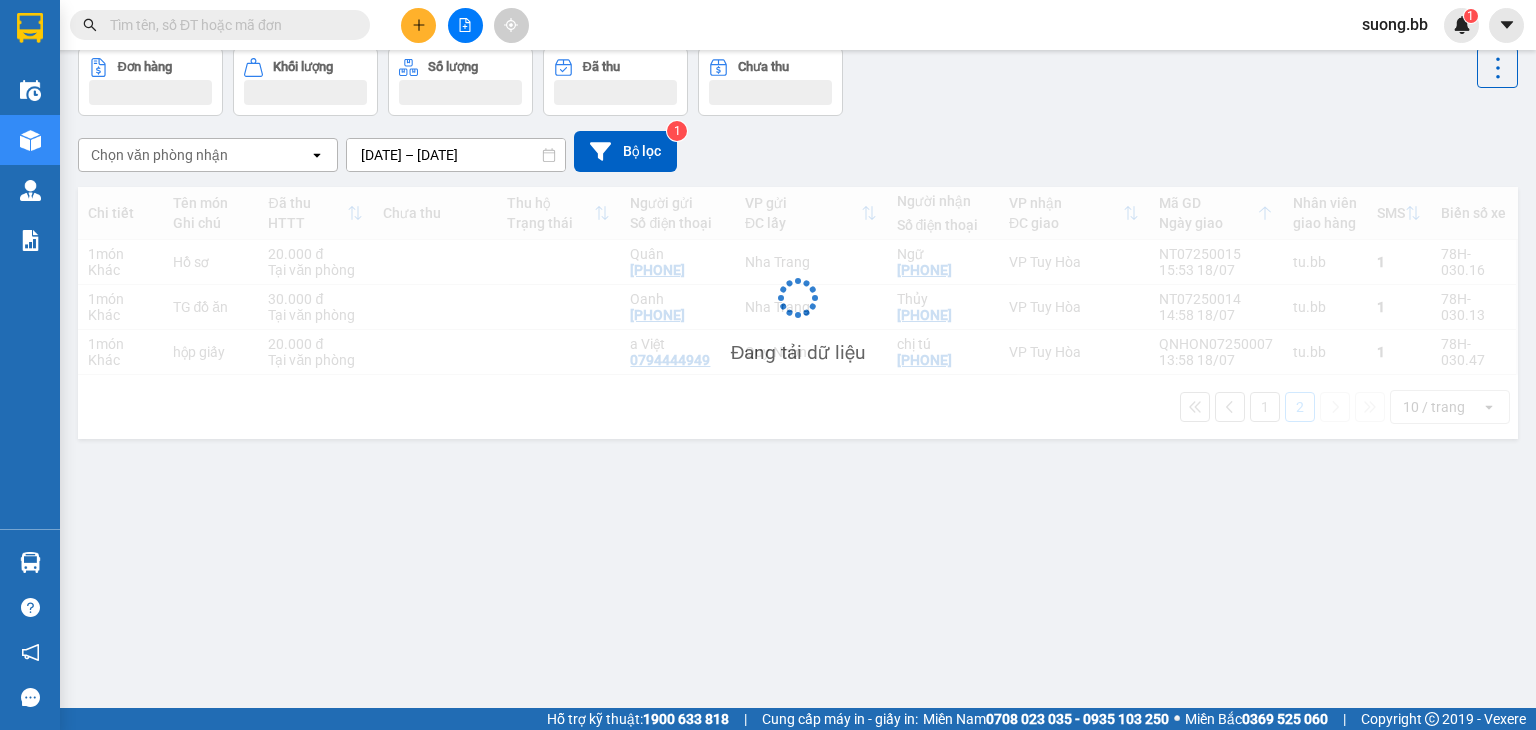scroll, scrollTop: 92, scrollLeft: 0, axis: vertical 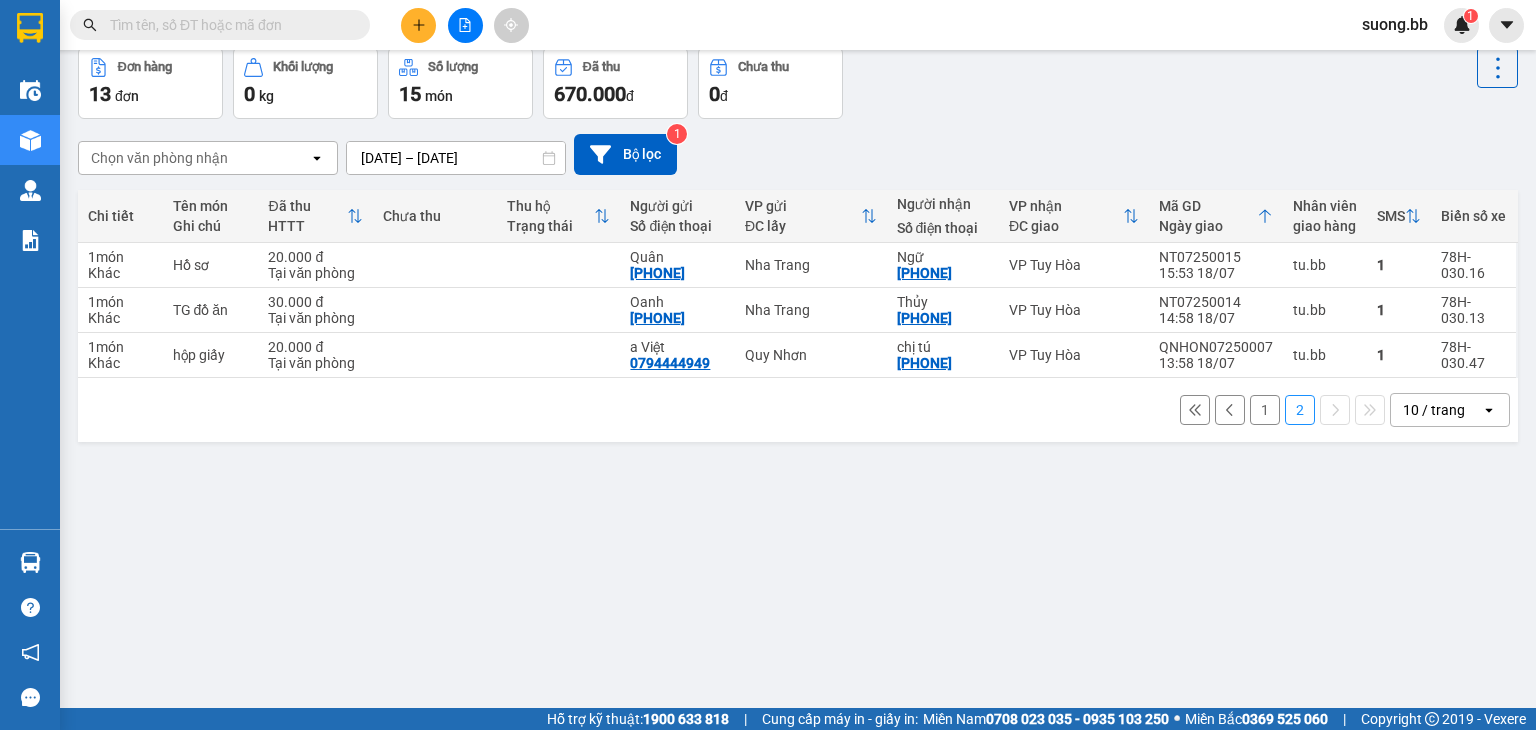 click on "ver 1.8.137 Kho gửi Trên xe Kho nhận Kho thanh lý Hàng đã giao Đơn hàng 13 đơn Khối lượng 0 kg Số lượng 15 món Đã thu 670.000 đ Chưa thu 0 đ Chọn văn phòng nhận open [DATE] – [DATE]. Press the down arrow key to interact with the calendar and select a date. Press the escape button to close the calendar. Selected date range is from [DATE] to [DATE]. Bộ lọc 1 Chi tiết Tên món Ghi chú Đã thu HTTT Chưa thu Thu hộ Trạng thái Người gửi Số điện thoại VP gửi ĐC lấy Người nhận Số điện thoại VP nhận ĐC giao Mã GD Ngày giao Nhân viên giao hàng SMS Biển số xe 1 món Khác Hồ sơ 20.000 đ Tại văn phòng Quân [PHONE] [CITY] Ngữ [PHONE] VP Tuy Hòa NT07250015 15:53 18/07 tu.bb 1 78H-030.16 1 món Khác TG đồ ăn 30.000 đ Tại văn phòng Oanh [PHONE] [CITY] Thủy [PHONE] VP Tuy Hòa NT07250014 14:58 18/07 tu.bb 1 78H-030.13 1 món Khác hộp giấy 20.000 đ a Việt" at bounding box center [798, 333] 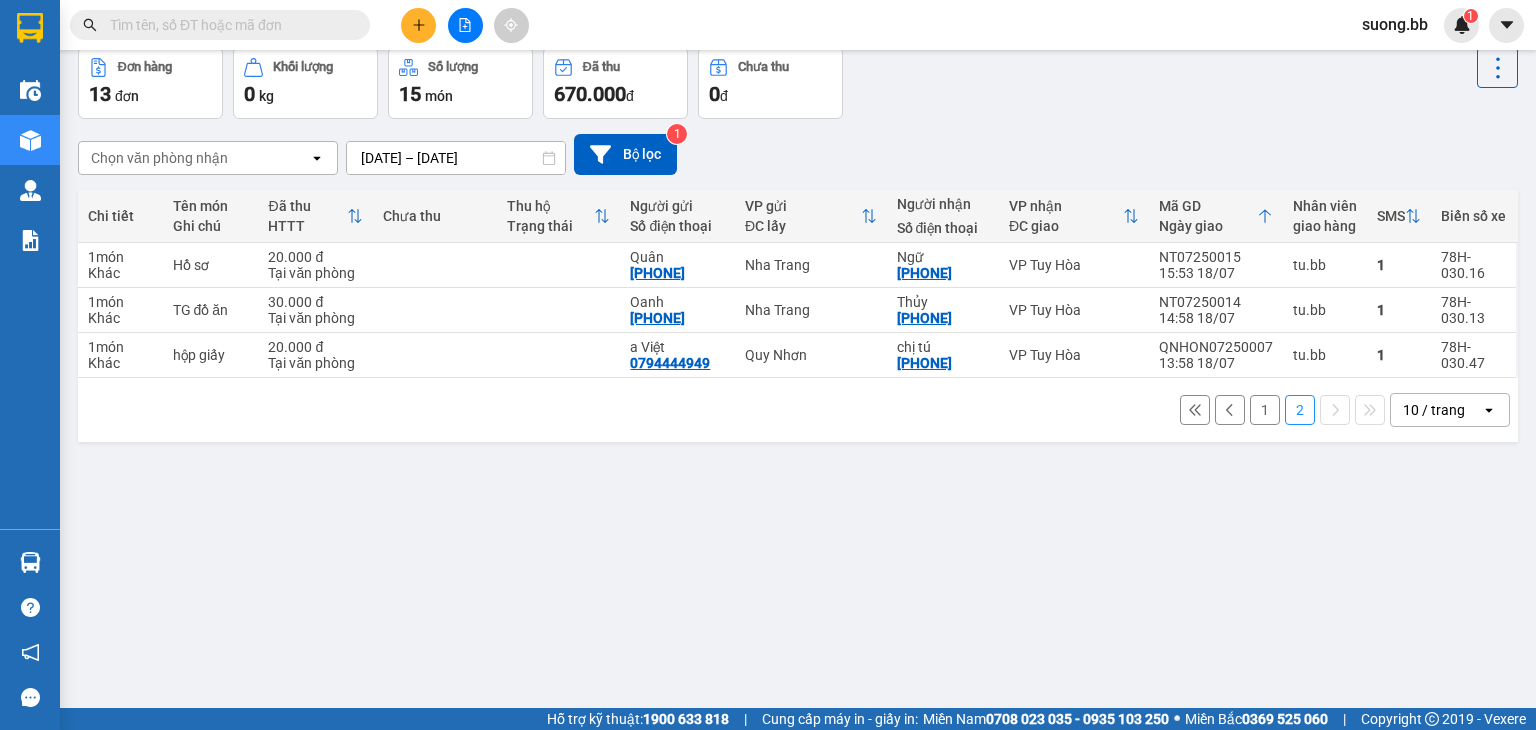 scroll, scrollTop: 0, scrollLeft: 0, axis: both 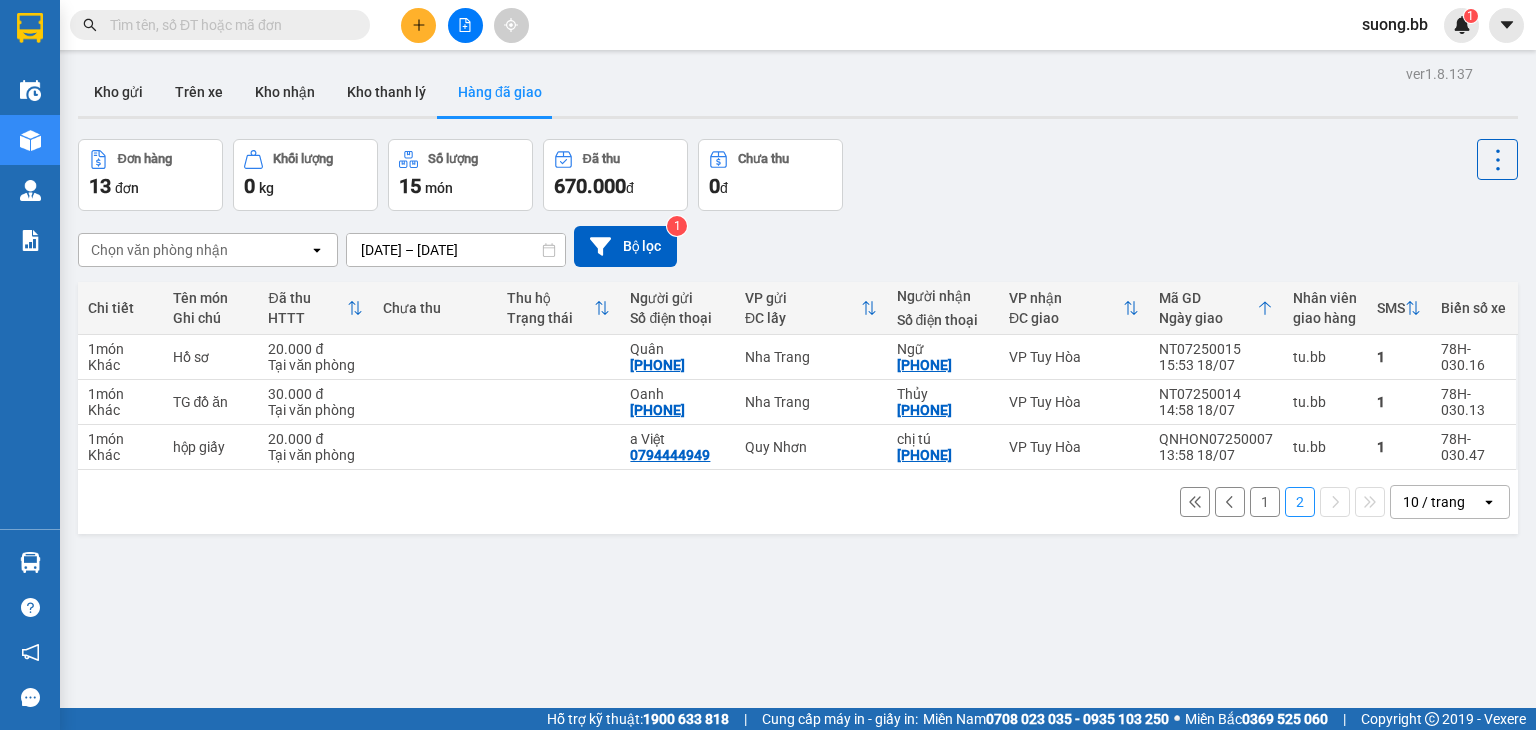 click on "ver 1.8.137 Kho gửi Trên xe Kho nhận Kho thanh lý Hàng đã giao Đơn hàng 13 đơn Khối lượng 0 kg Số lượng 15 món Đã thu 670.000 đ Chưa thu 0 đ Chọn văn phòng nhận open [DATE] – [DATE]. Press the down arrow key to interact with the calendar and select a date. Press the escape button to close the calendar. Selected date range is from [DATE] to [DATE]. Bộ lọc 1 Chi tiết Tên món Ghi chú Đã thu HTTT Chưa thu Thu hộ Trạng thái Người gửi Số điện thoại VP gửi ĐC lấy Người nhận Số điện thoại VP nhận ĐC giao Mã GD Ngày giao Nhân viên giao hàng SMS Biển số xe 1 món Khác Hồ sơ 20.000 đ Tại văn phòng Quân [PHONE] [CITY] Ngữ [PHONE] VP Tuy Hòa NT07250015 15:53 18/07 tu.bb 1 78H-030.16 1 món Khác TG đồ ăn 30.000 đ Tại văn phòng Oanh [PHONE] [CITY] Thủy [PHONE] VP Tuy Hòa NT07250014 14:58 18/07 tu.bb 1 78H-030.13 1 món Khác hộp giấy 20.000 đ a Việt" at bounding box center [798, 425] 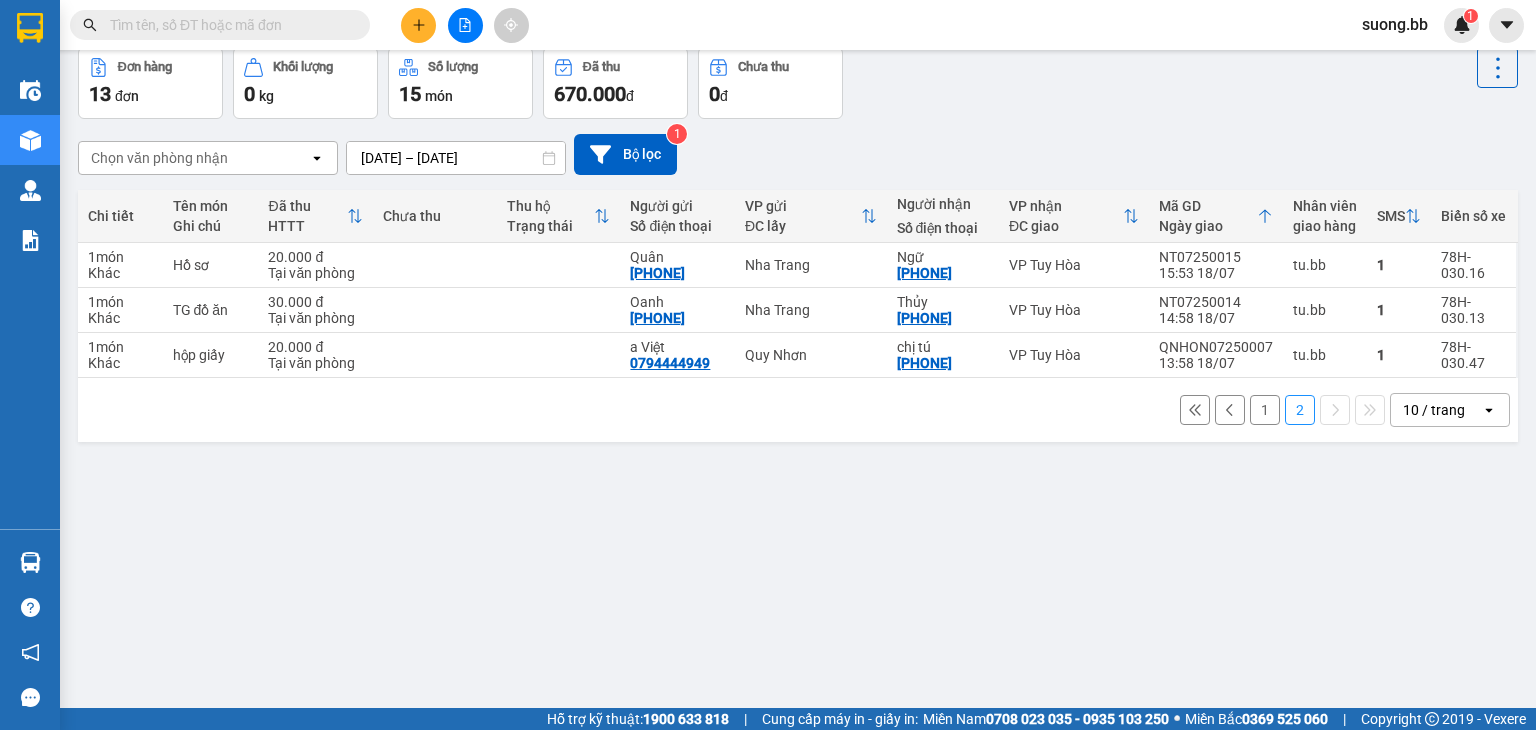 scroll, scrollTop: 0, scrollLeft: 0, axis: both 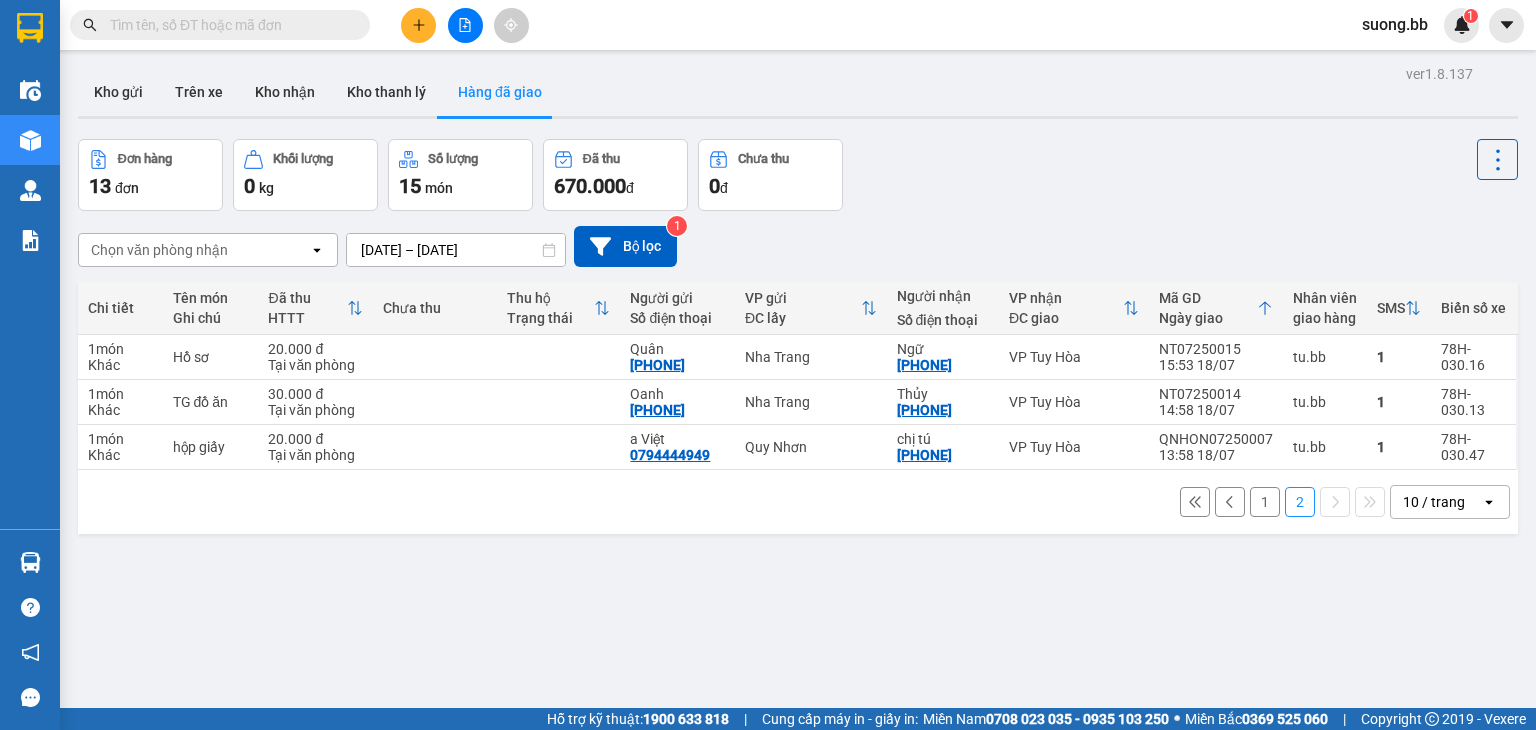 click at bounding box center (418, 25) 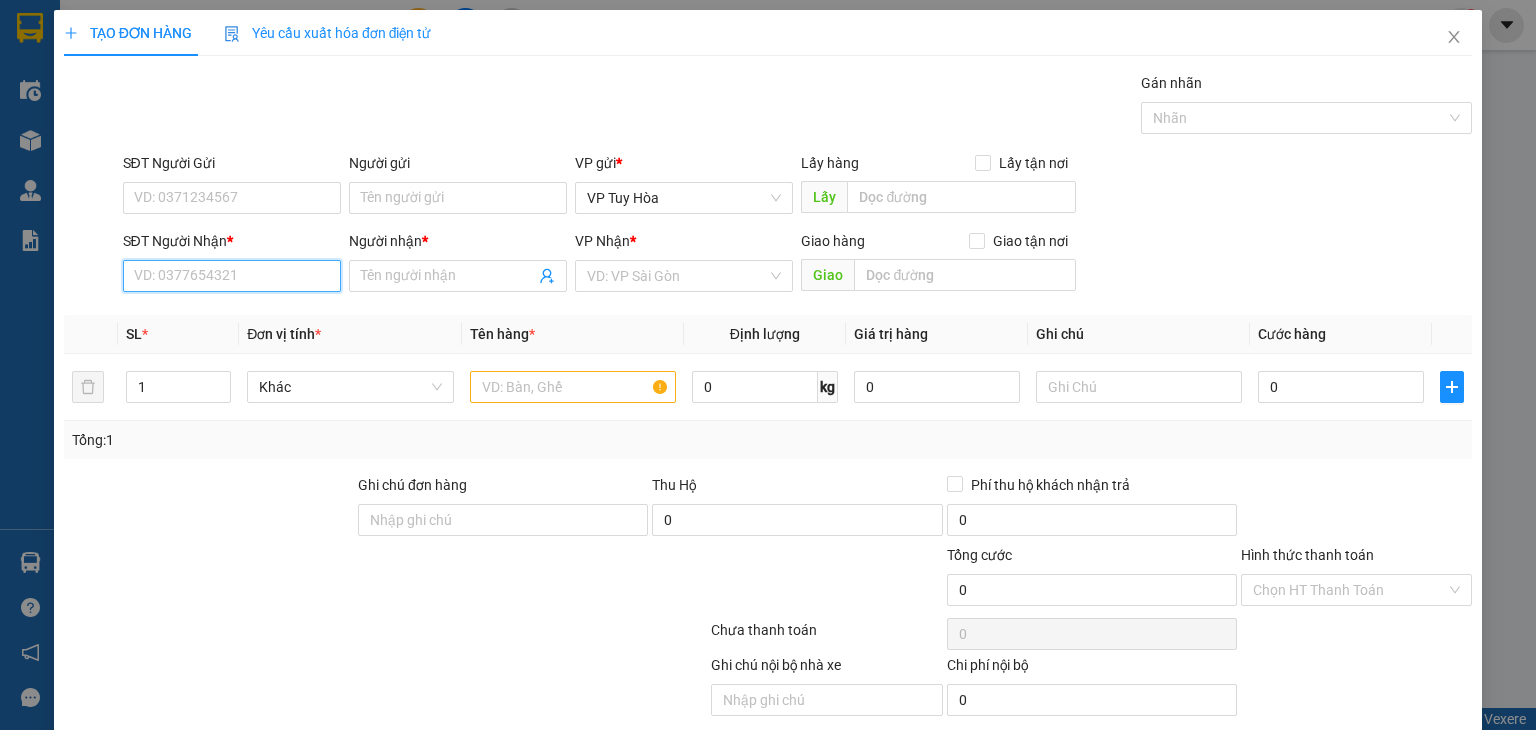 click on "SĐT Người Nhận  *" at bounding box center [232, 276] 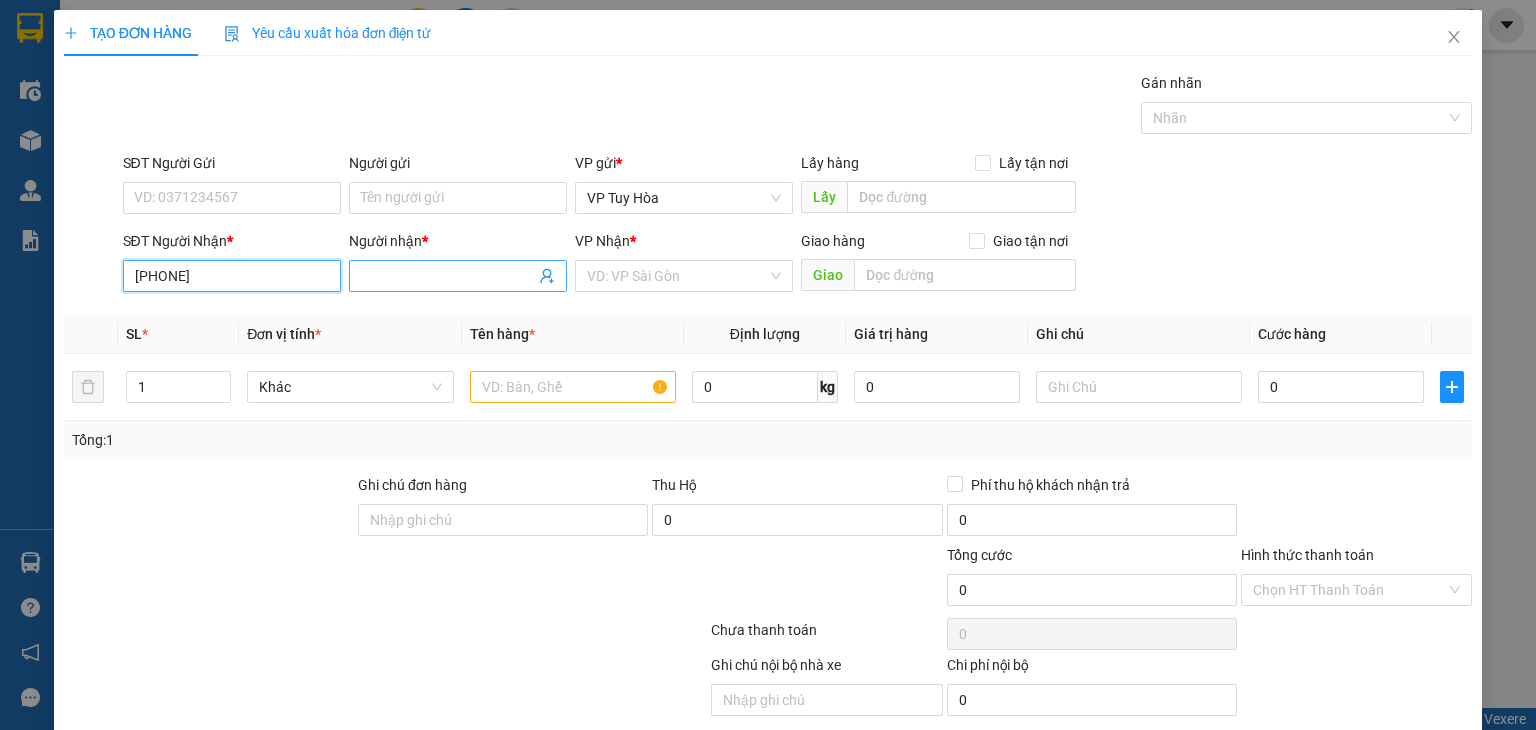 type on "[PHONE]" 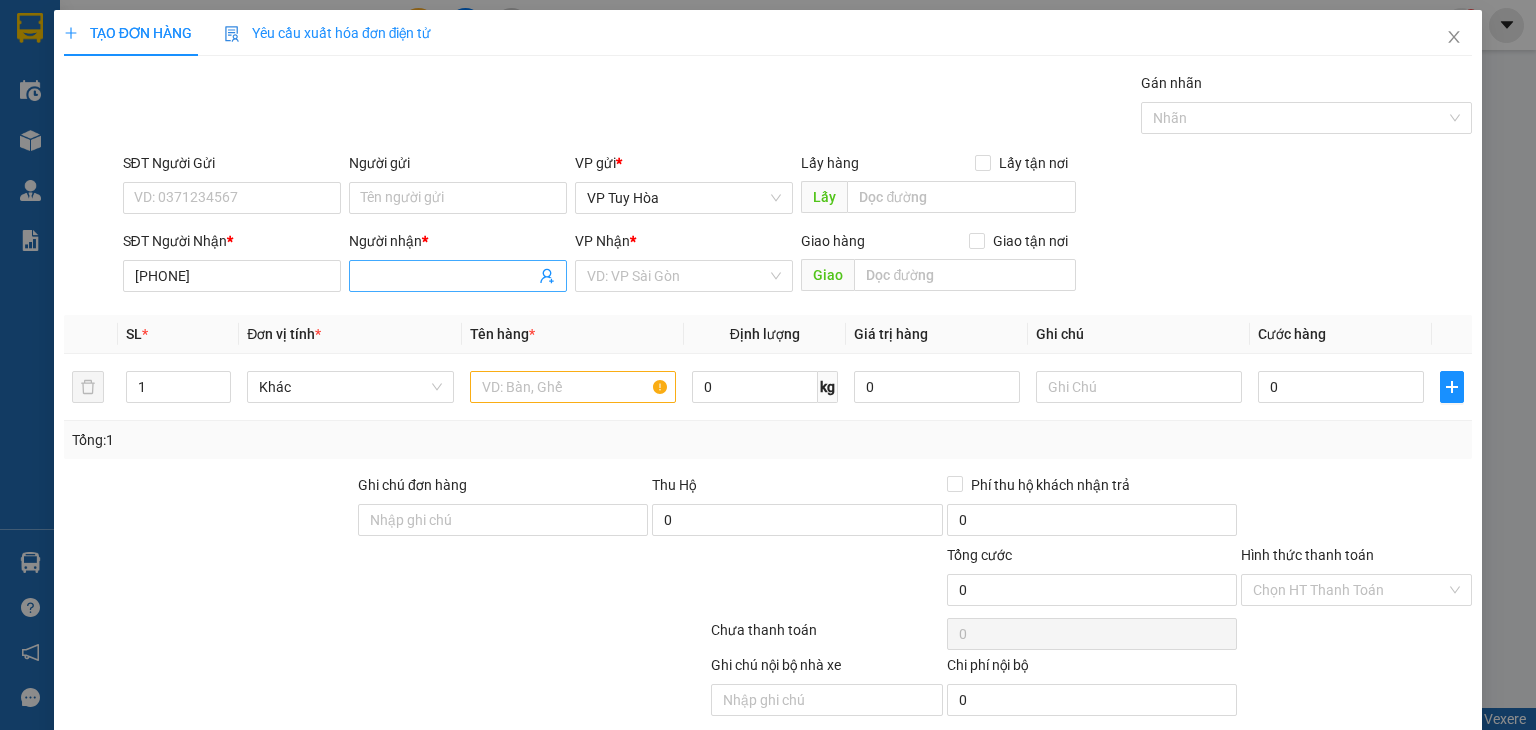 click on "Người nhận  *" at bounding box center (448, 276) 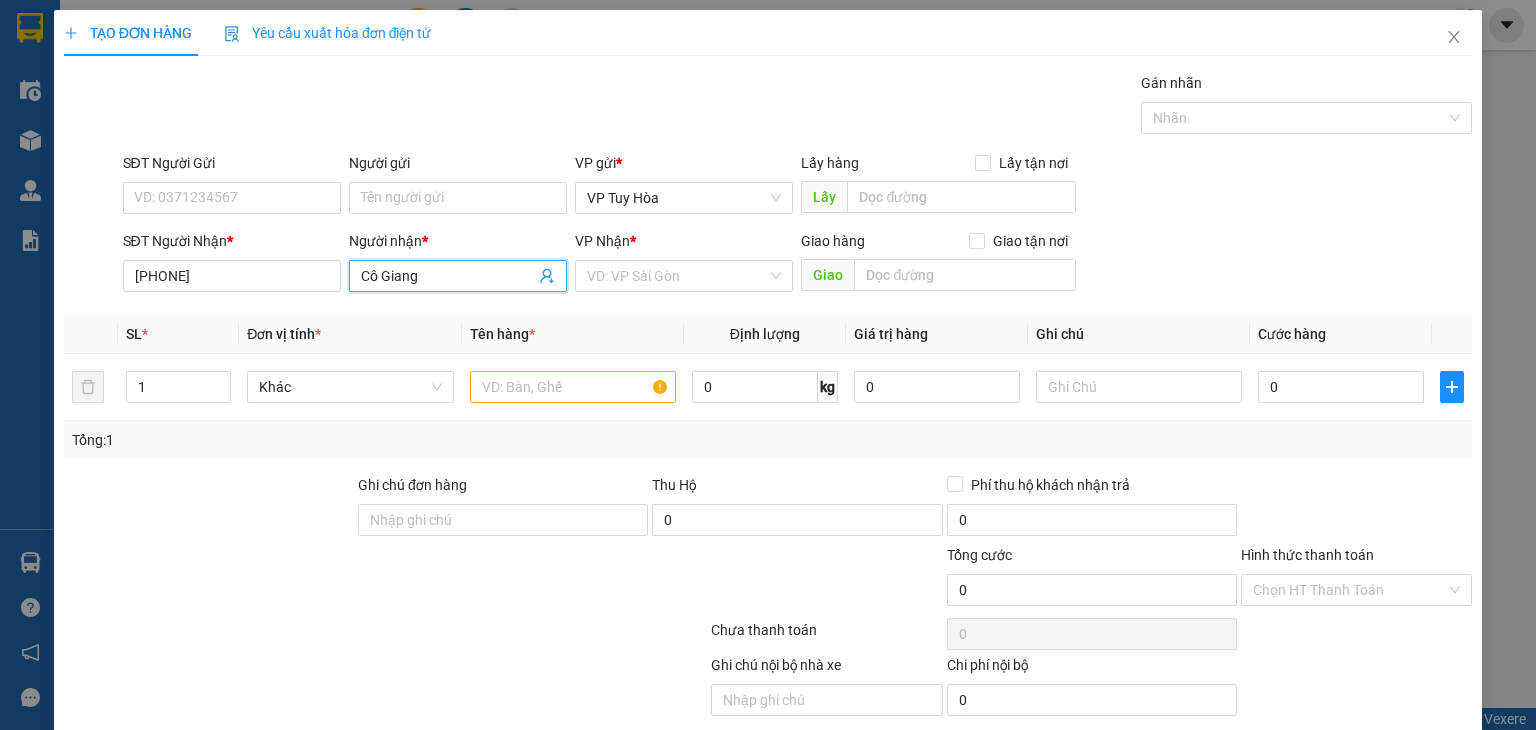 type on "Cô Giang" 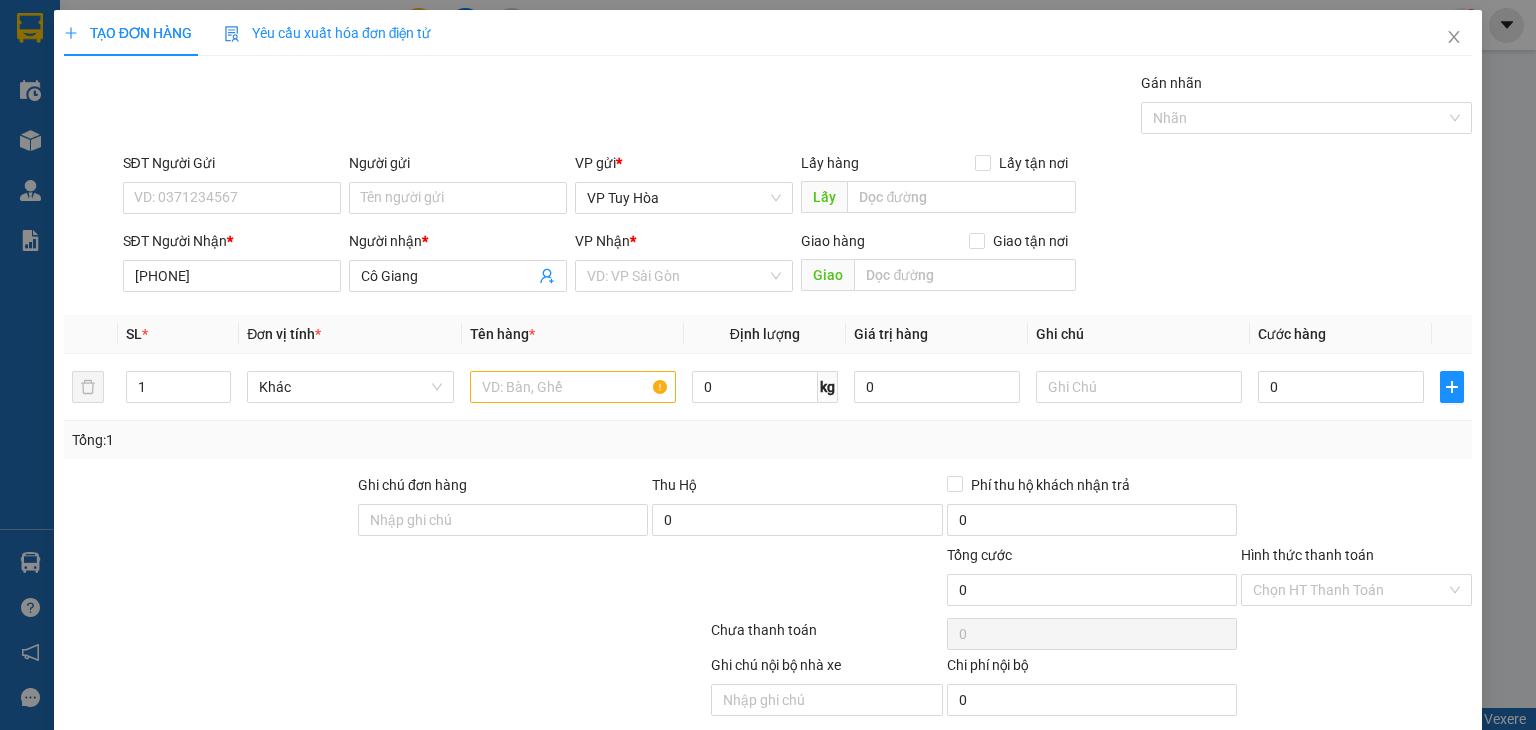 click on "SĐT Người Gửi" at bounding box center [232, 167] 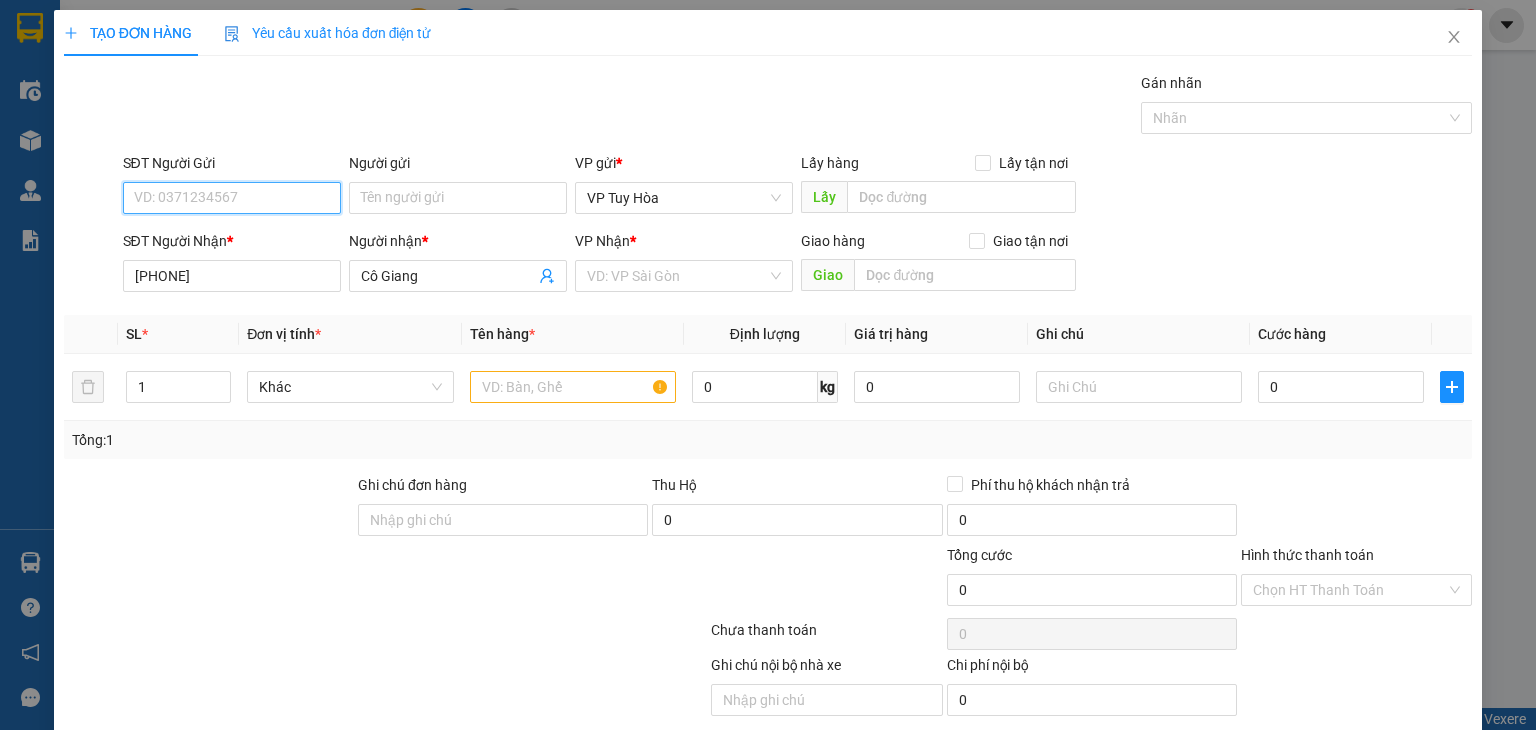 click on "SĐT Người Gửi" at bounding box center (232, 198) 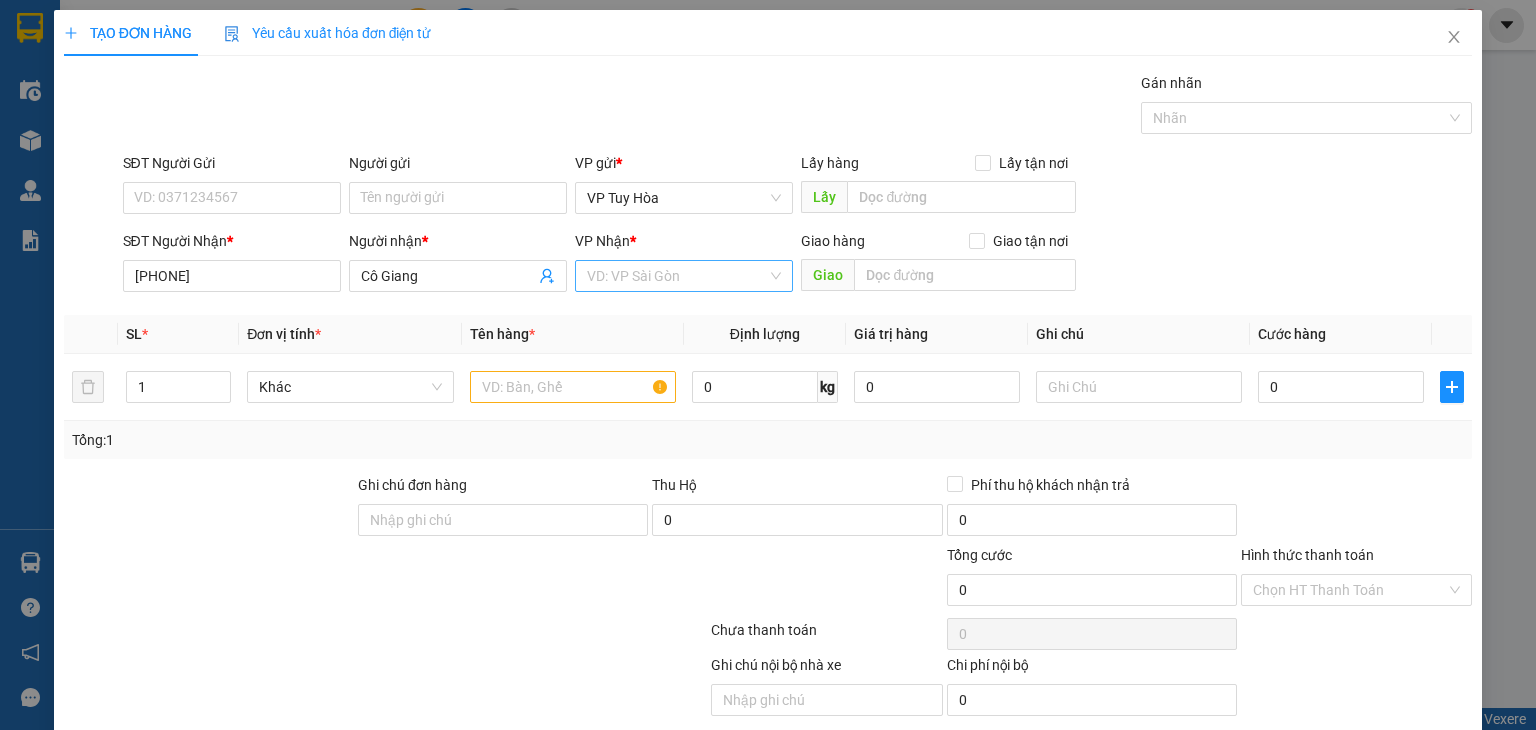 click at bounding box center [677, 276] 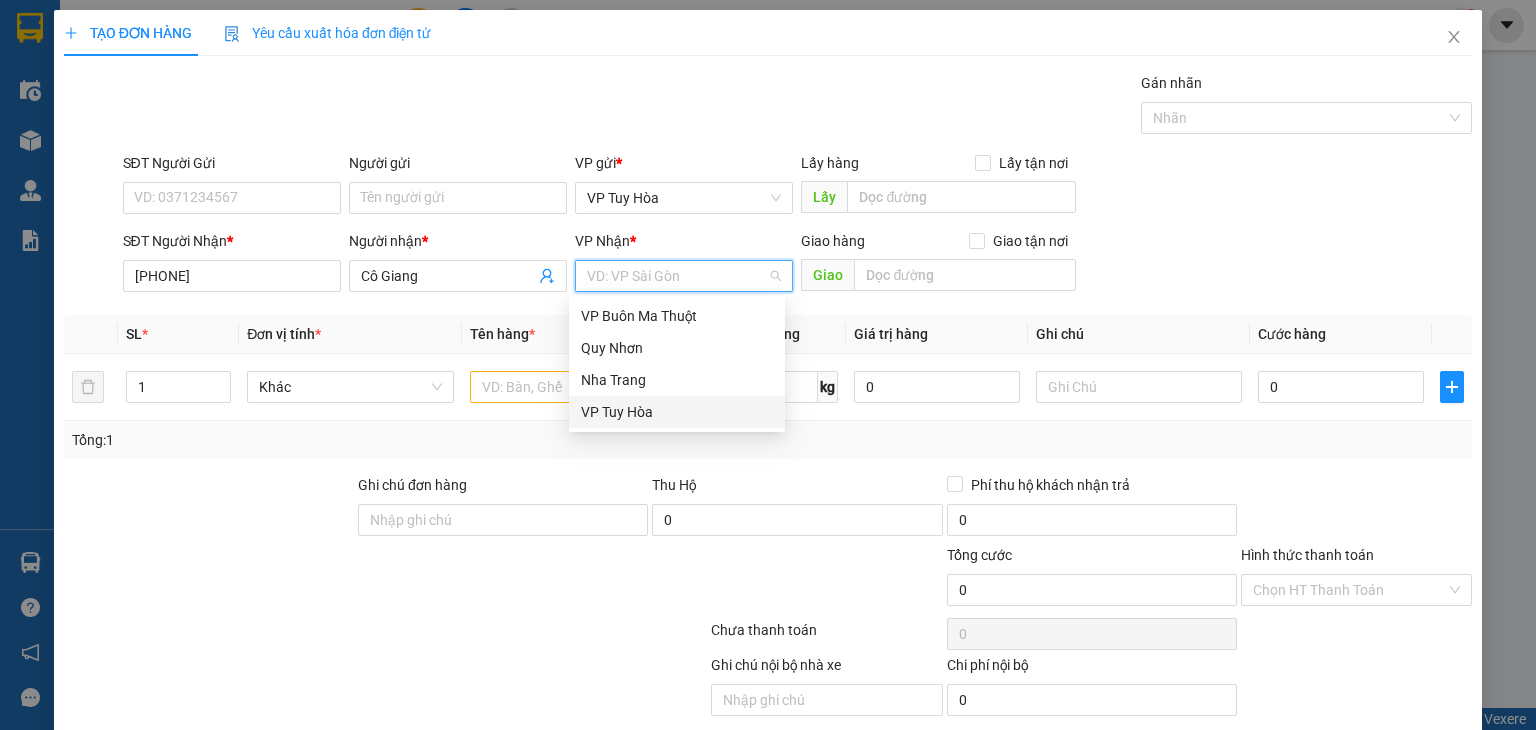 click on "VP Tuy Hòa" at bounding box center [677, 412] 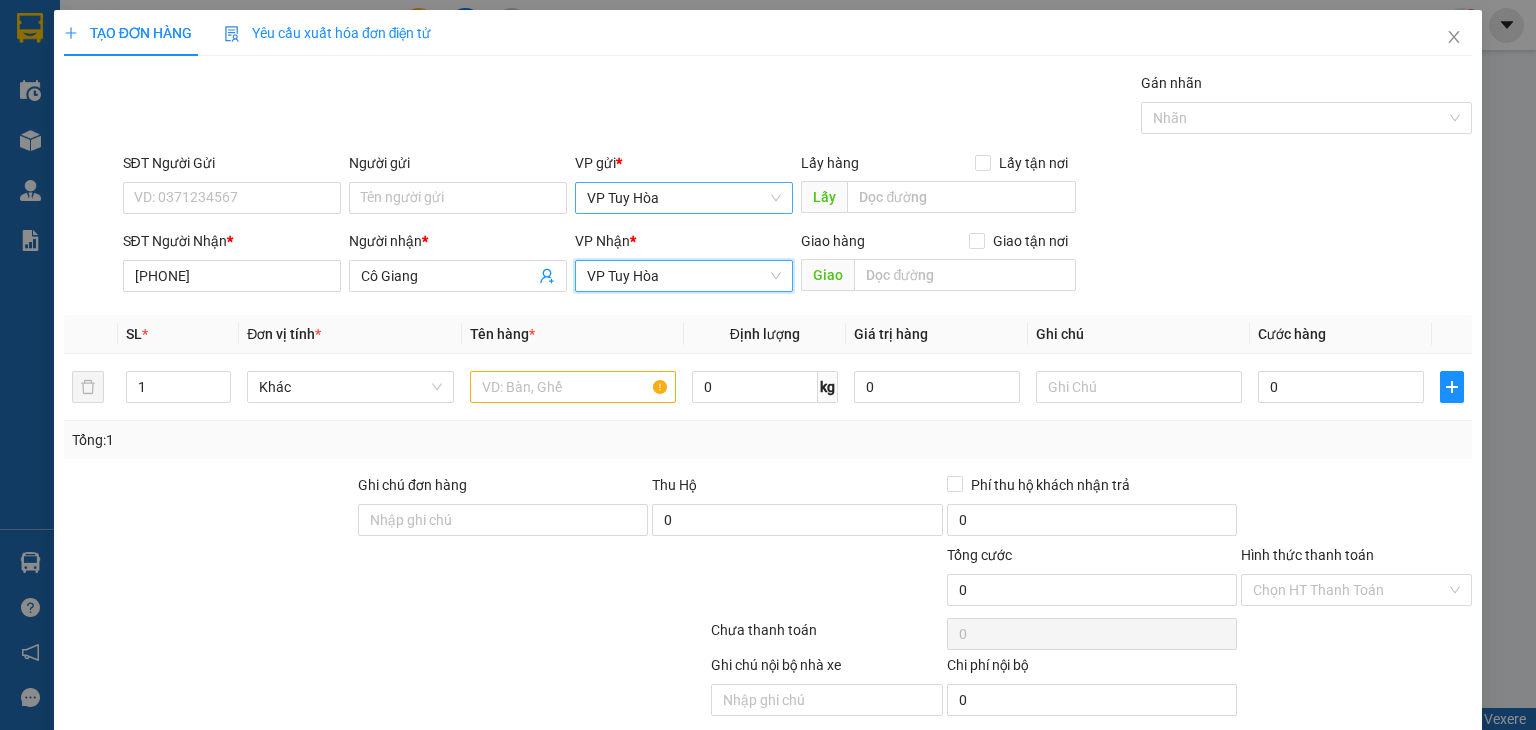 click on "VP Tuy Hòa" at bounding box center (684, 198) 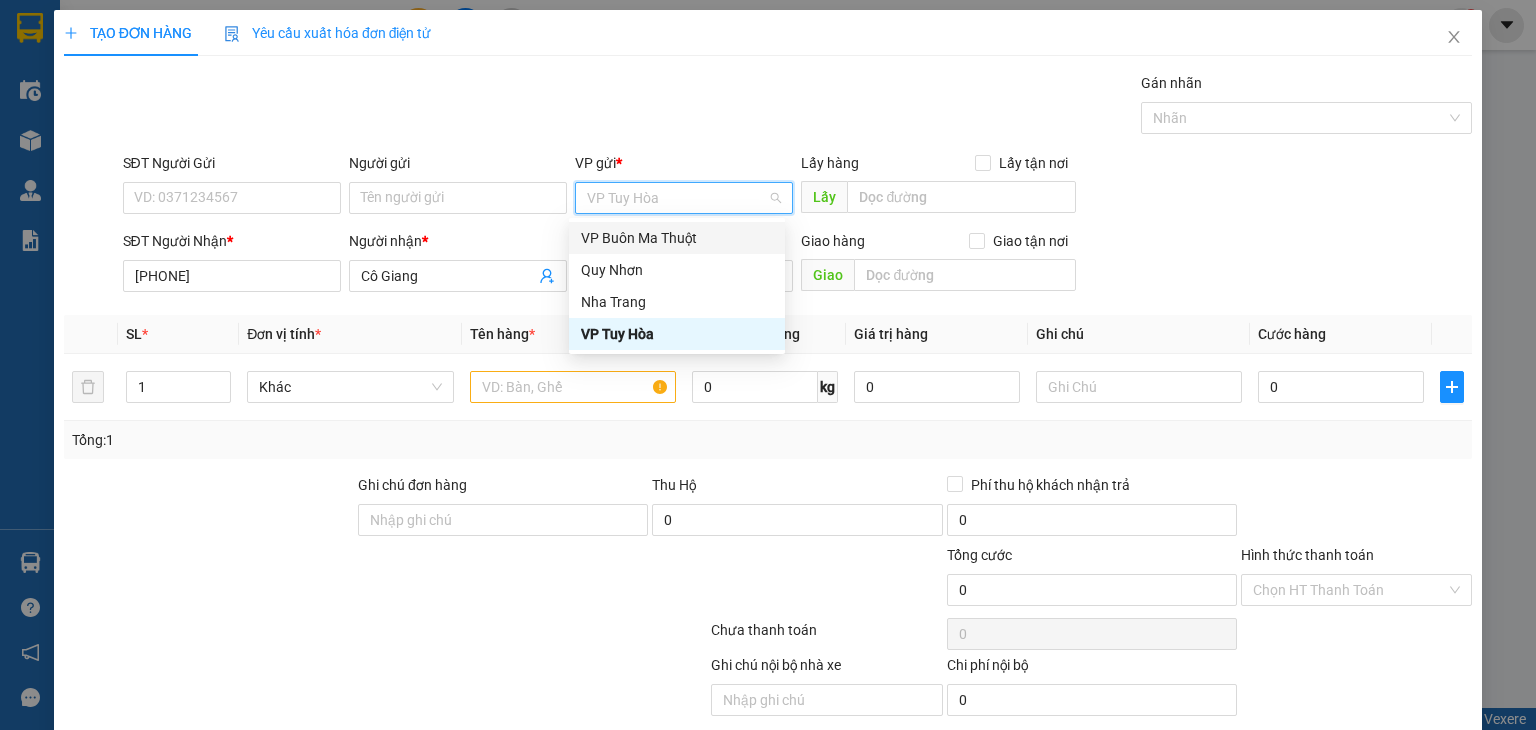drag, startPoint x: 700, startPoint y: 225, endPoint x: 764, endPoint y: 246, distance: 67.357254 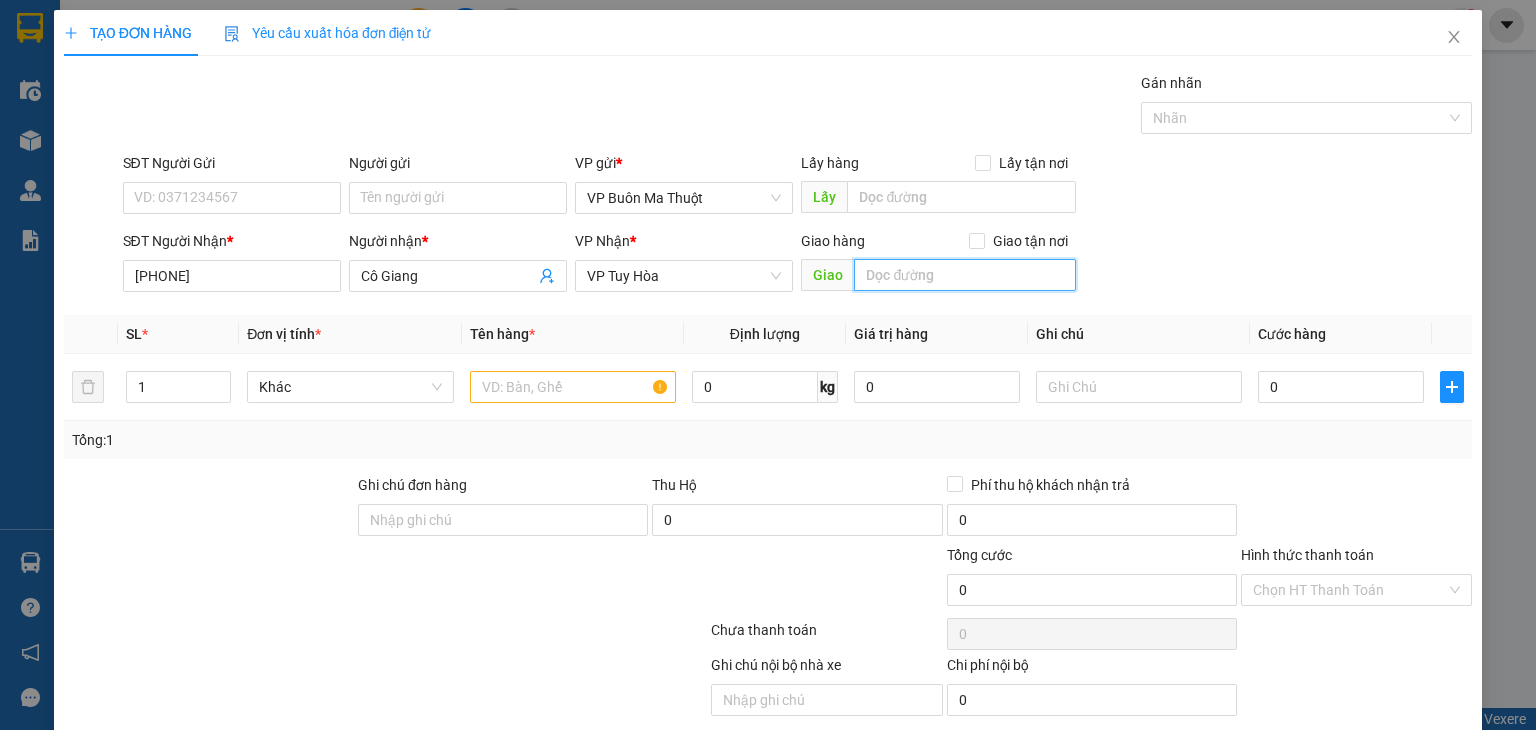 click at bounding box center [965, 275] 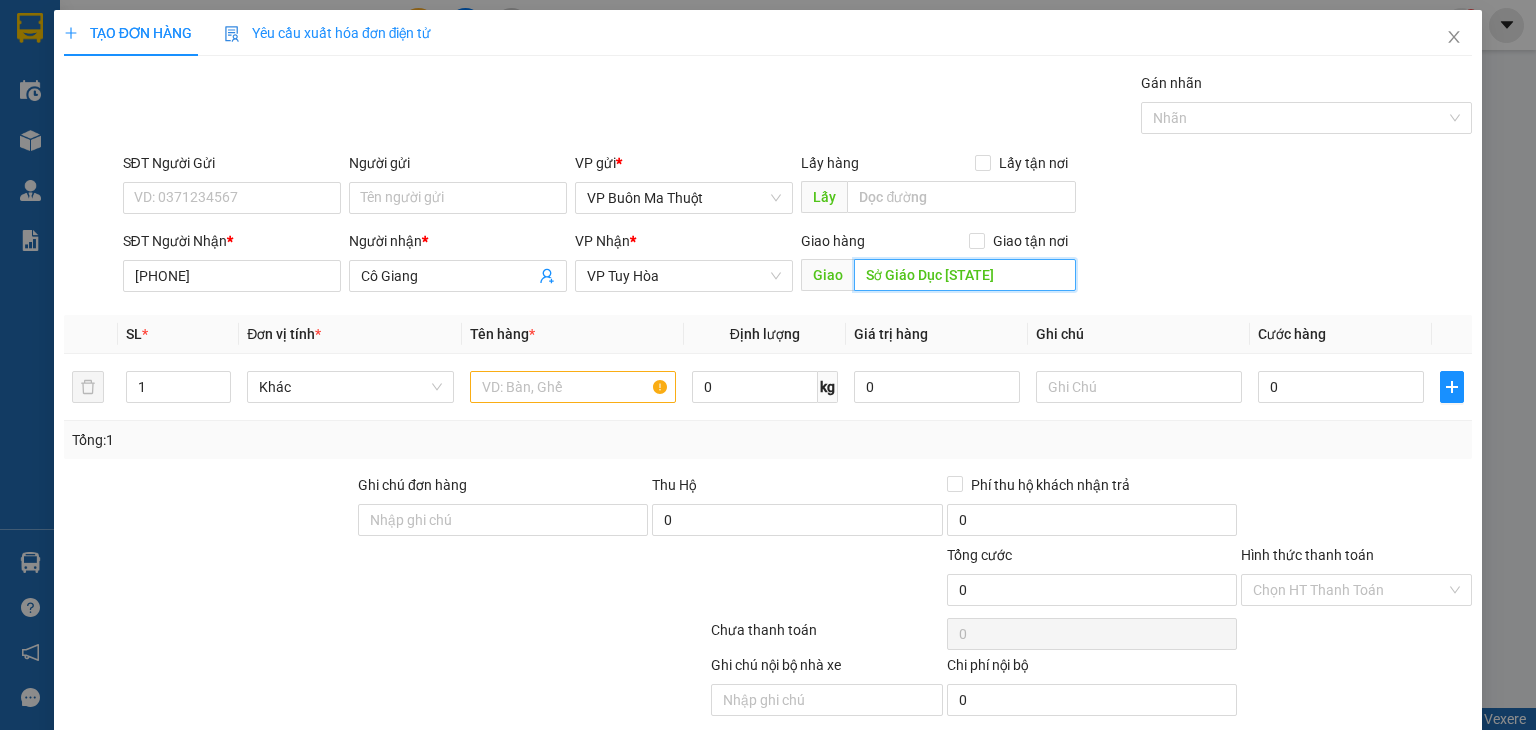 click on "Sở Giáo Dục [STATE]" at bounding box center [965, 275] 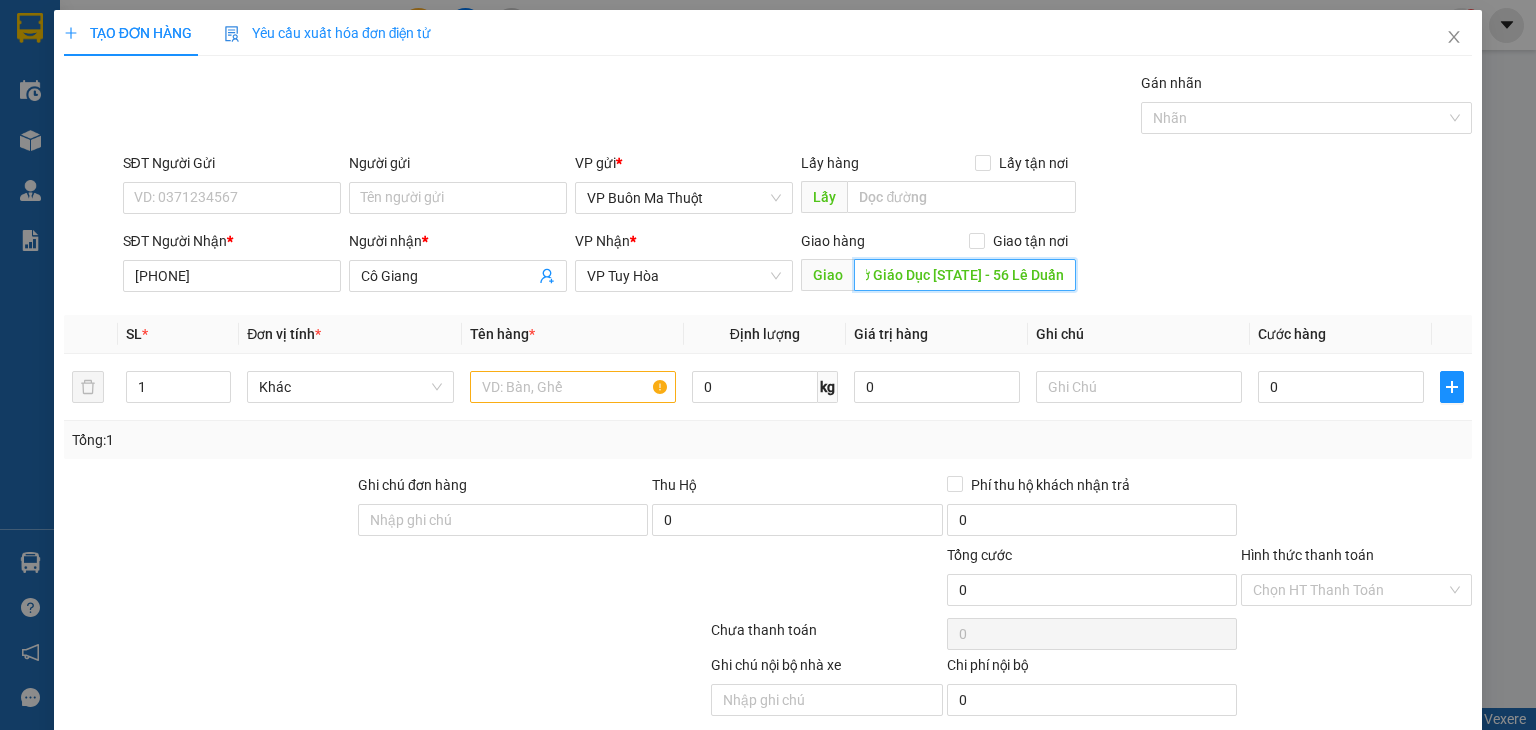 scroll, scrollTop: 0, scrollLeft: 20, axis: horizontal 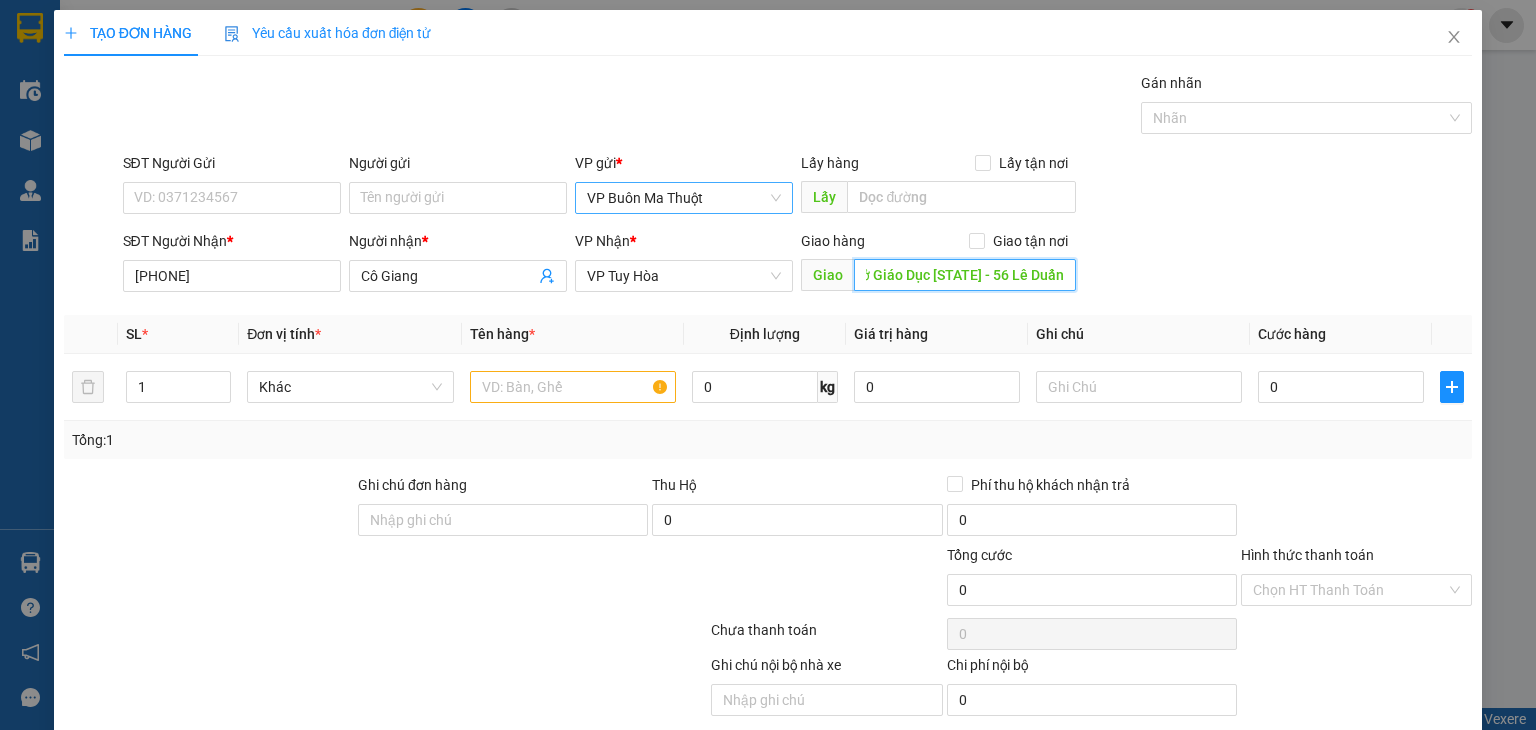 click on "VP Buôn Ma Thuột" at bounding box center (684, 198) 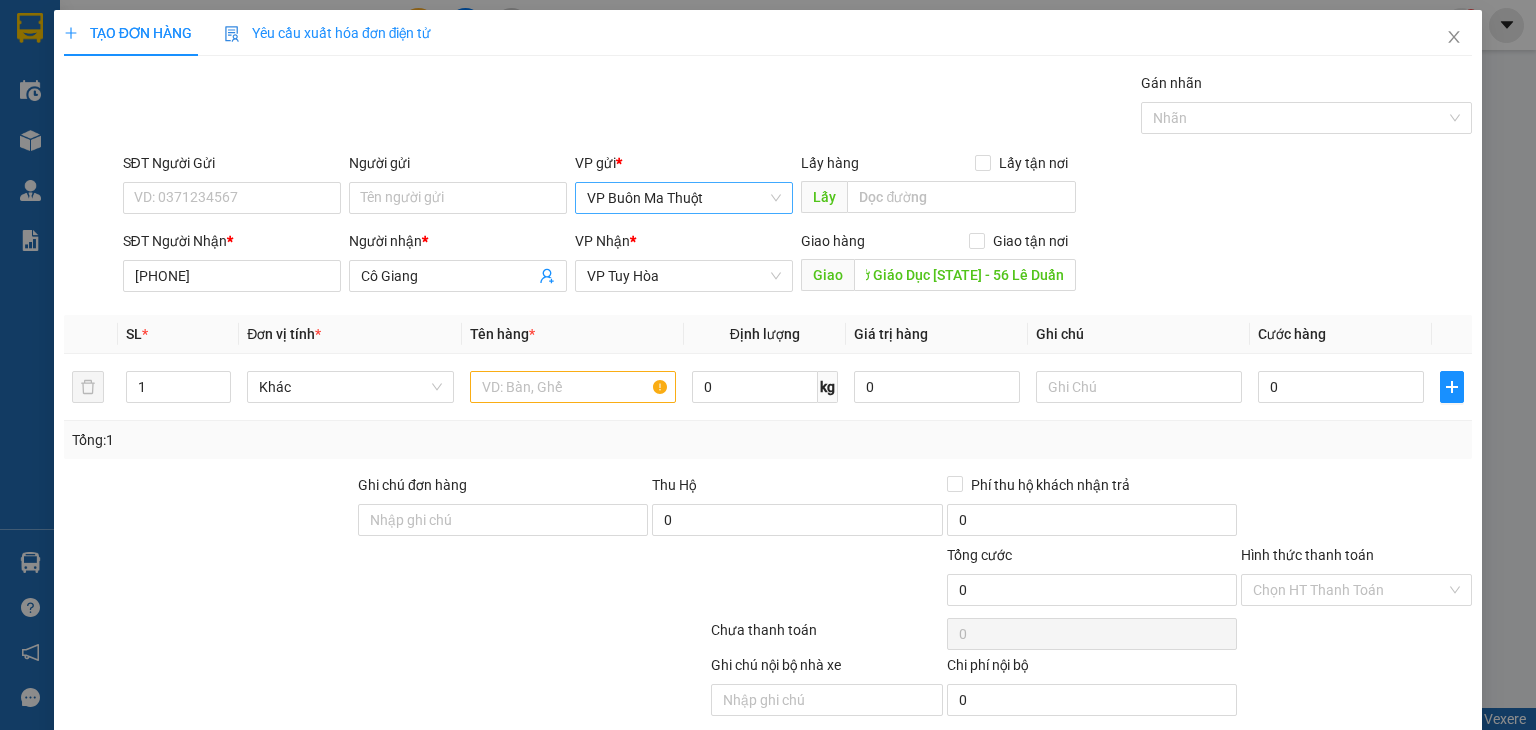 scroll, scrollTop: 0, scrollLeft: 0, axis: both 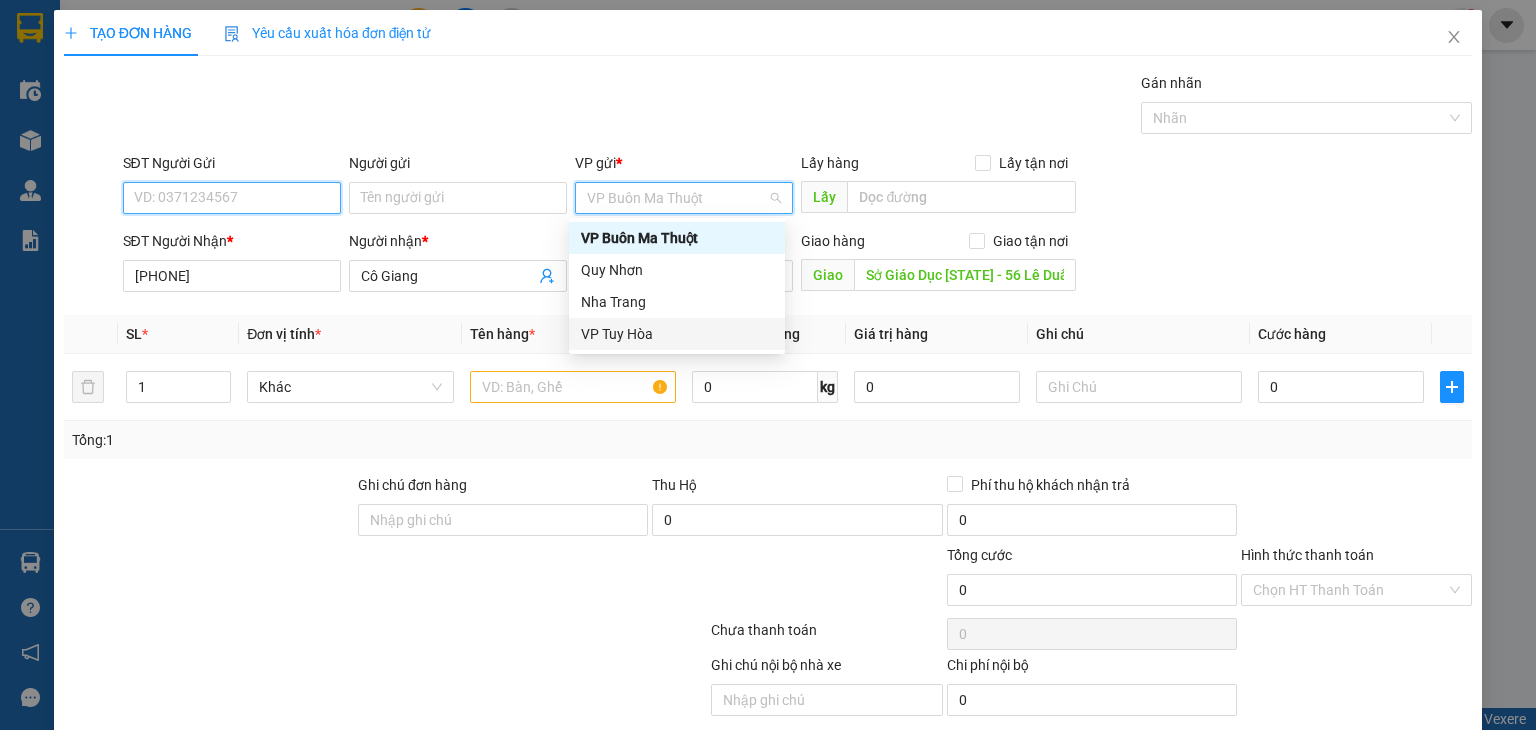 drag, startPoint x: 271, startPoint y: 194, endPoint x: 286, endPoint y: 202, distance: 17 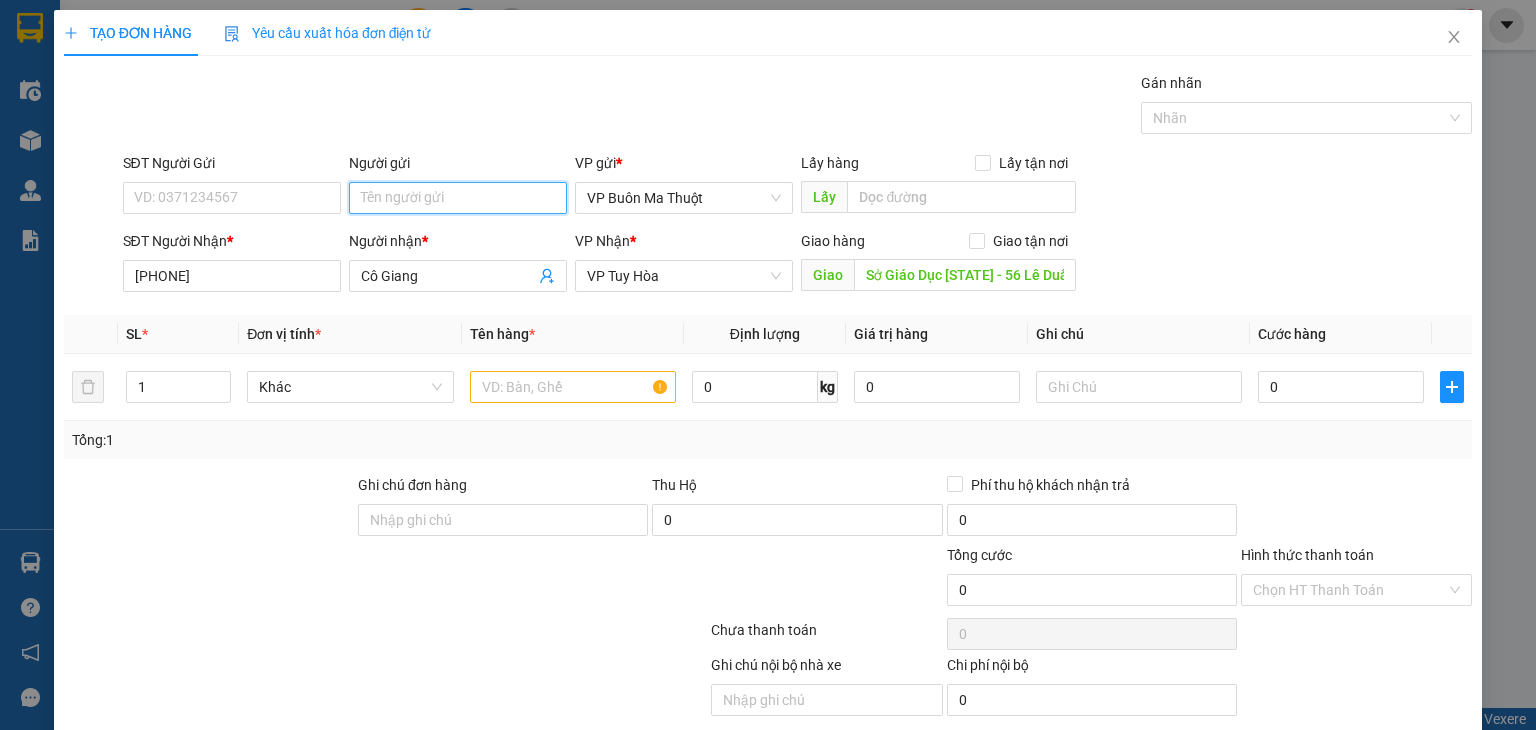 click on "Người gửi" at bounding box center [458, 198] 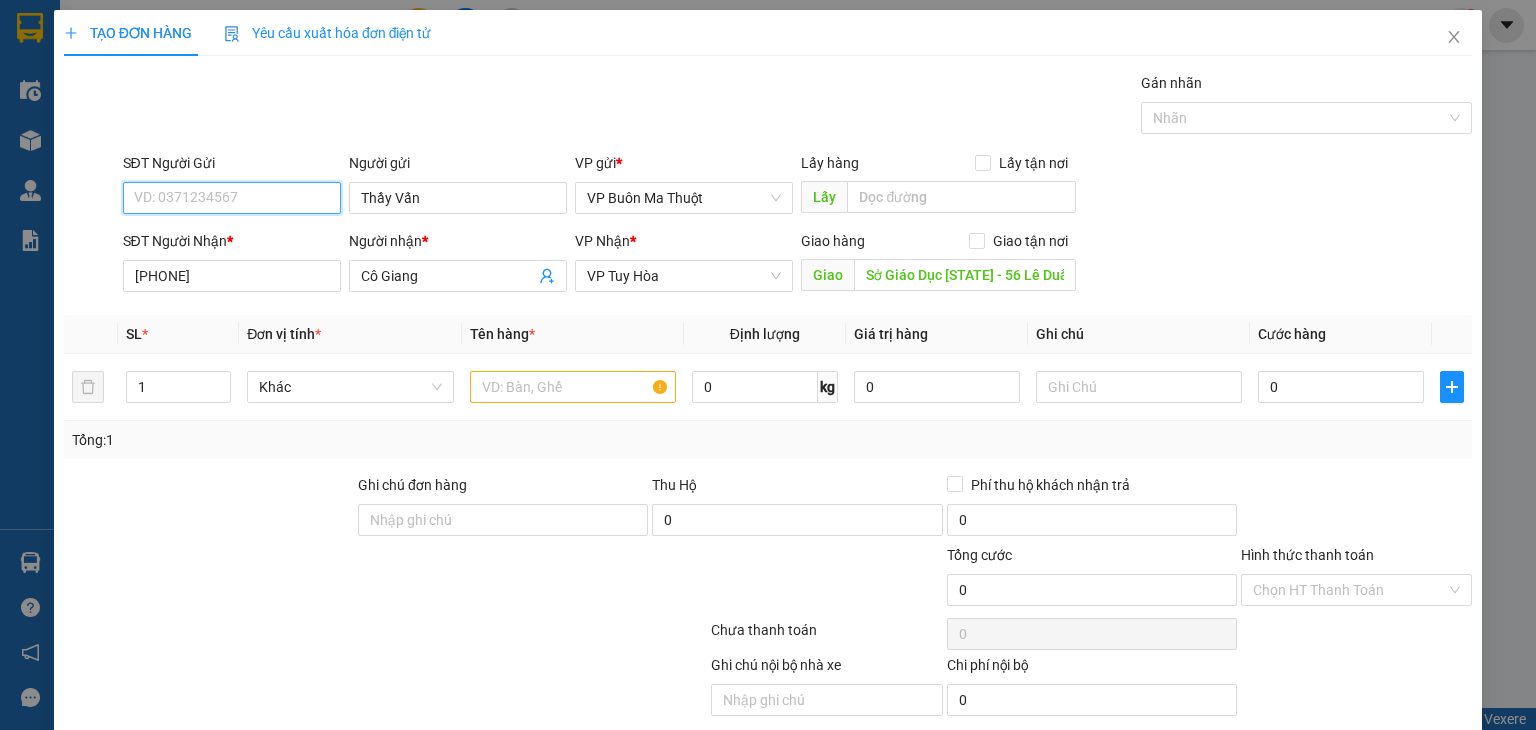 click on "SĐT Người Gửi" at bounding box center (232, 198) 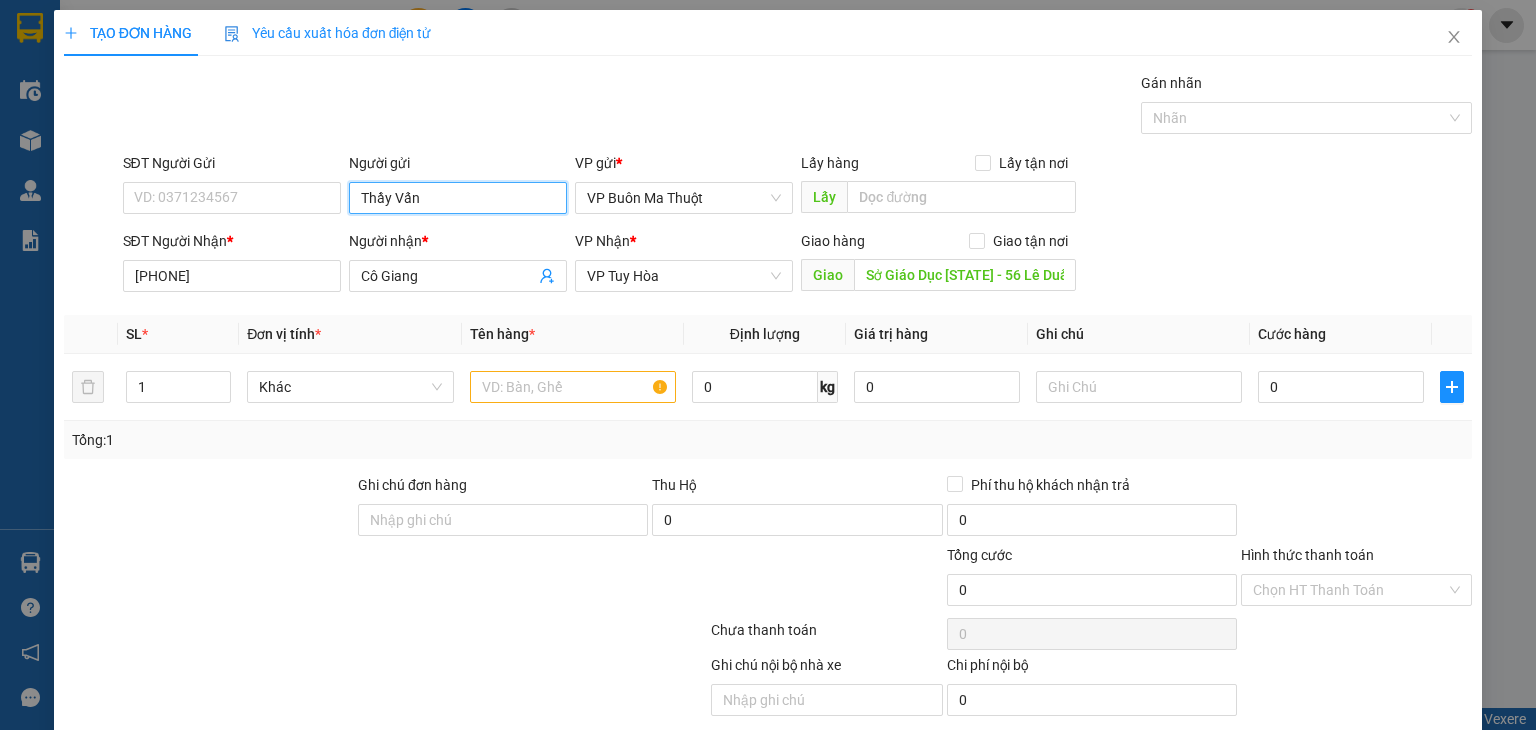 click on "Thầy Vấn" at bounding box center [458, 198] 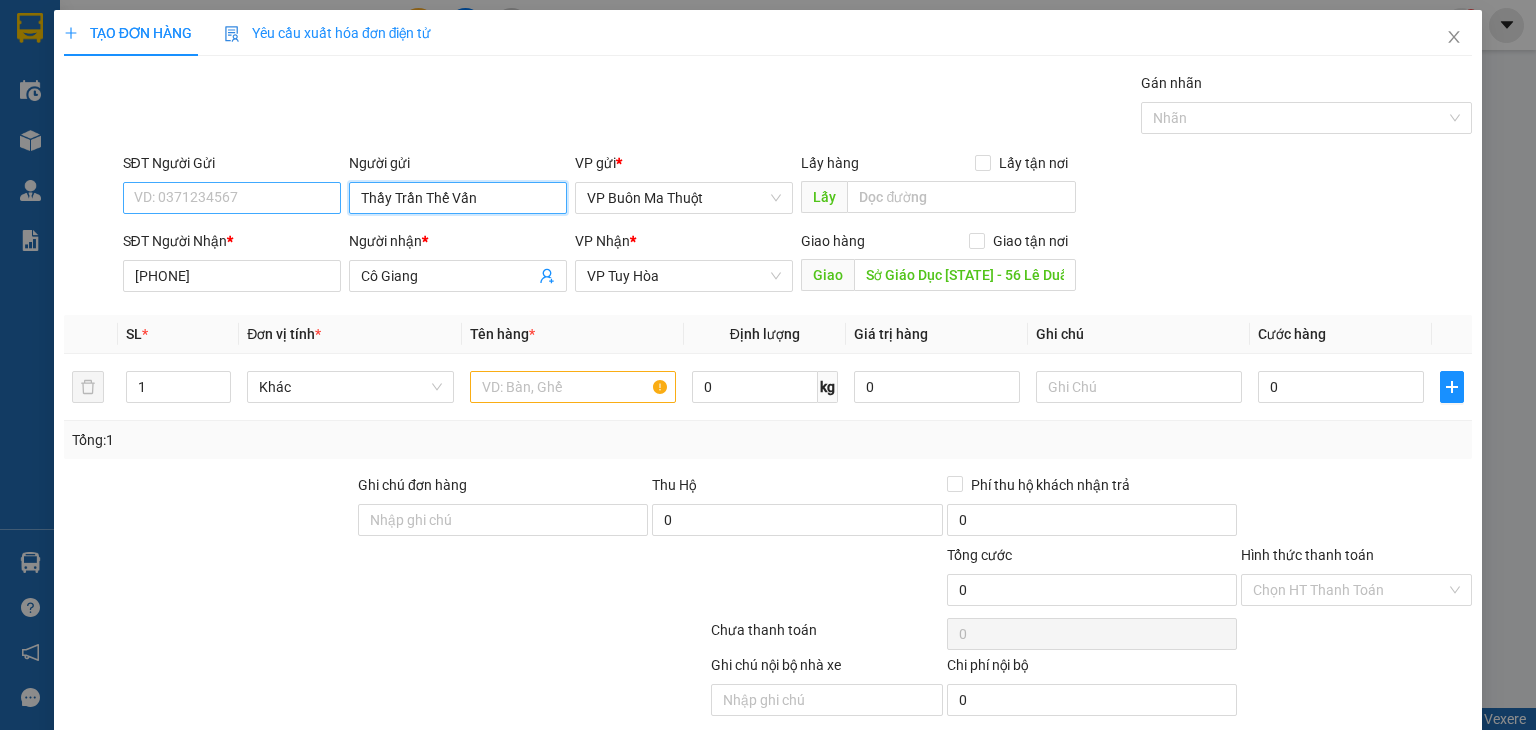 type on "Thầy Trần Thế Vấn" 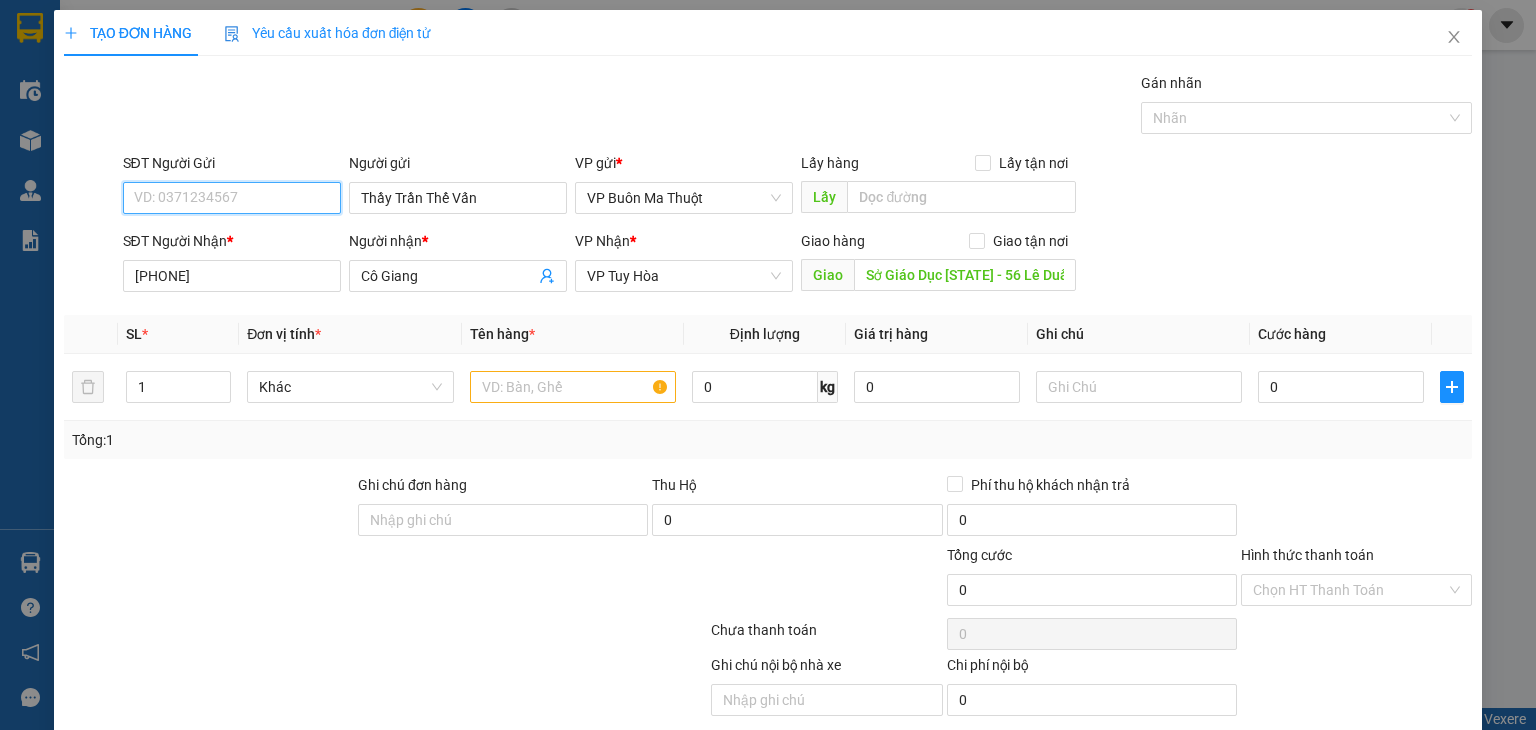 click on "SĐT Người Gửi" at bounding box center [232, 198] 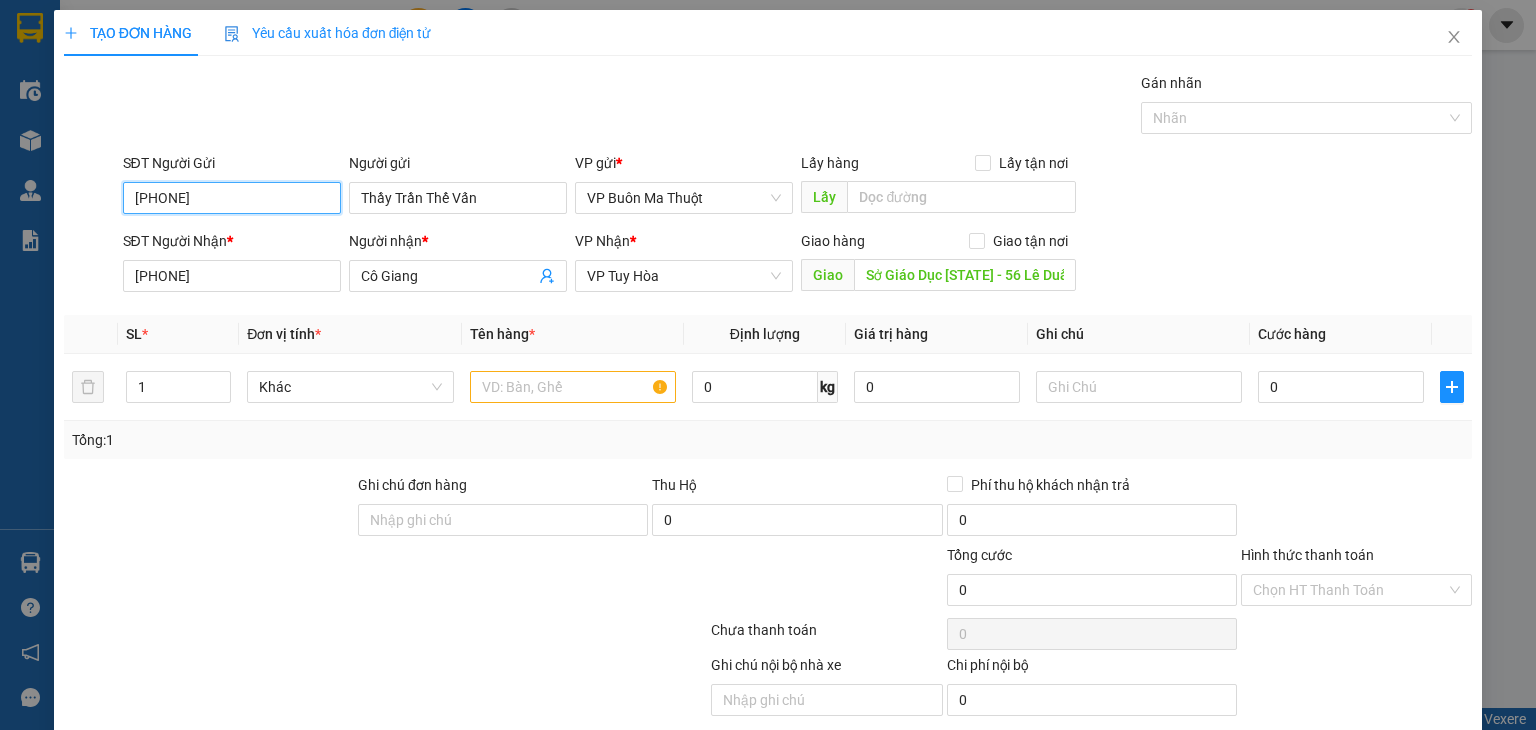 type on "[PHONE]" 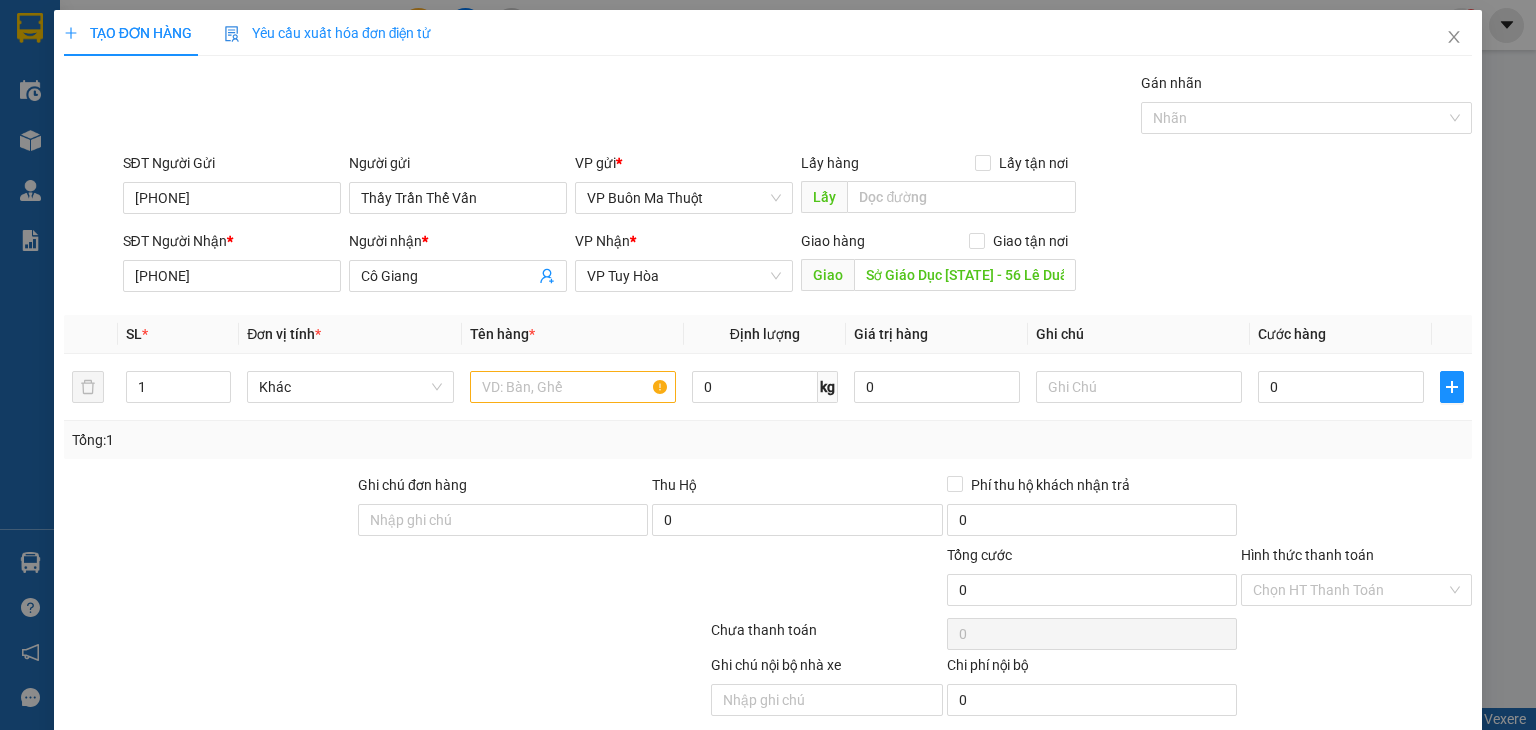 click on "SĐT Người Gửi [PHONE] [PHONE] Người gửi Thầy Trần Thế Vấn VP gửi * VP Buôn Ma Thuột Lấy hàng Lấy tận nơi Lấy SĐT Người Nhận * [PHONE] Người nhận * Cô Giang VP Nhận * VP Tuy Hòa Giao hàng Giao tận nơi GiaoSở Giáo Dục [STATE] - 56 Lê Duẩn" at bounding box center [768, 226] 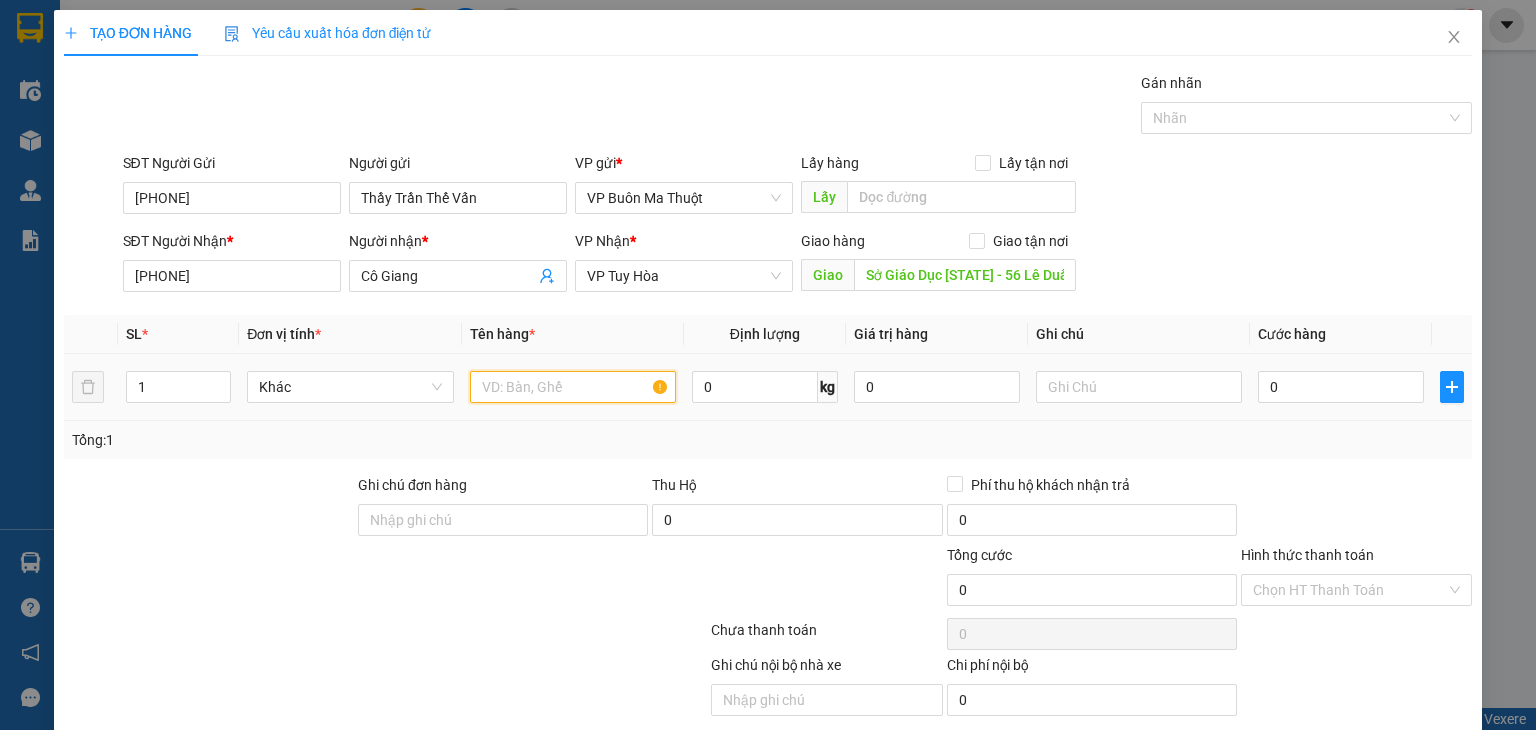 click at bounding box center [573, 387] 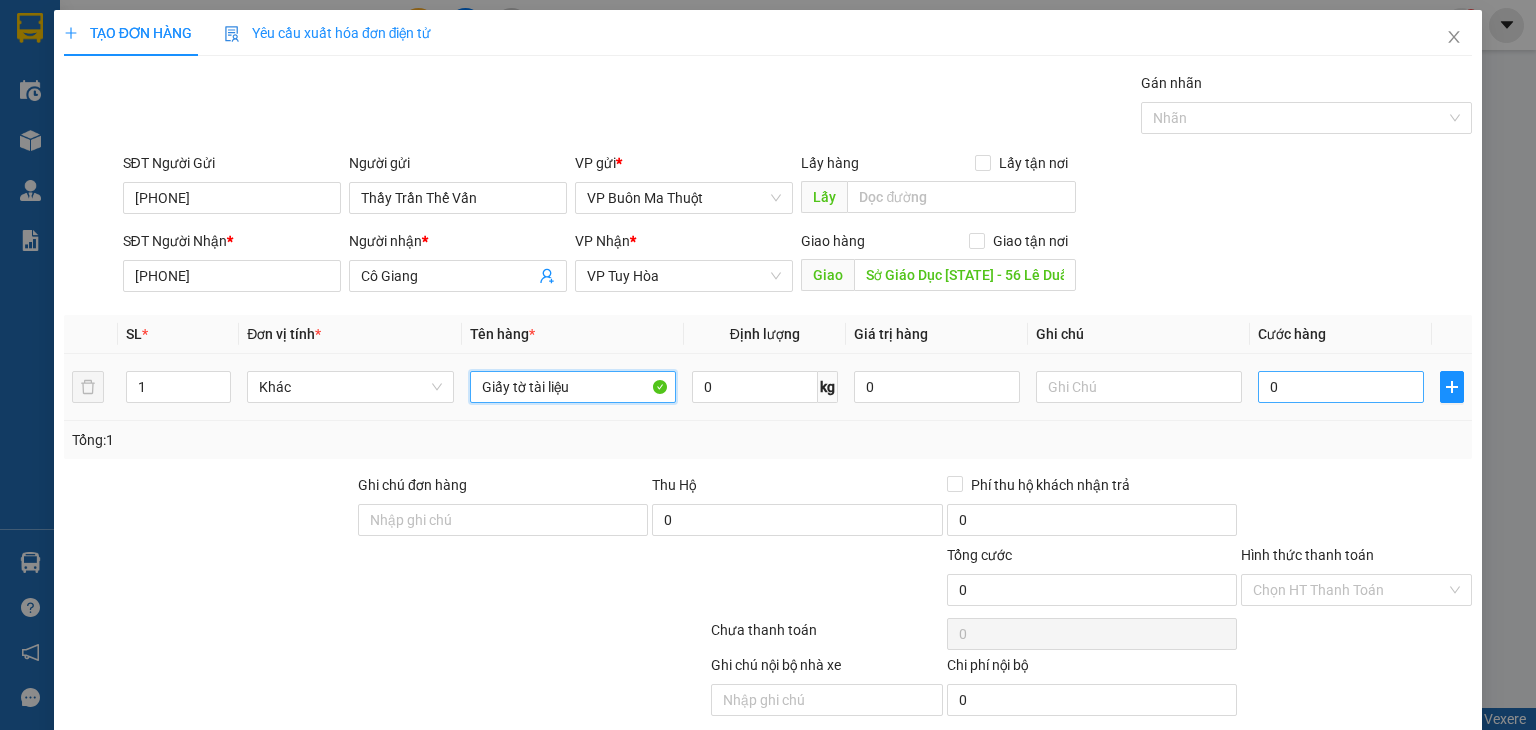 type on "Giấy tờ tài liệu" 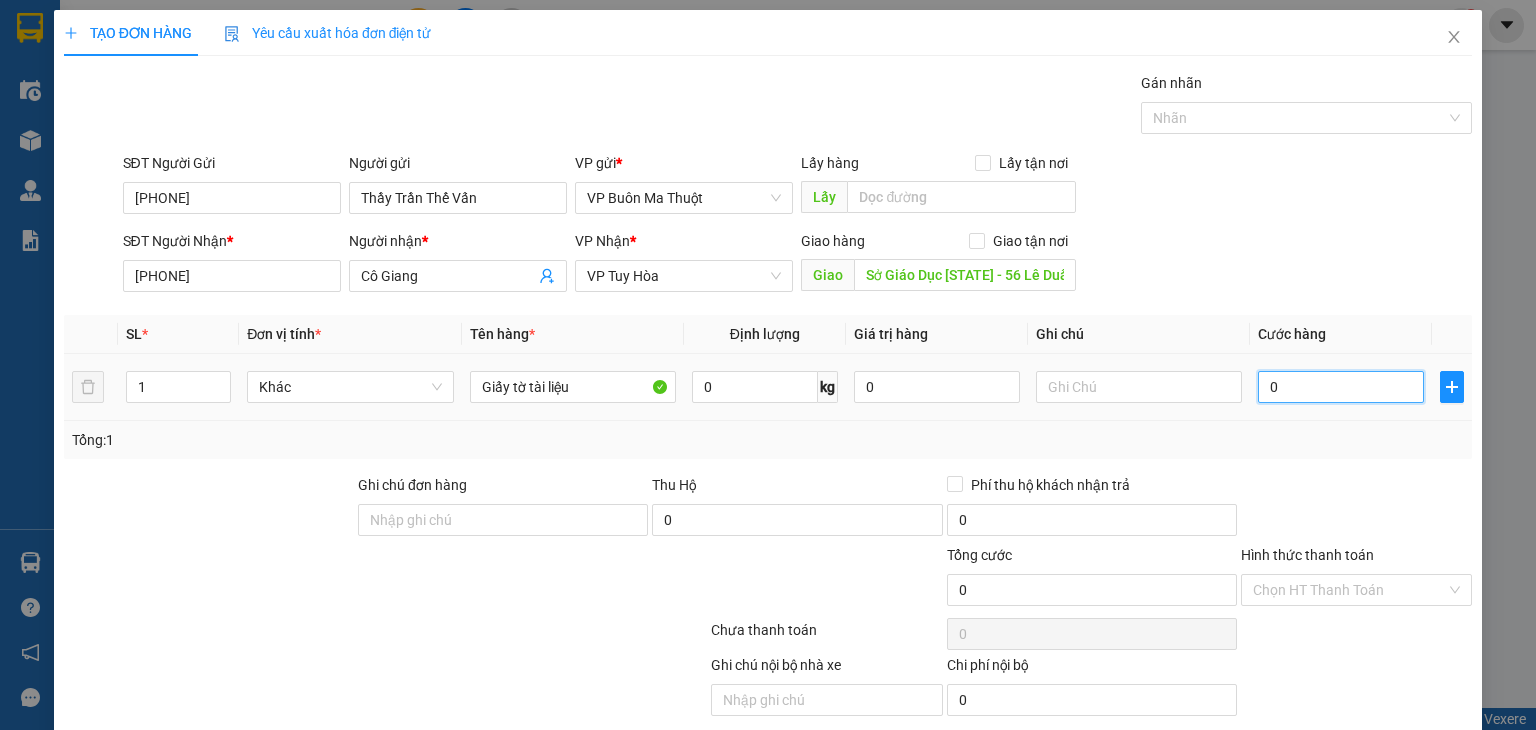 click on "0" at bounding box center (1341, 387) 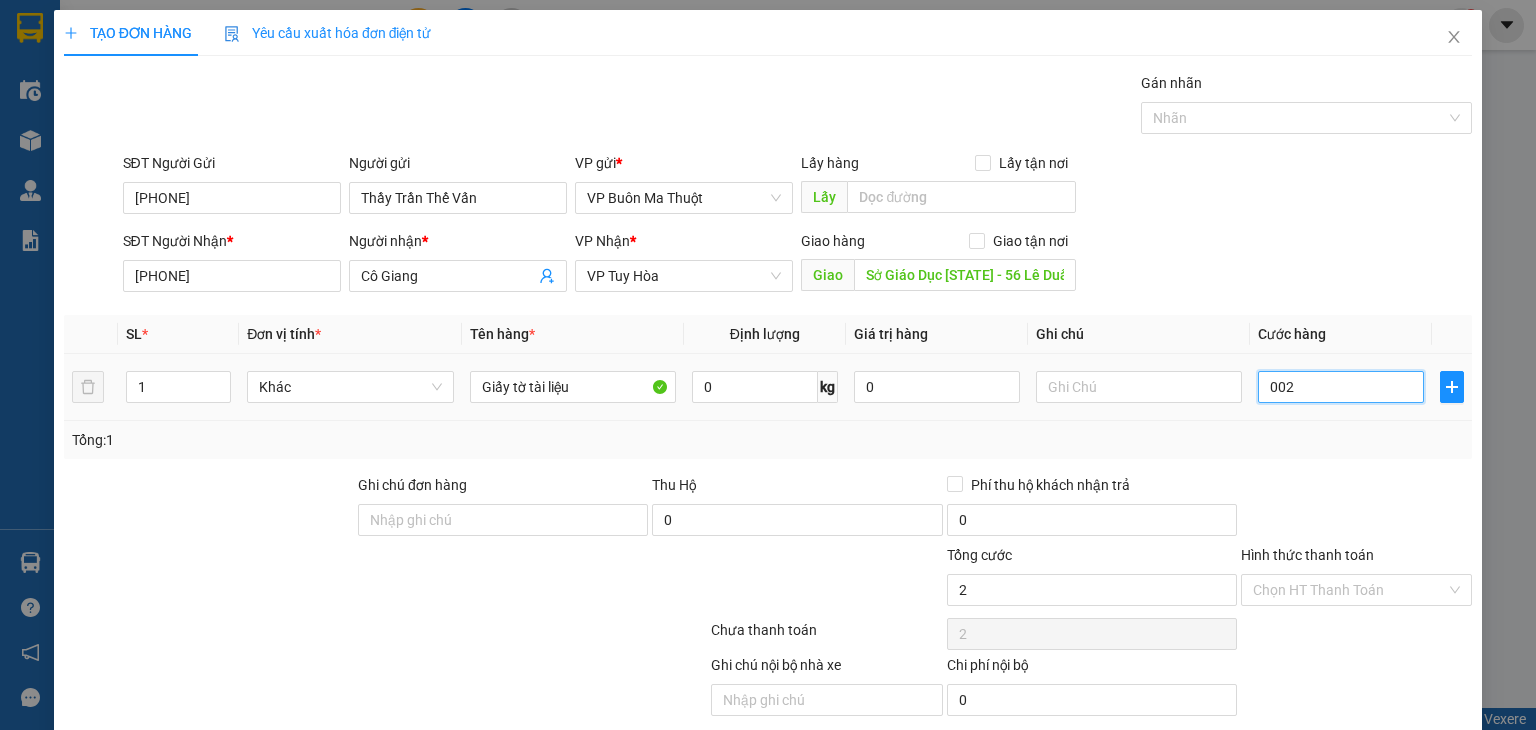type on "00" 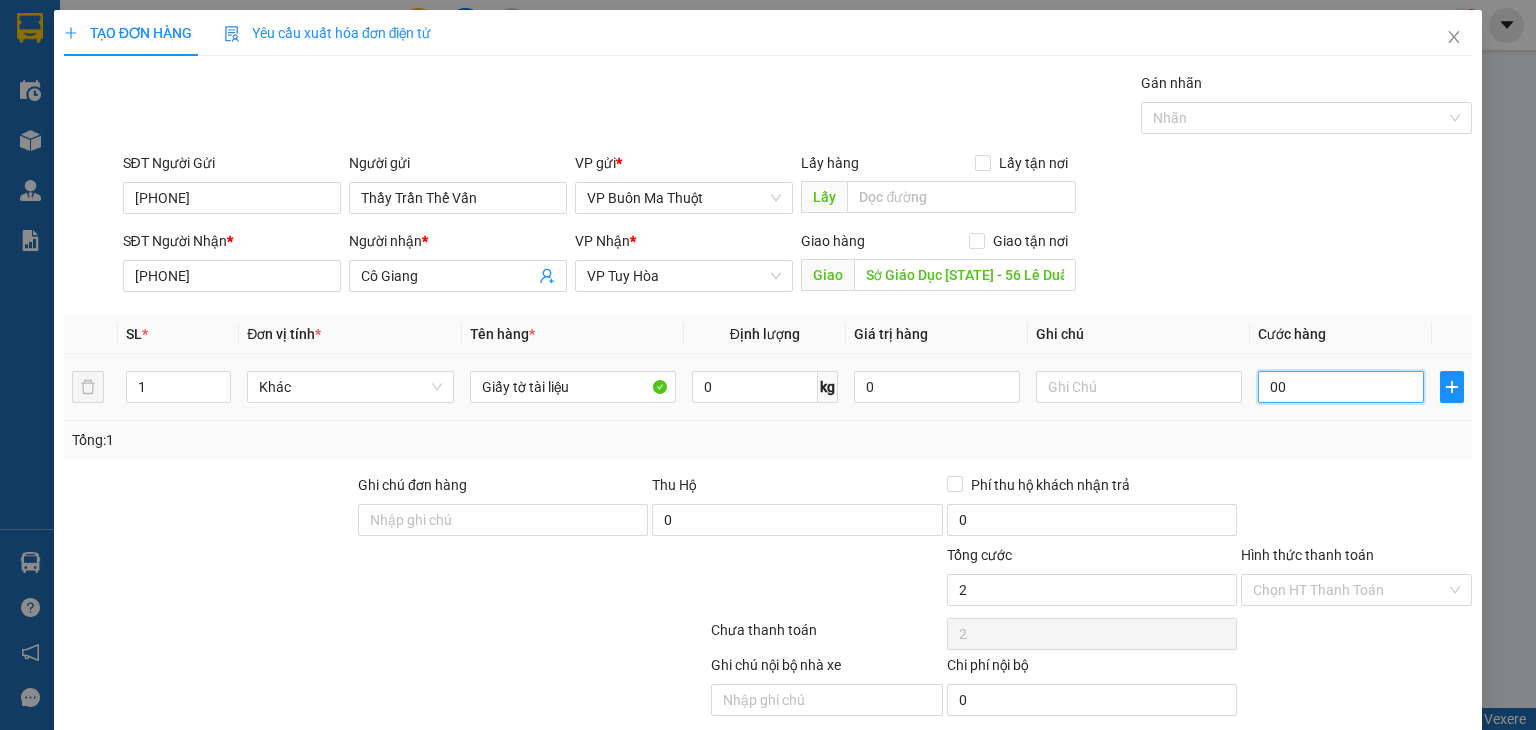 type on "0" 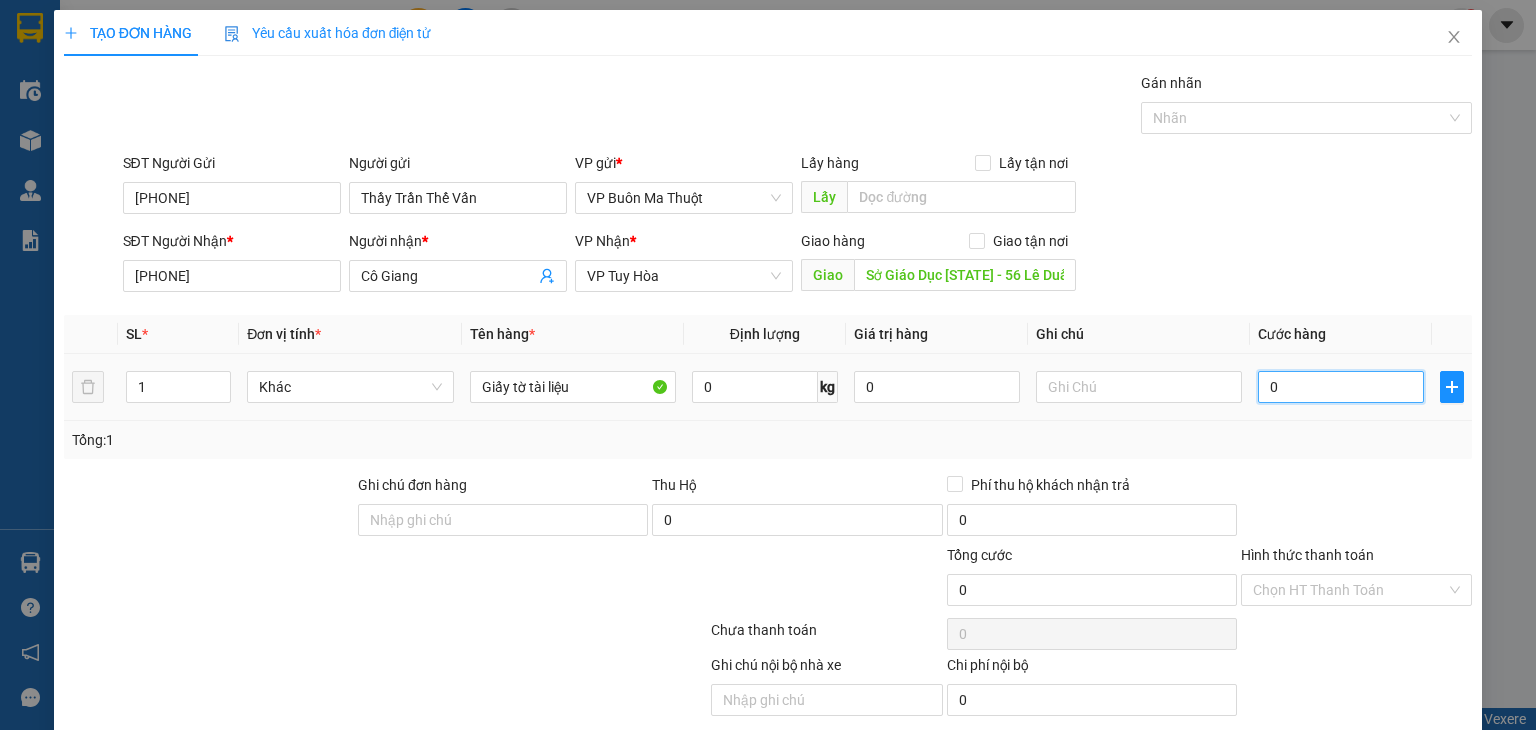 type on "002" 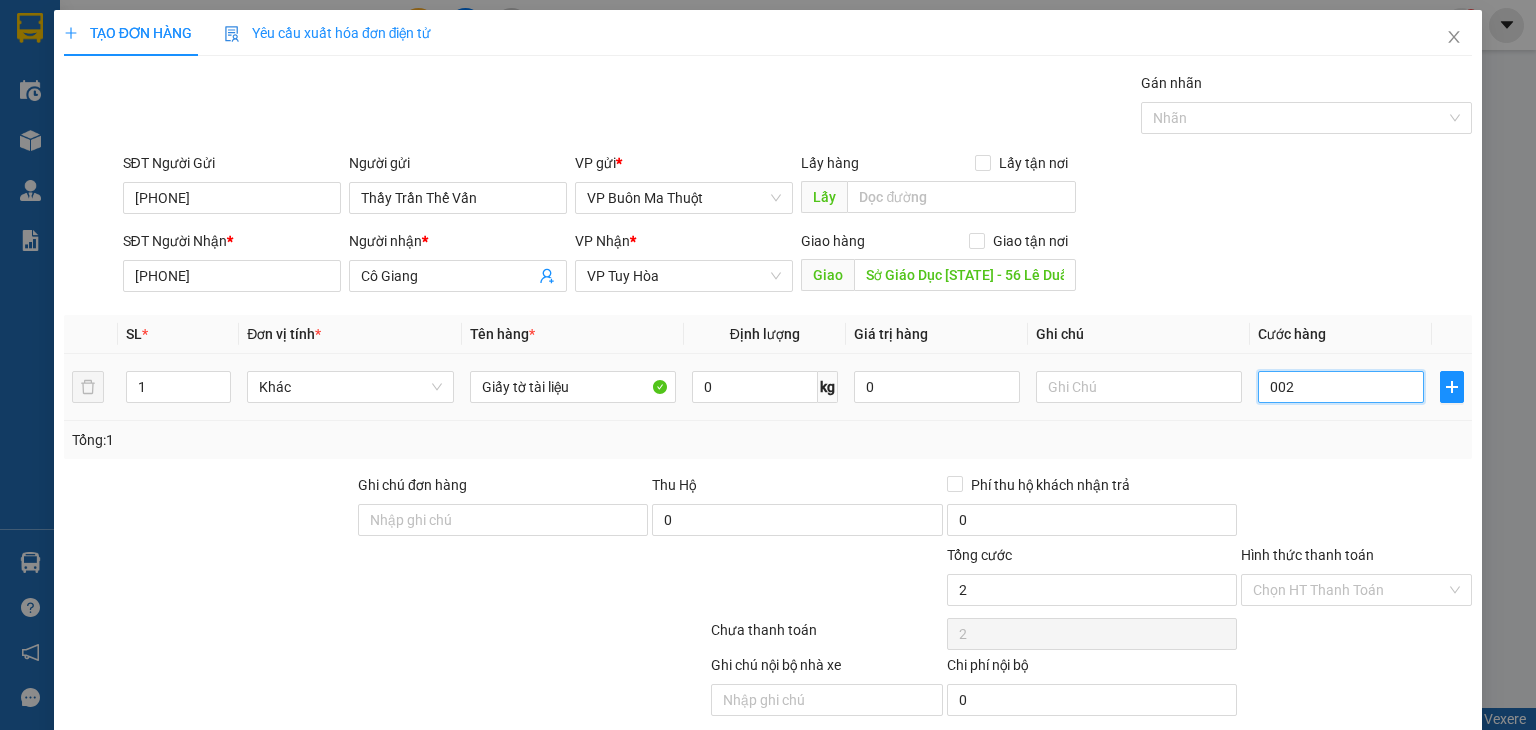 type on "00" 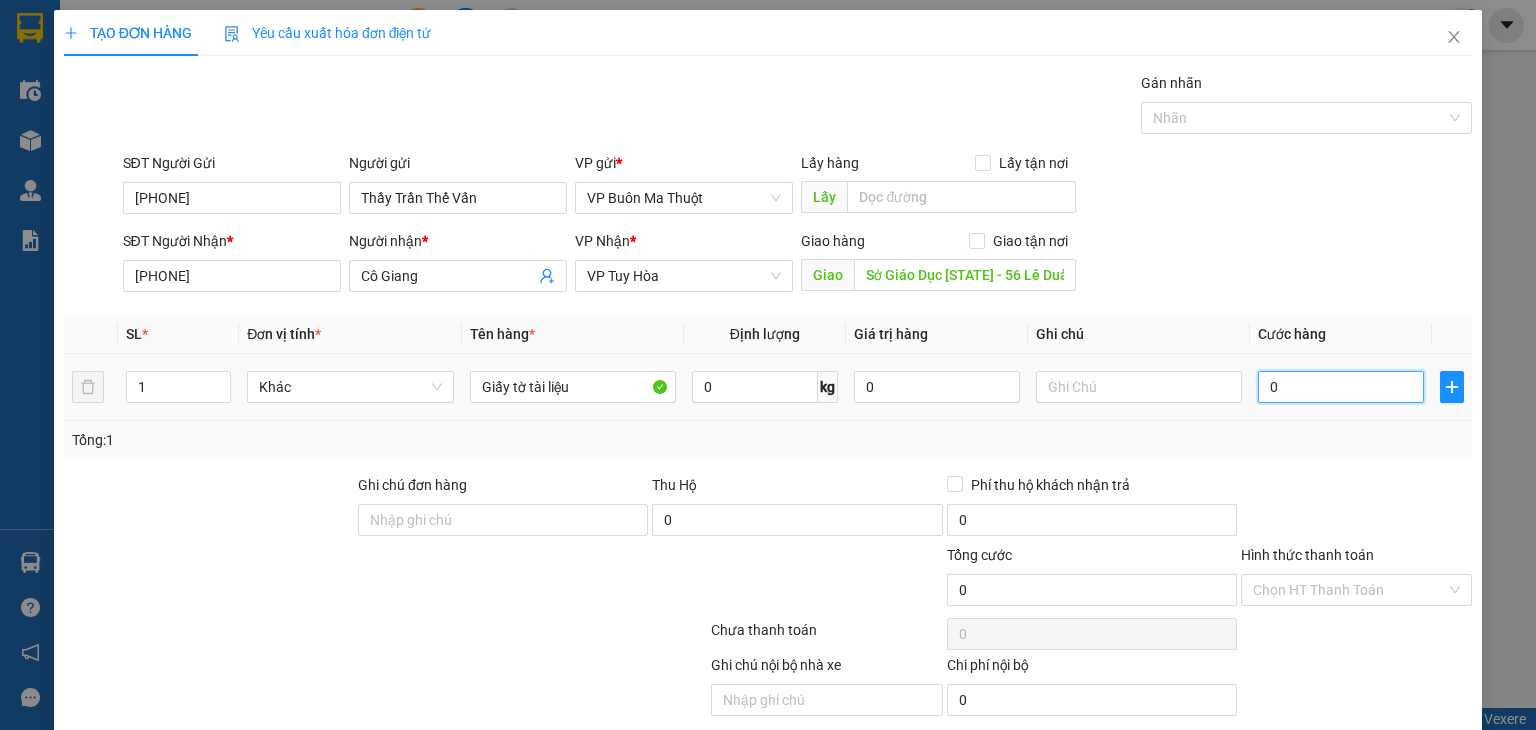 type on "20" 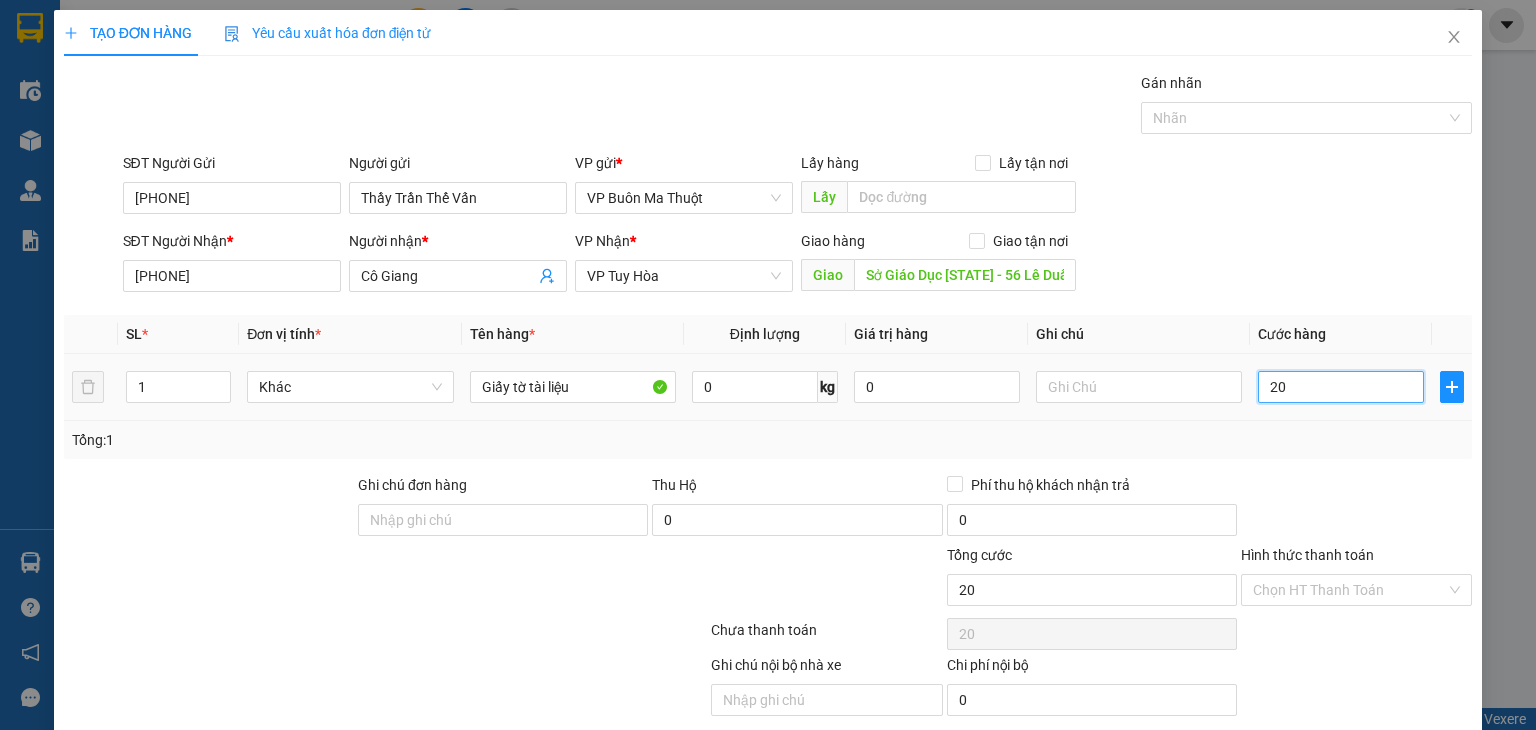 type on "230" 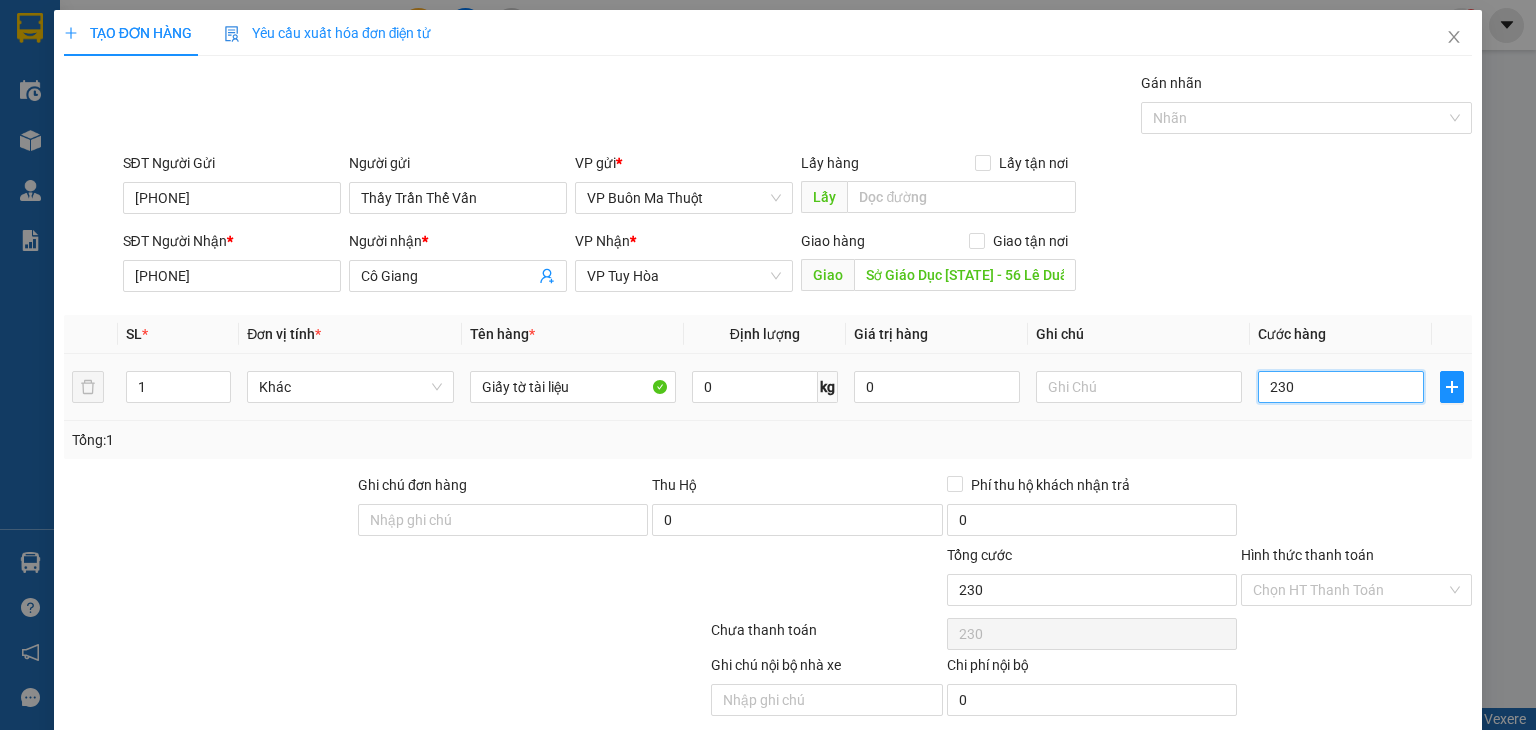 type on "2.300" 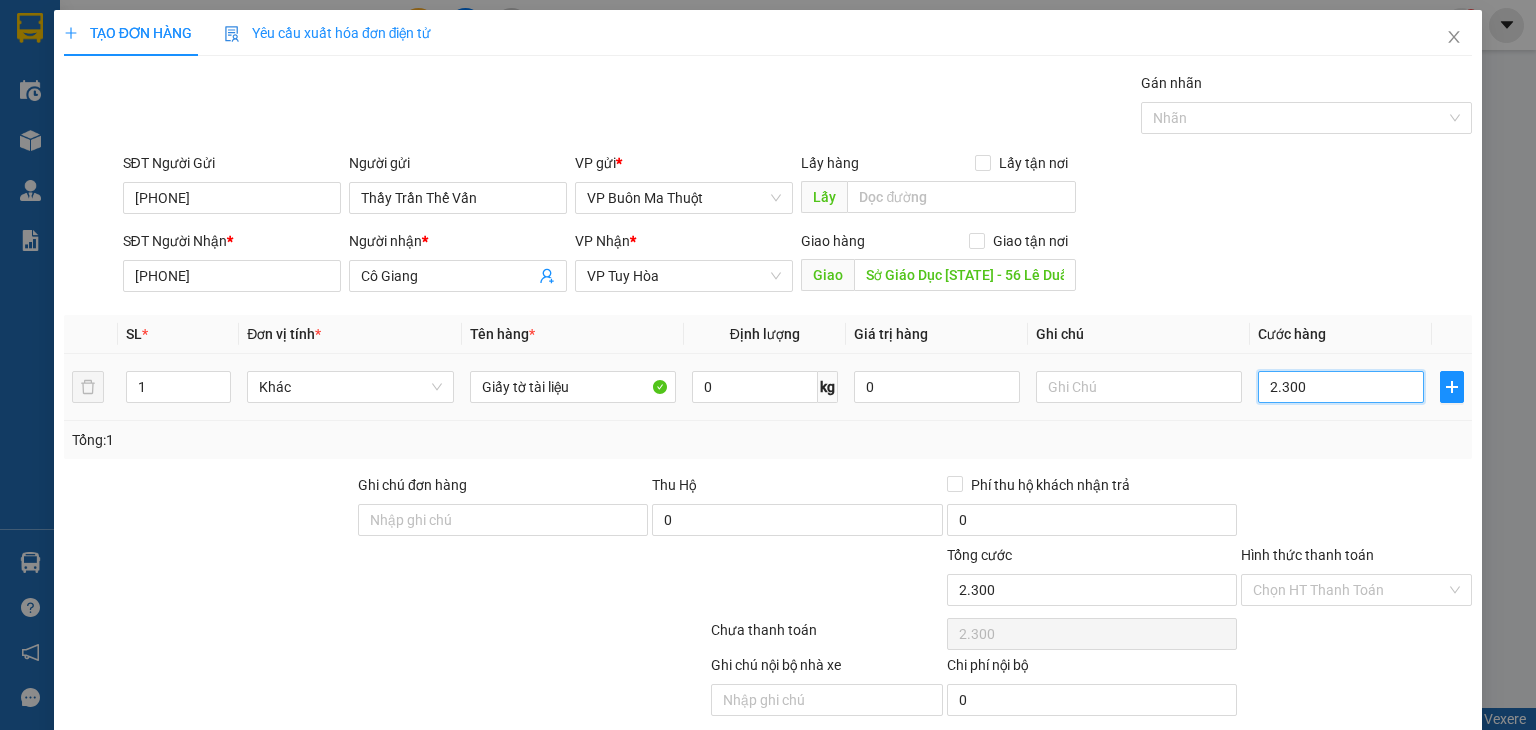 type on "22.300" 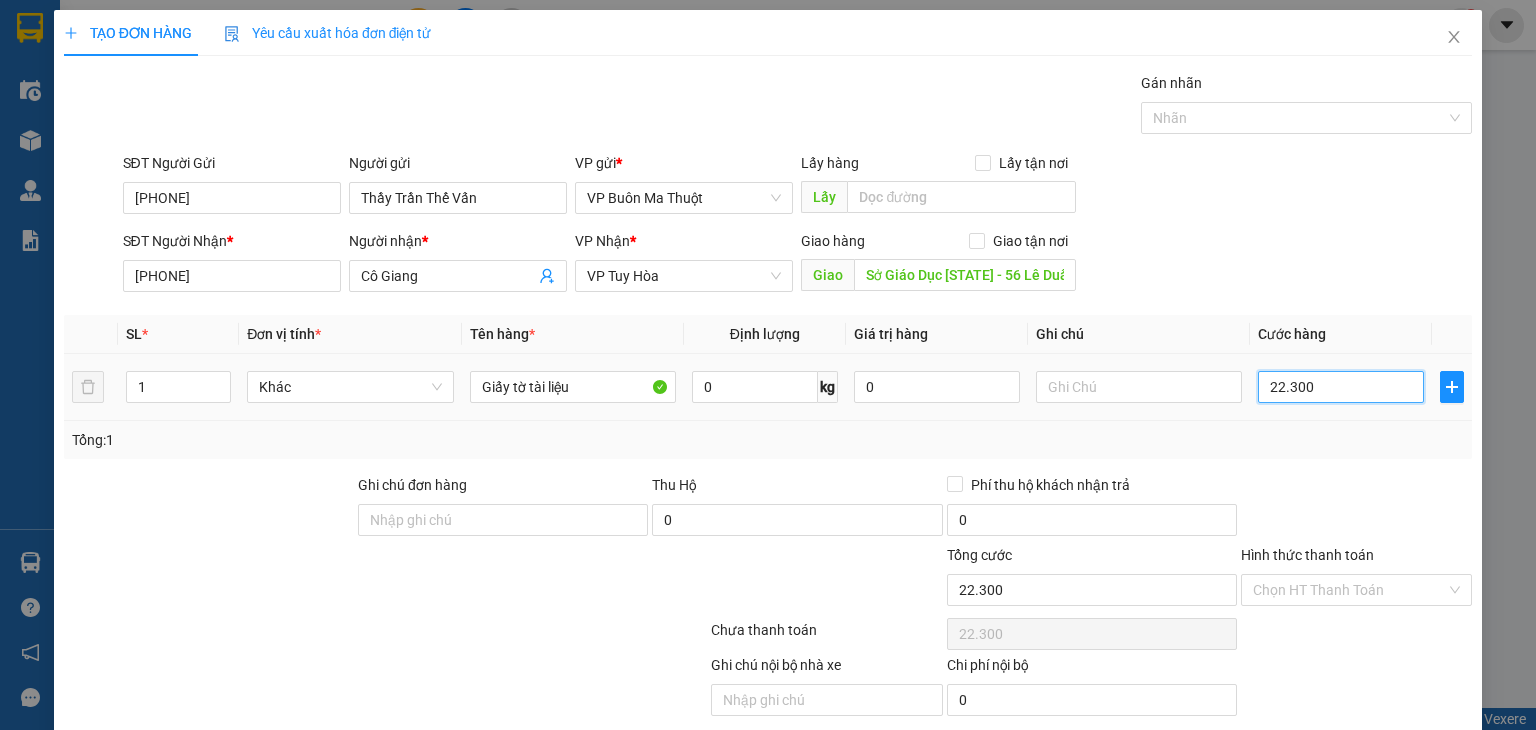 type on "2.223.000" 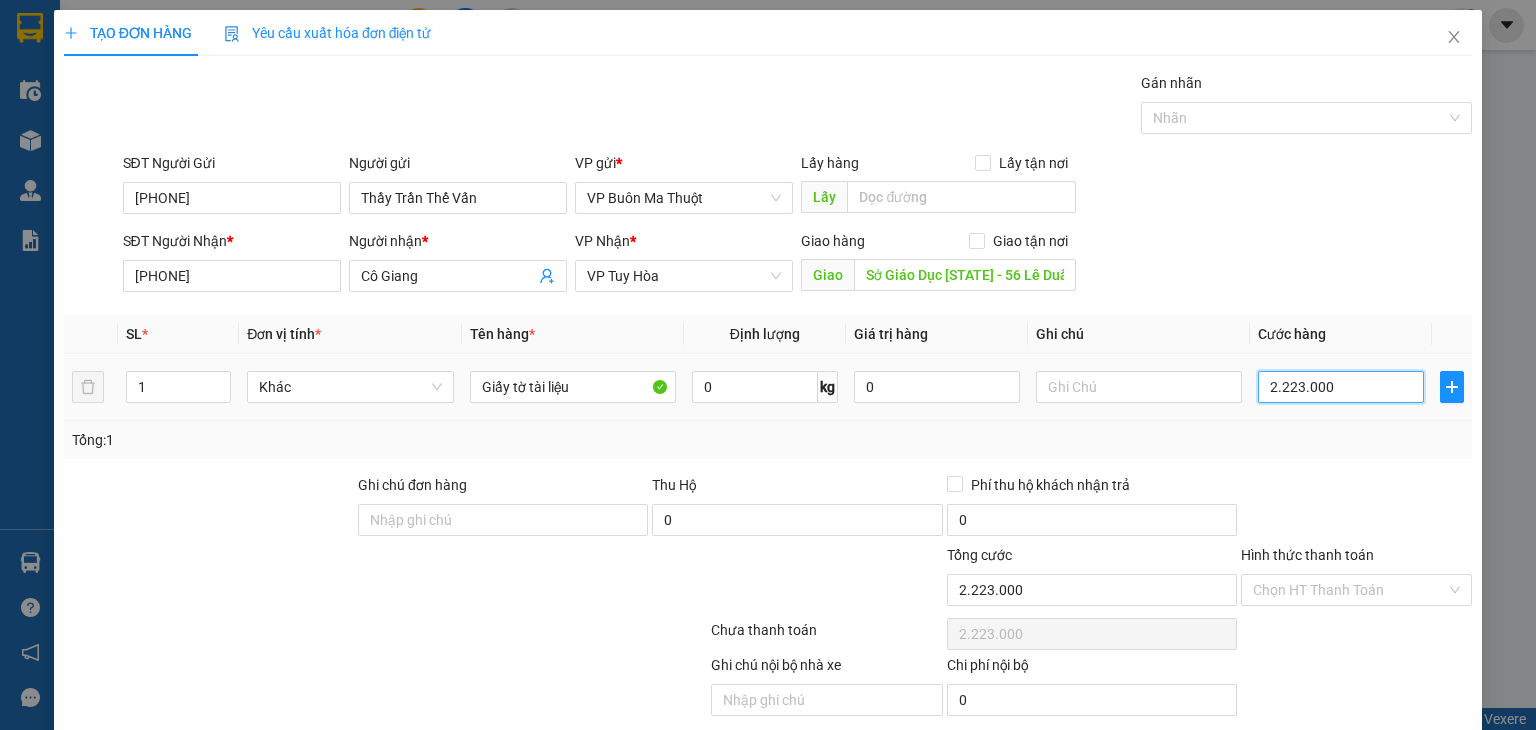 type on "023.000" 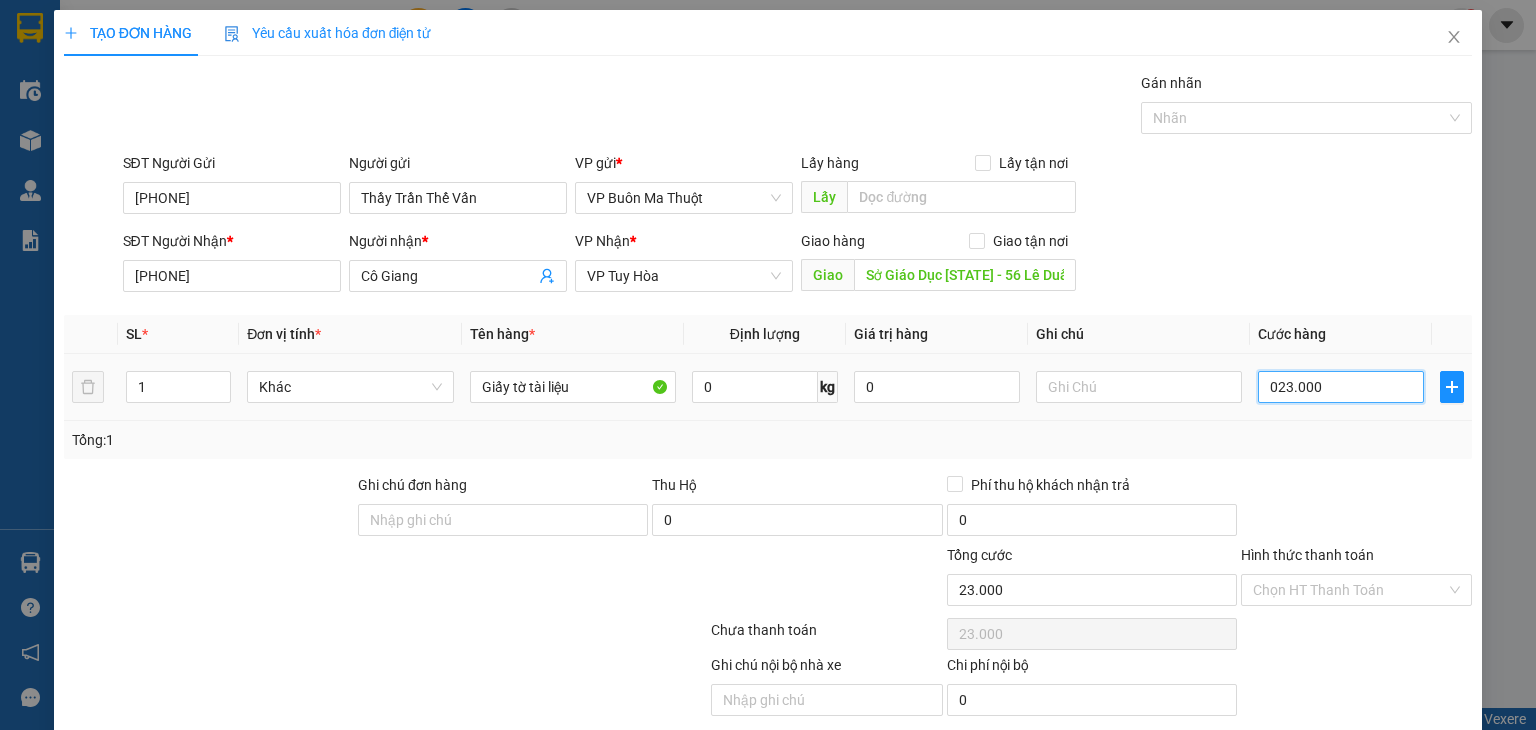 click on "023.000" at bounding box center (1341, 387) 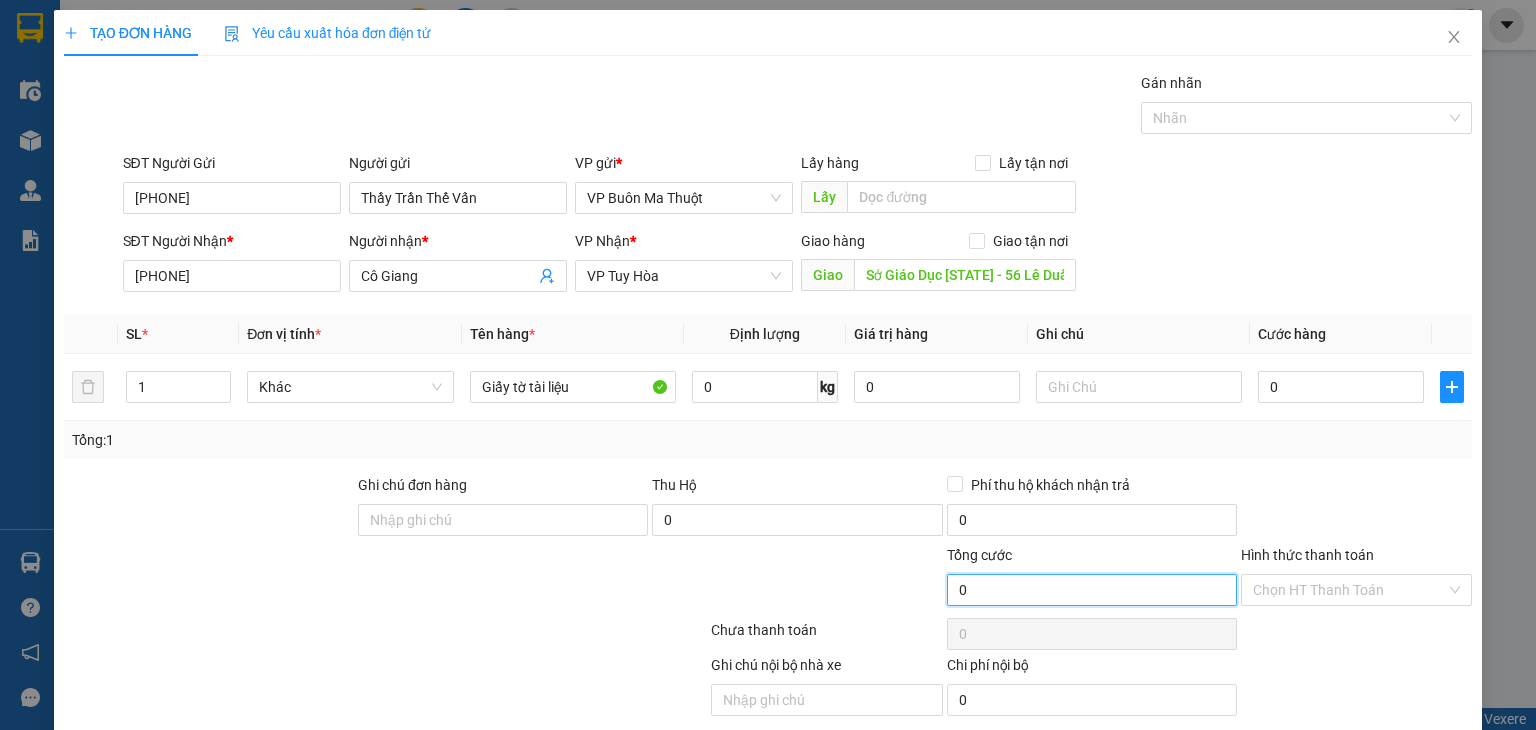 click on "0" at bounding box center [1092, 590] 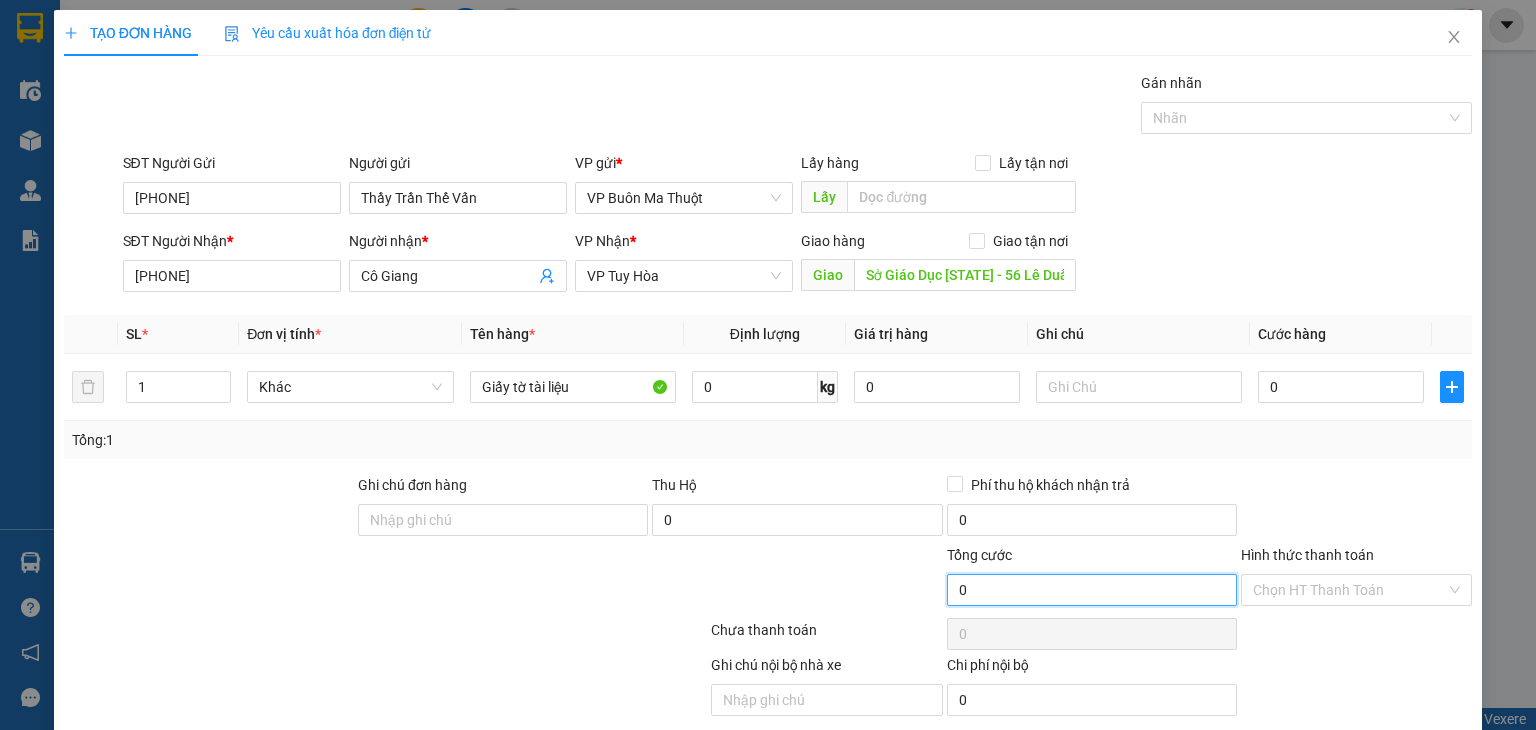 click on "0" at bounding box center (1092, 590) 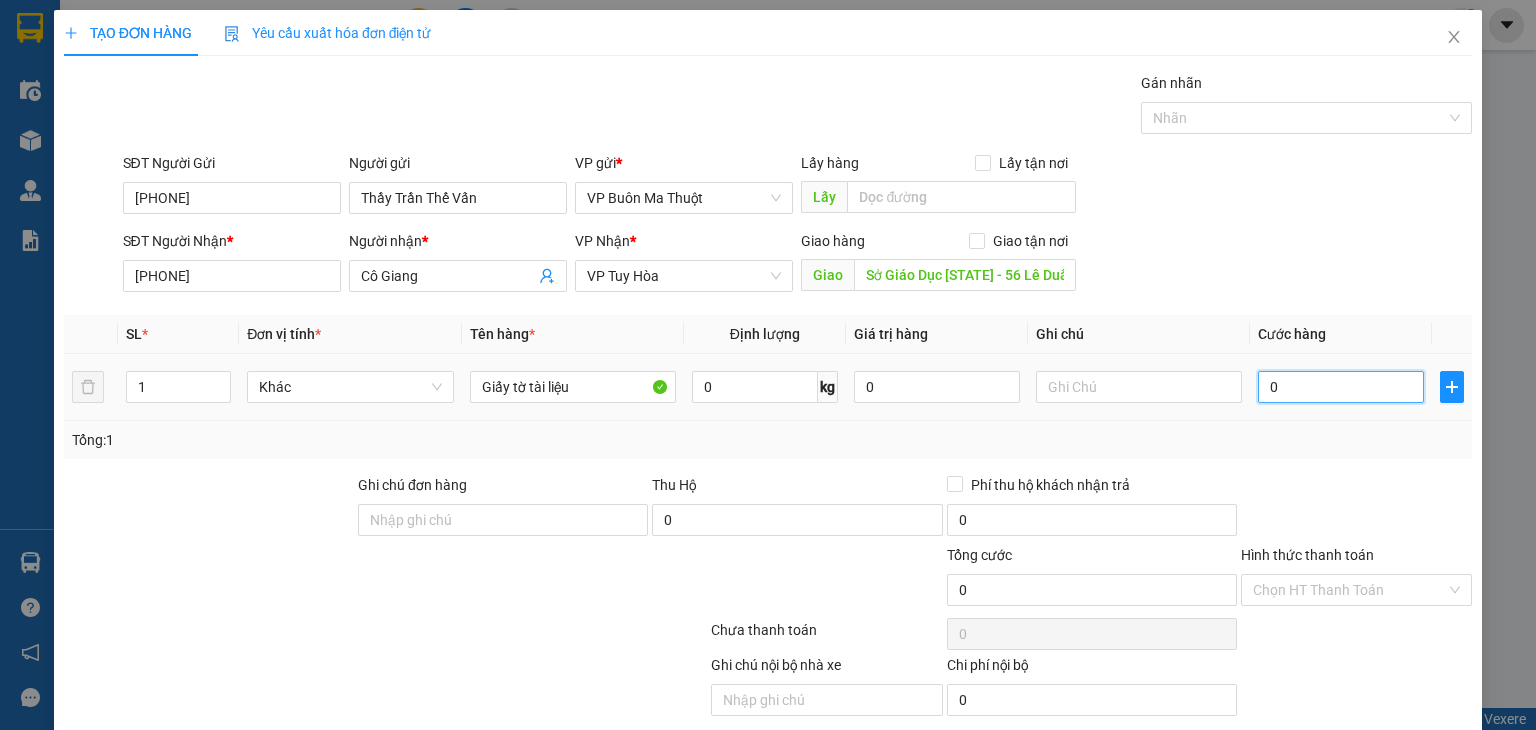 click on "0" at bounding box center (1341, 387) 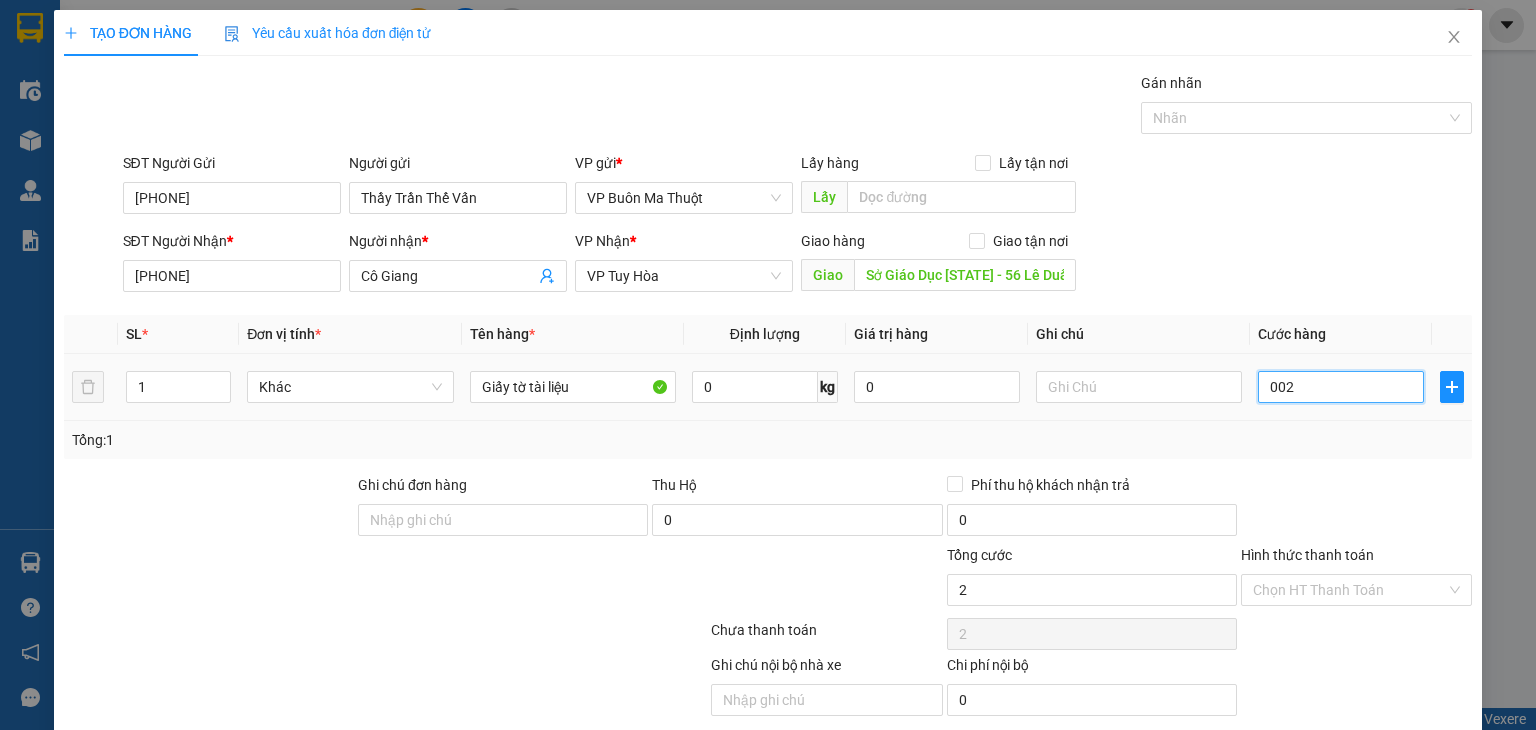 type on "0.023" 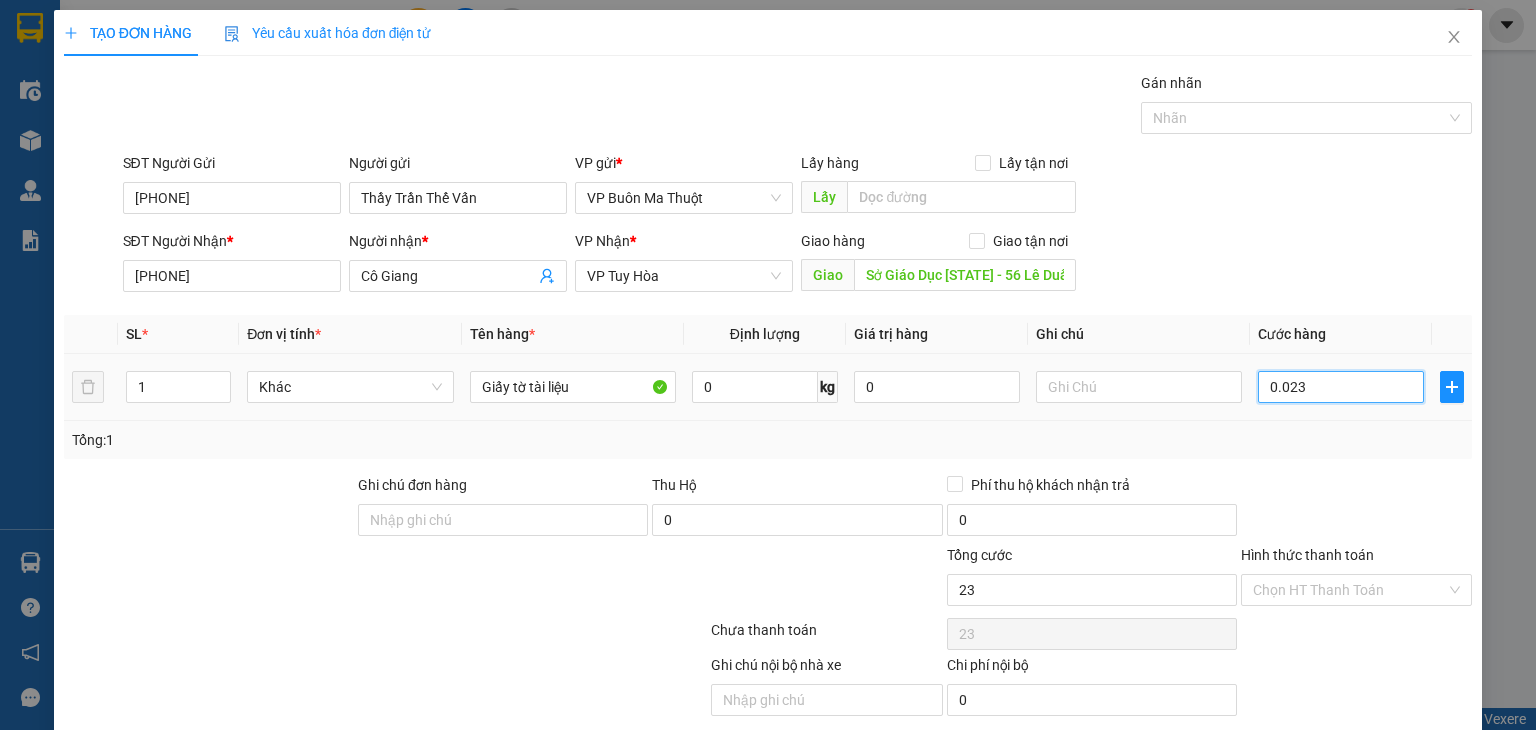 type on "002" 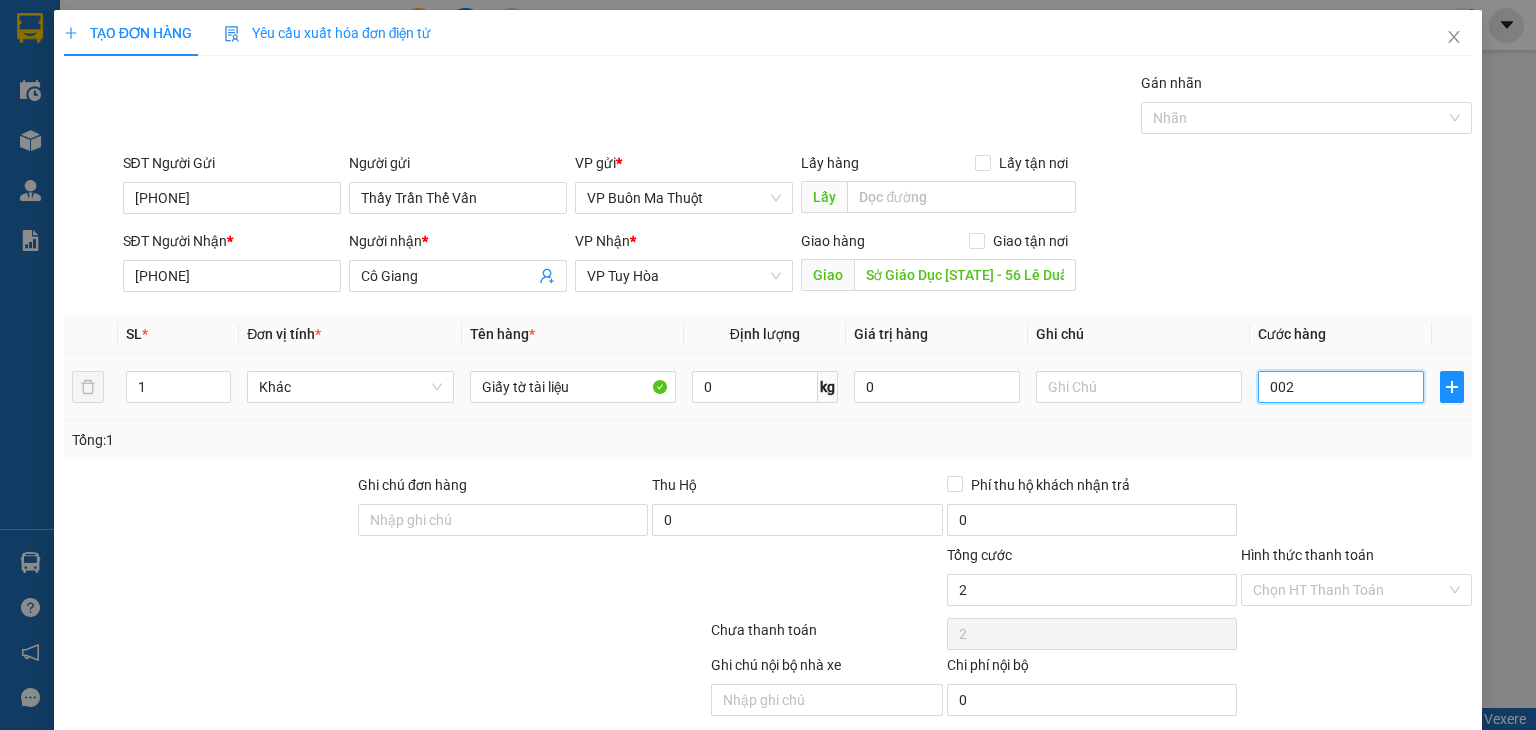 type on "00" 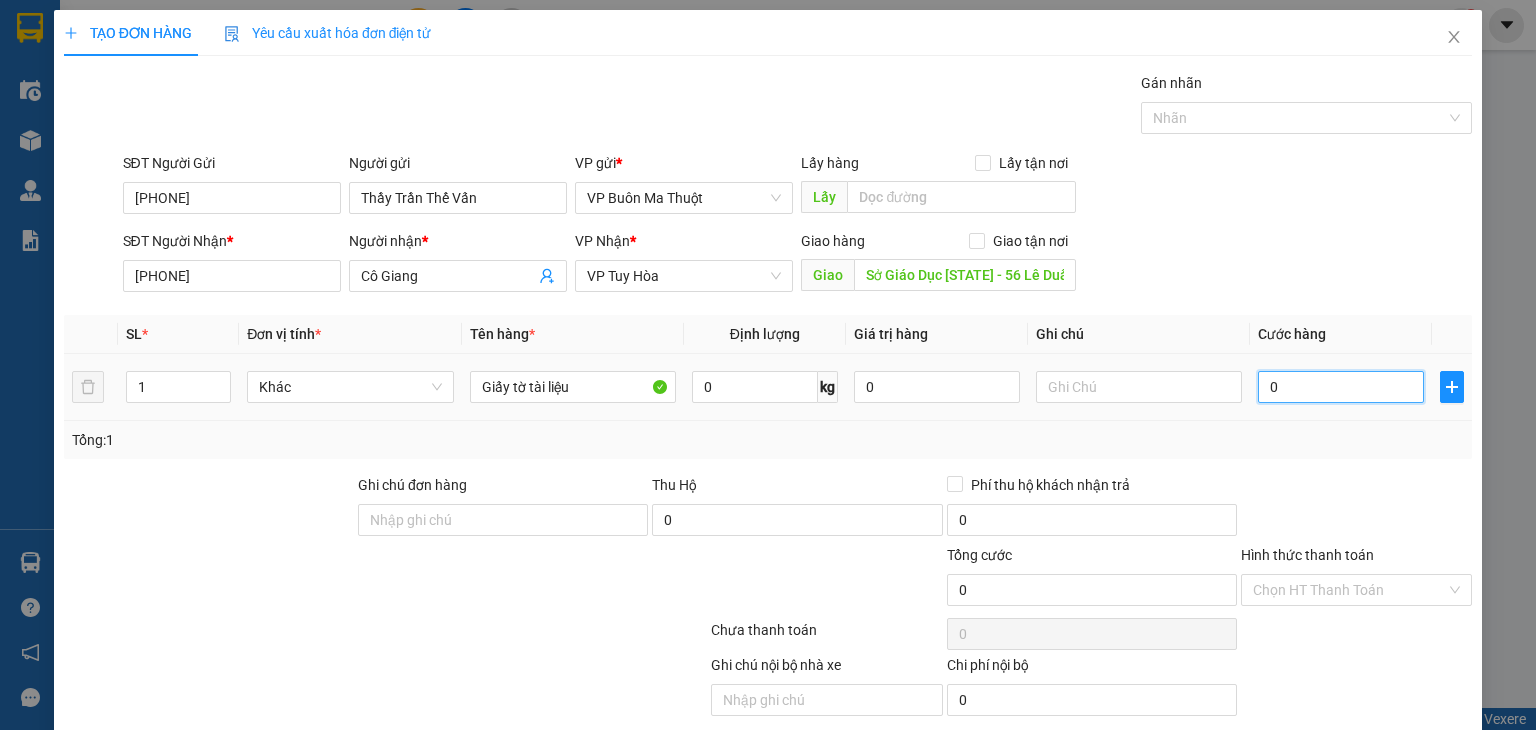 type on "002" 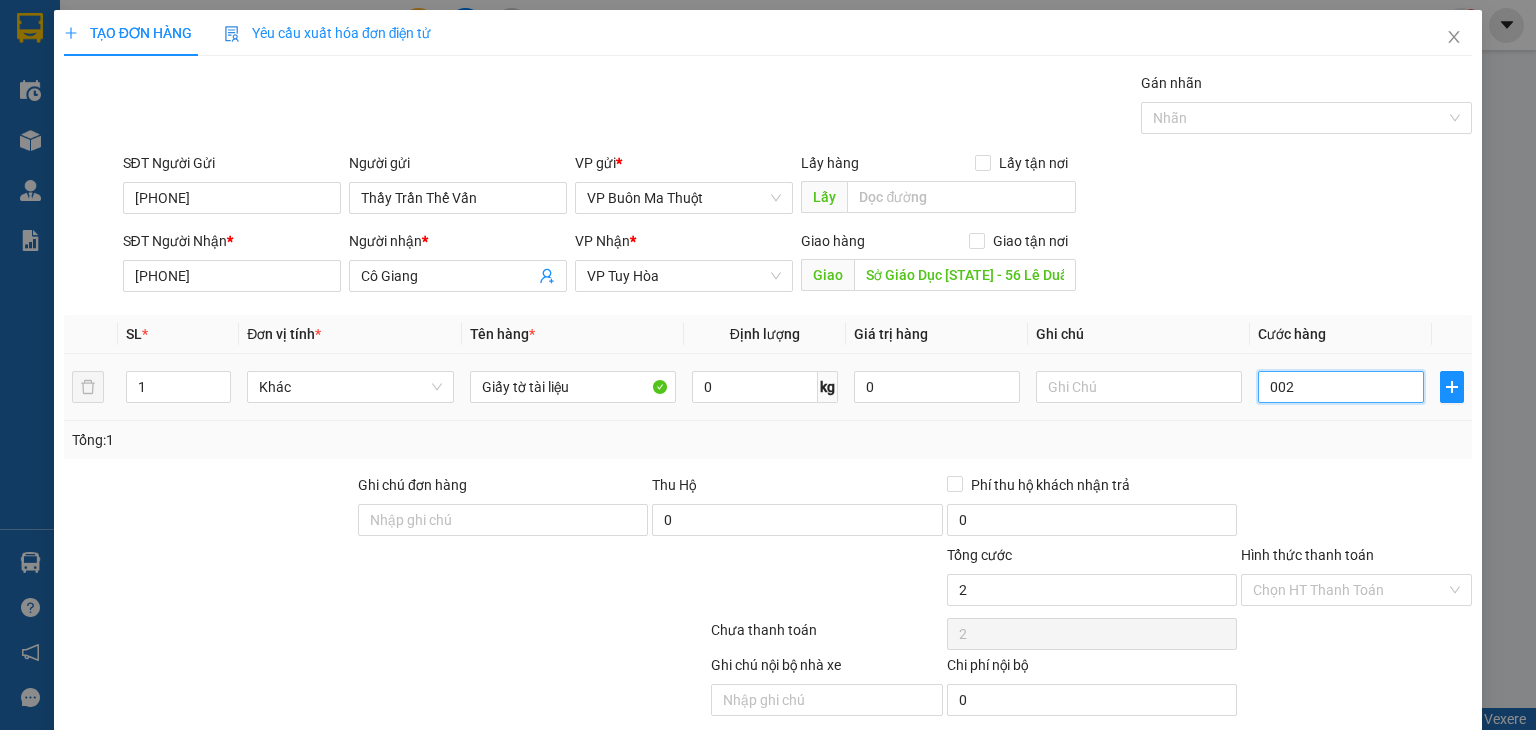 type on "00" 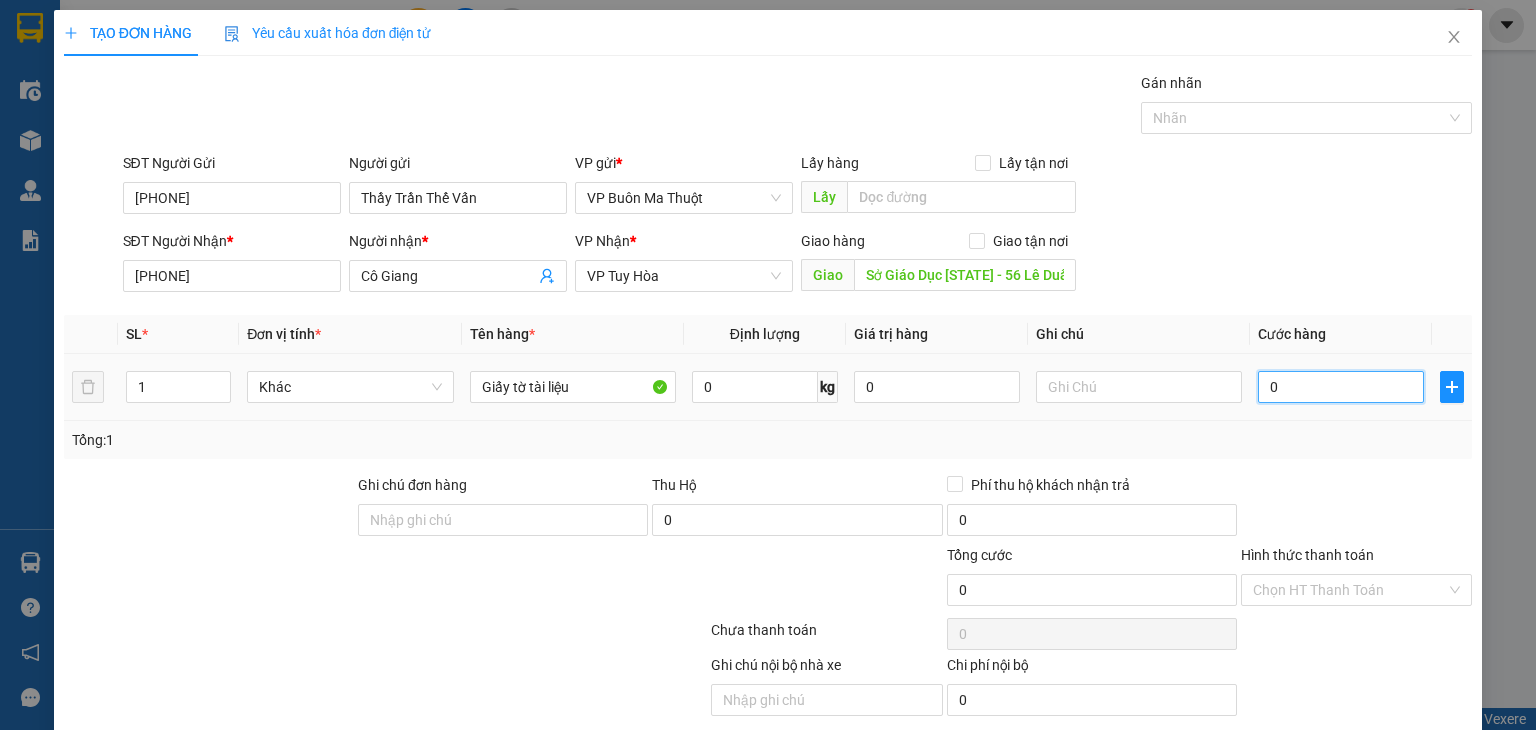 type on "002" 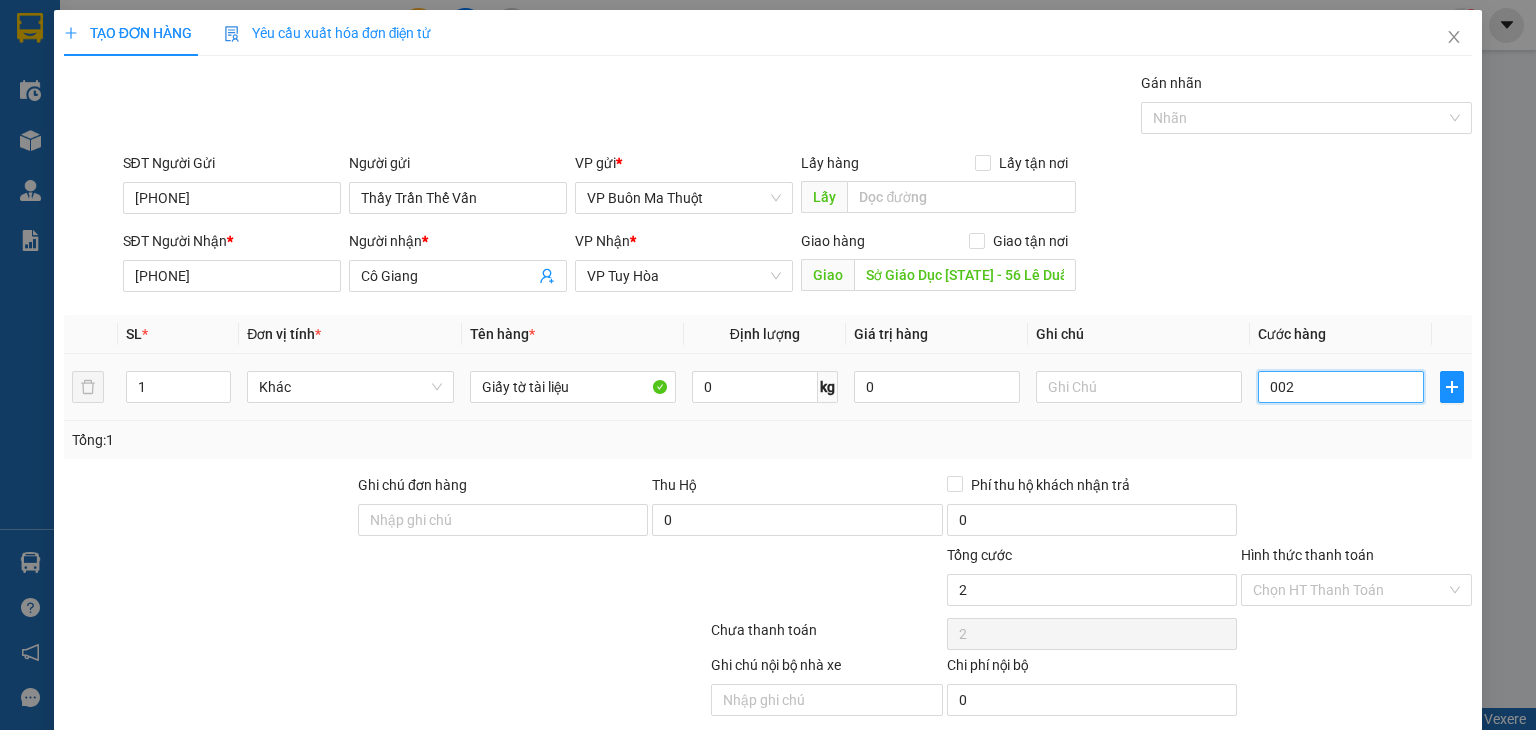 type on "00" 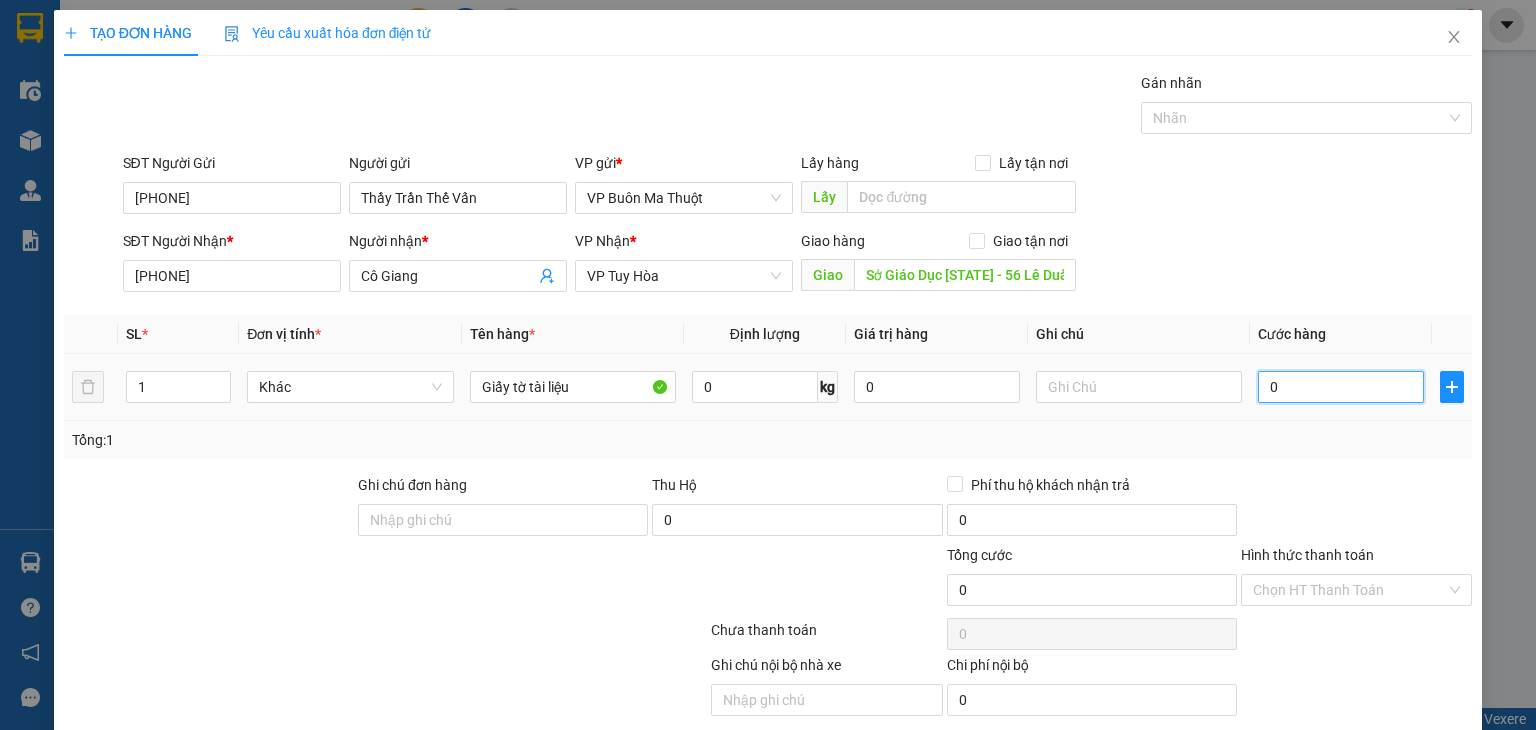 type on "20" 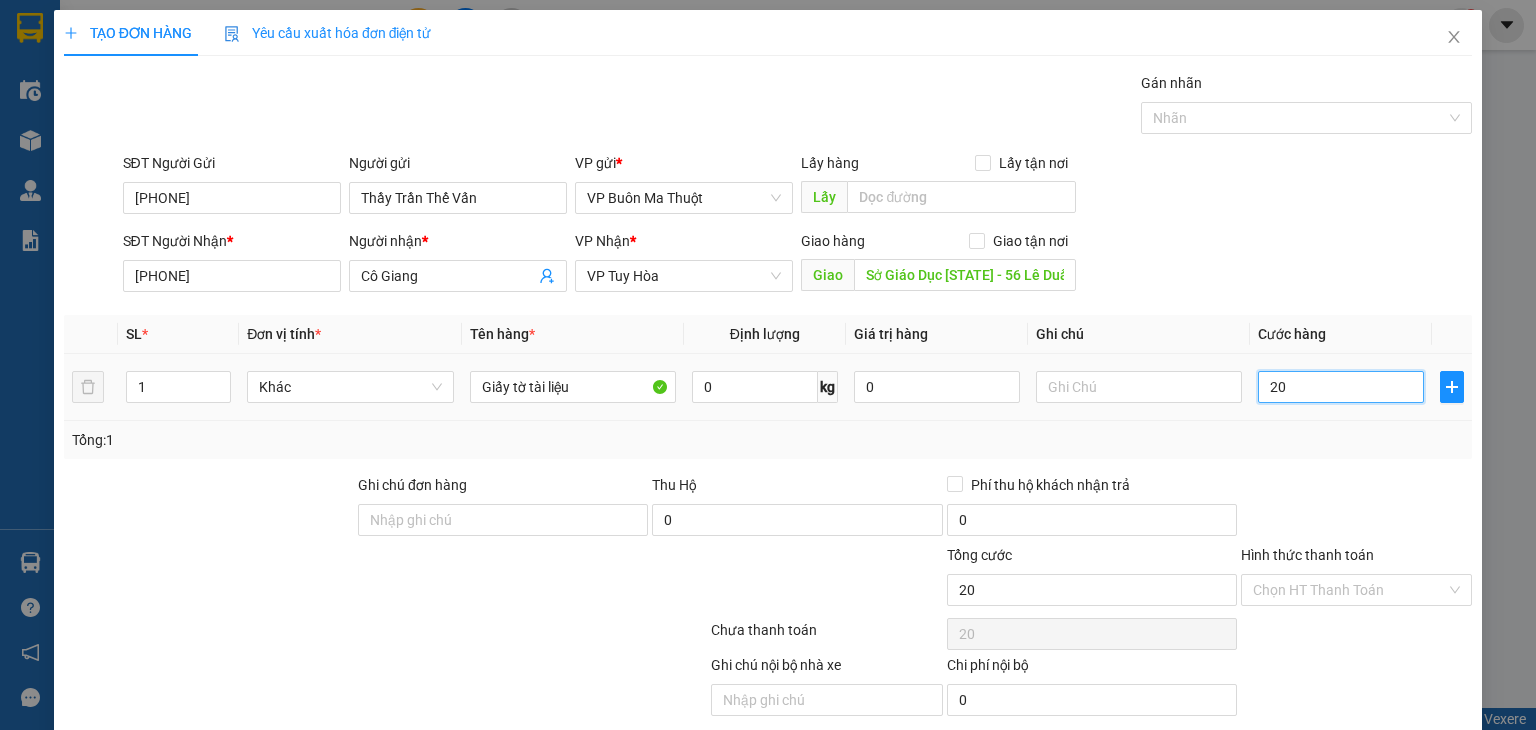 type on "230" 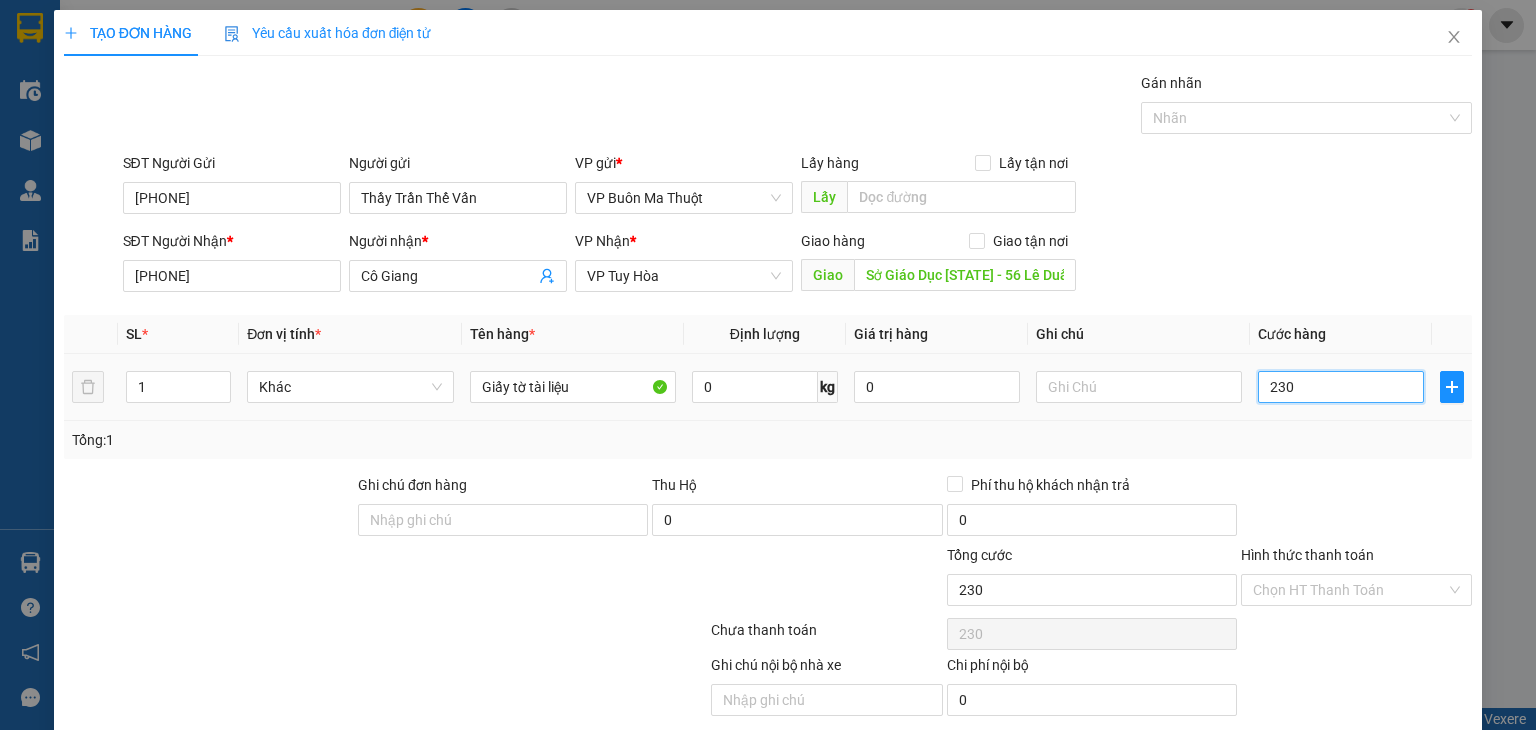 type on "02.303" 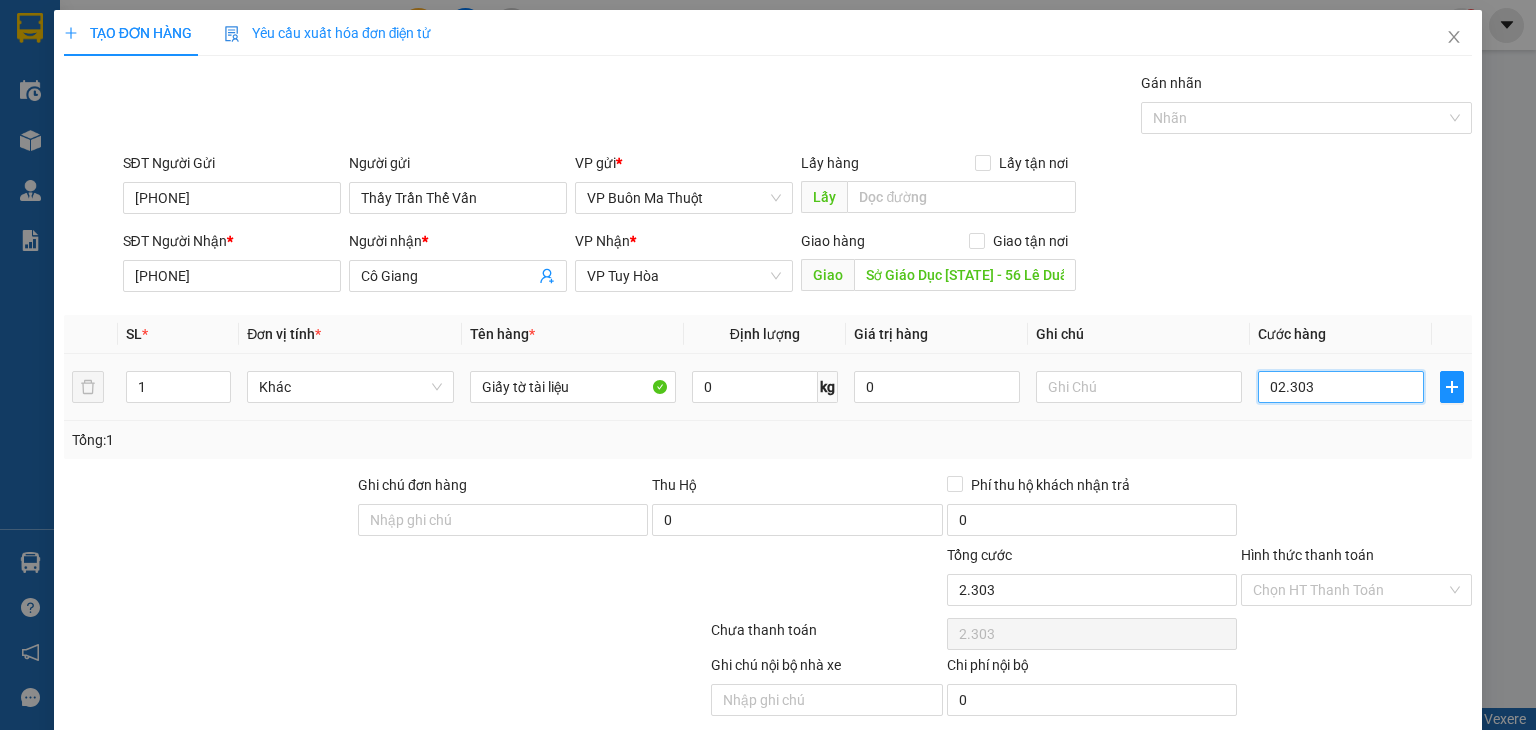 type on "02.230" 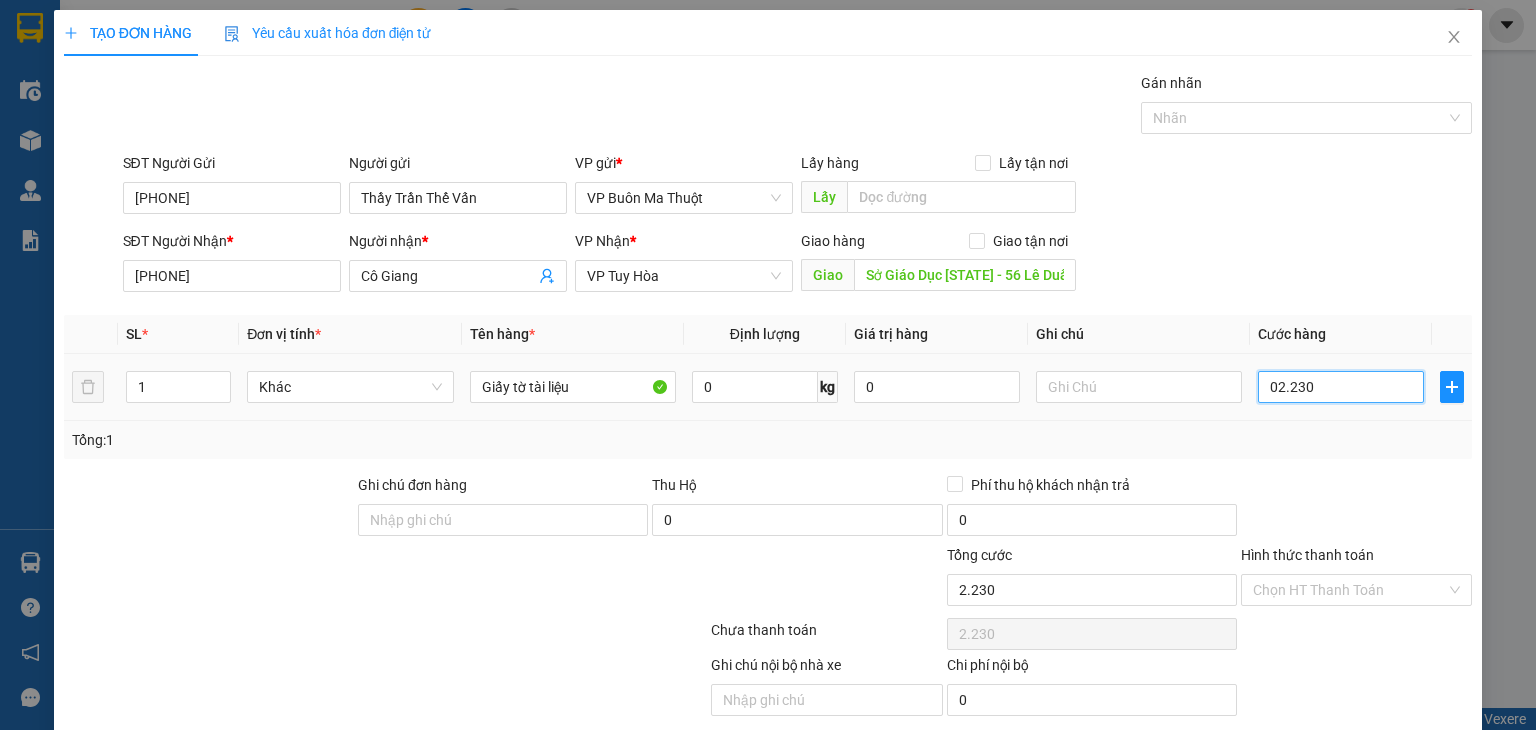 type on "0.223" 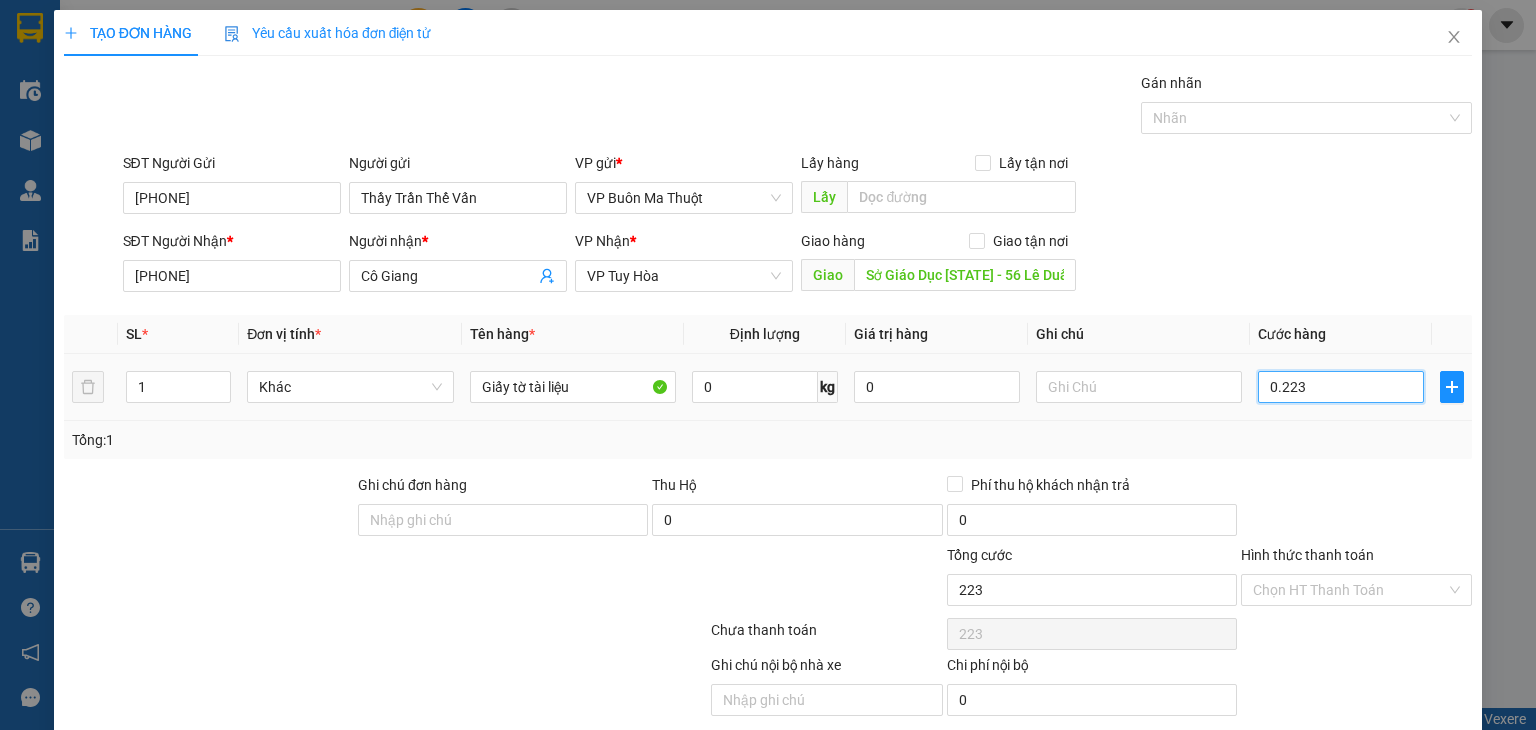 type on "022" 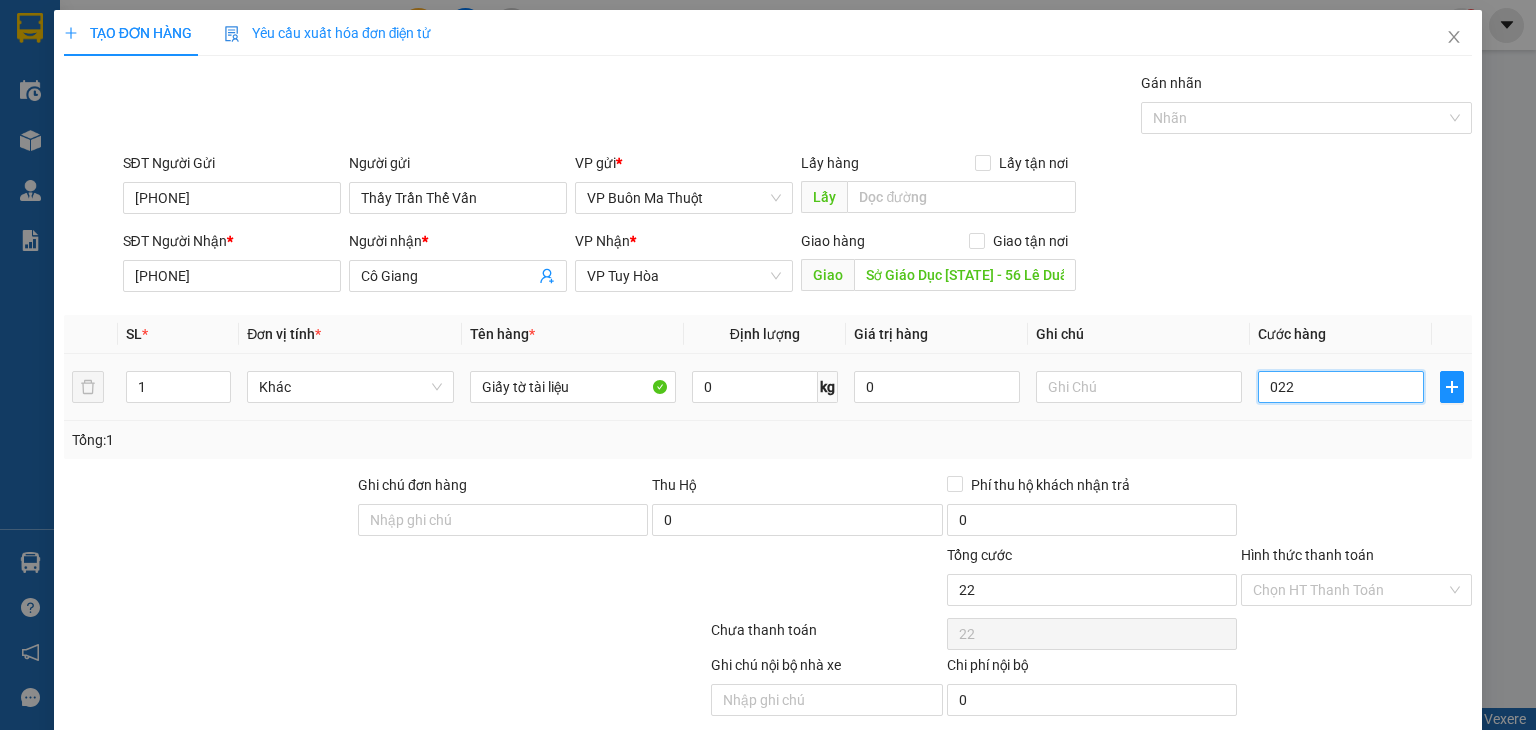 type on "02" 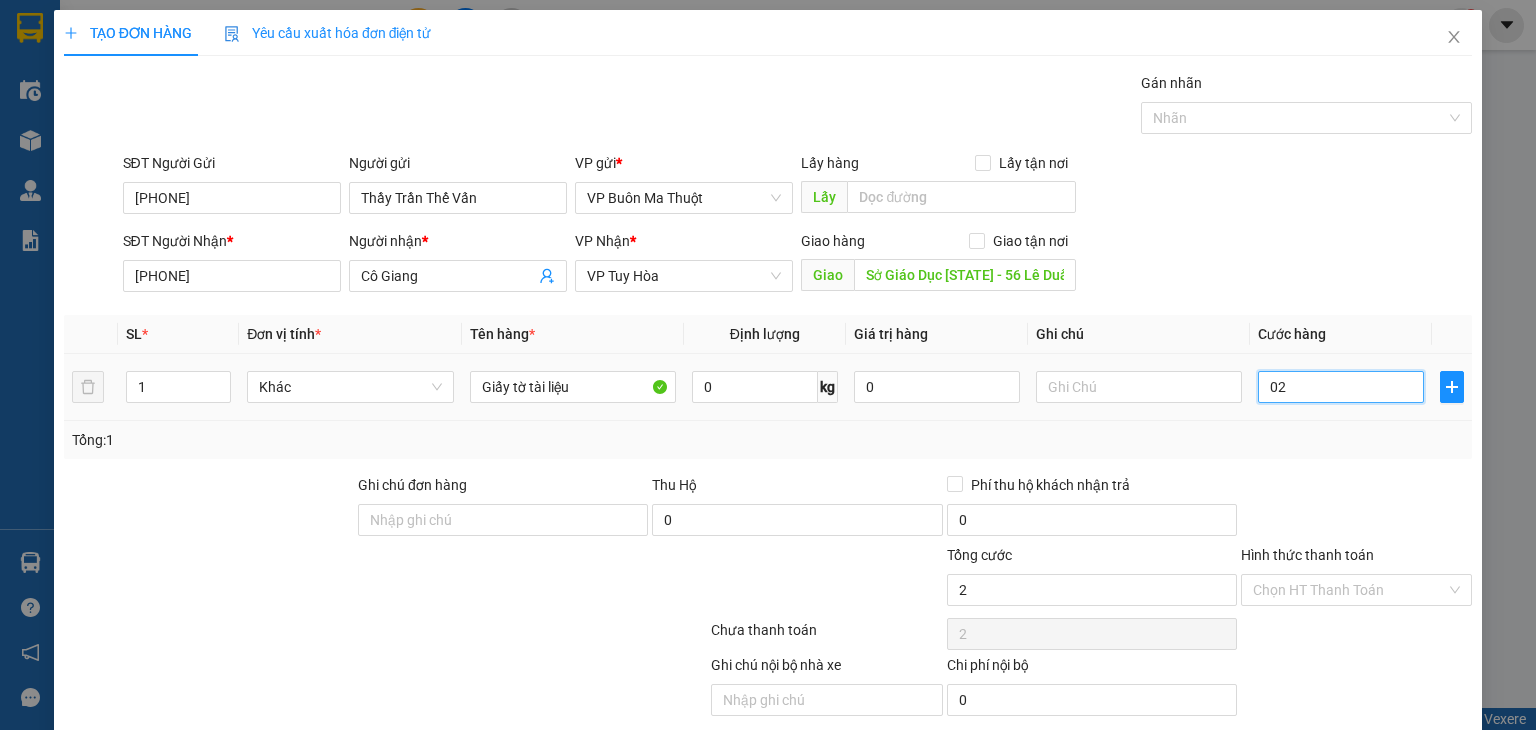 type on "0" 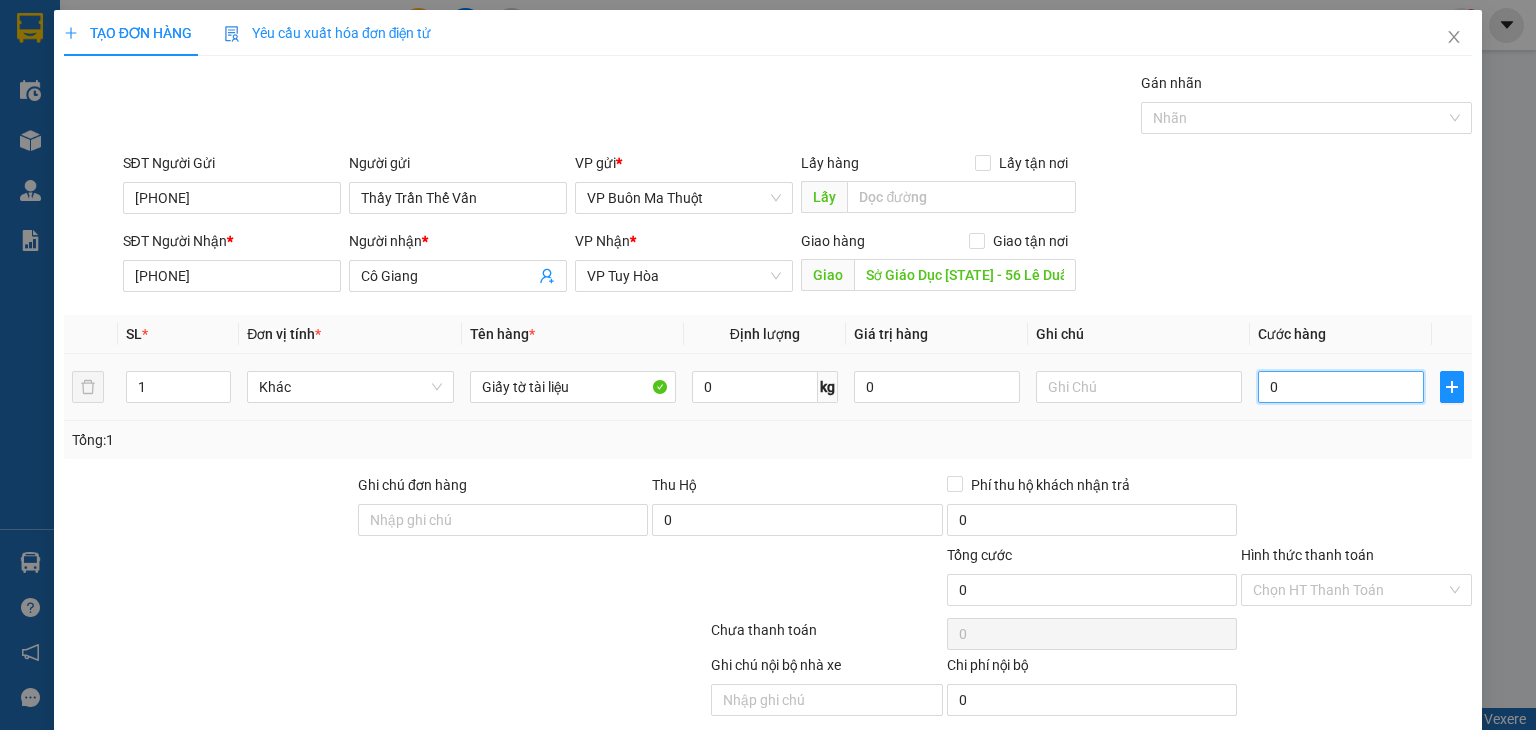 type on "20" 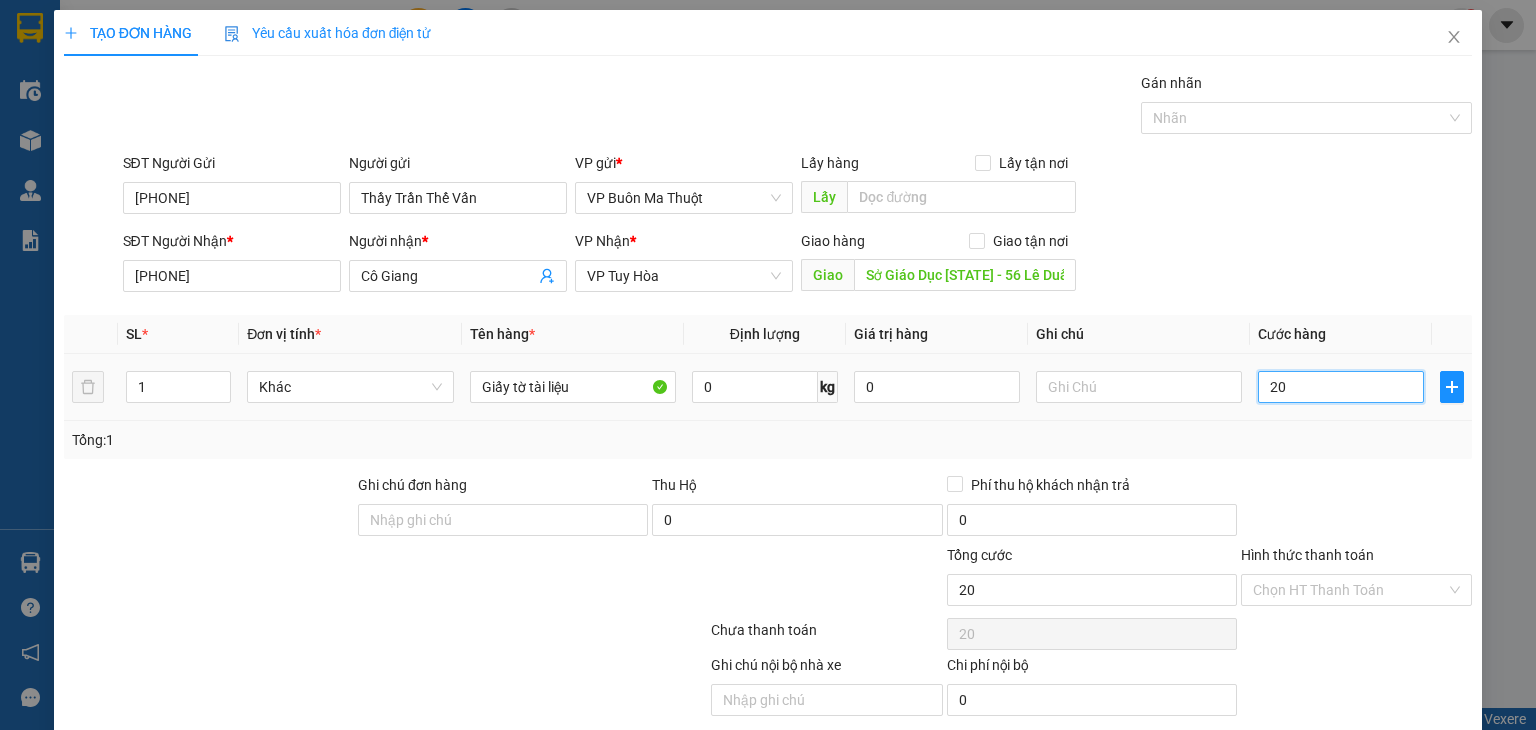 type on "230" 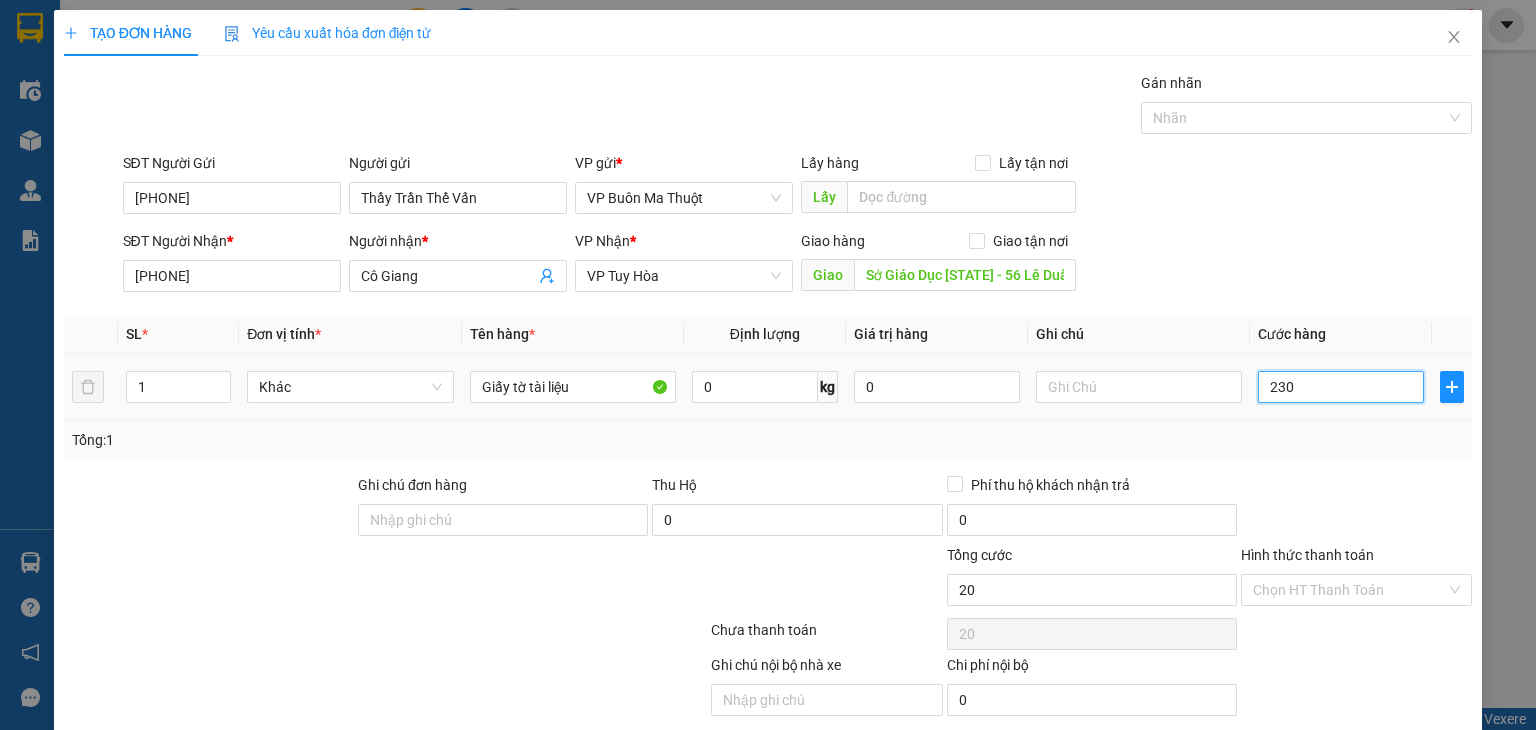 type on "230" 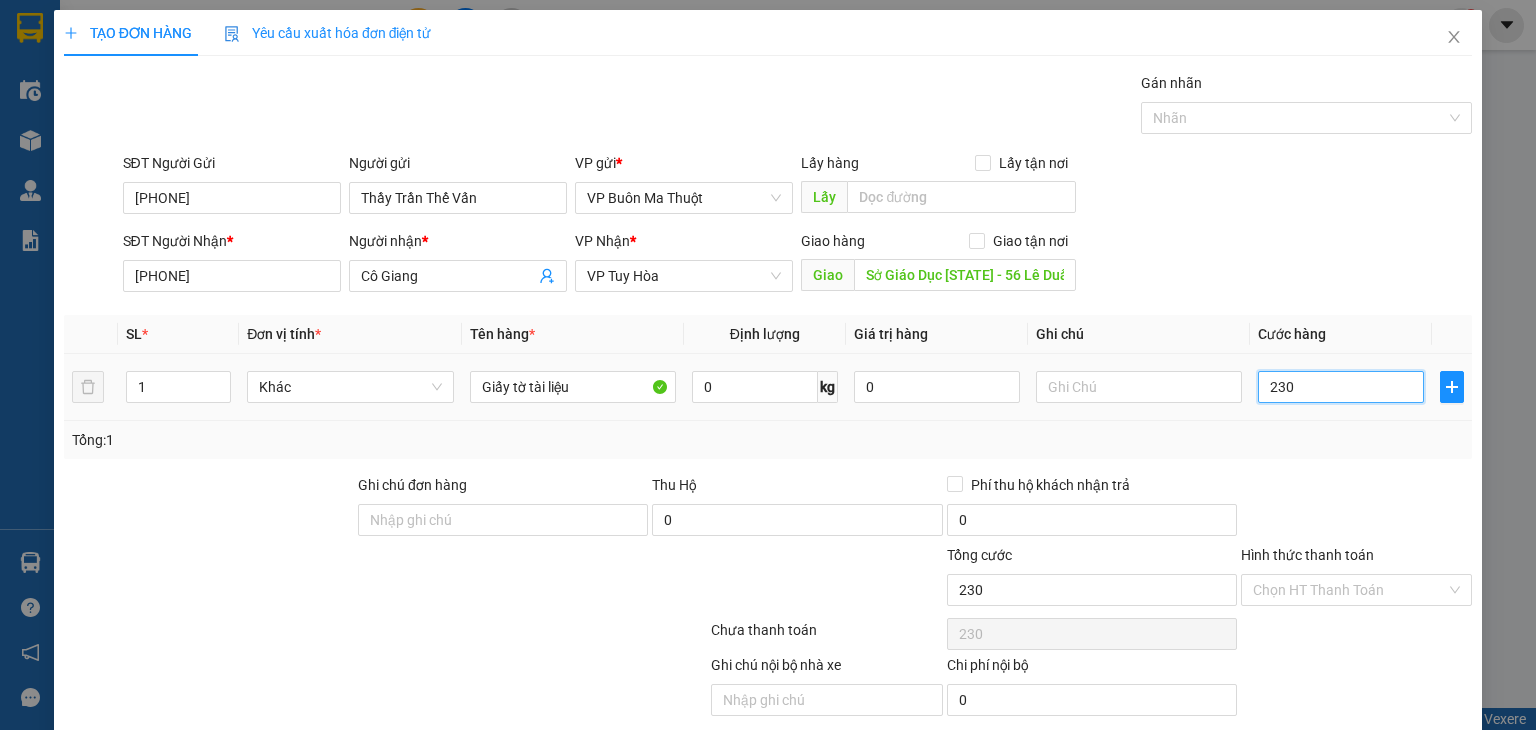 type on "02.300" 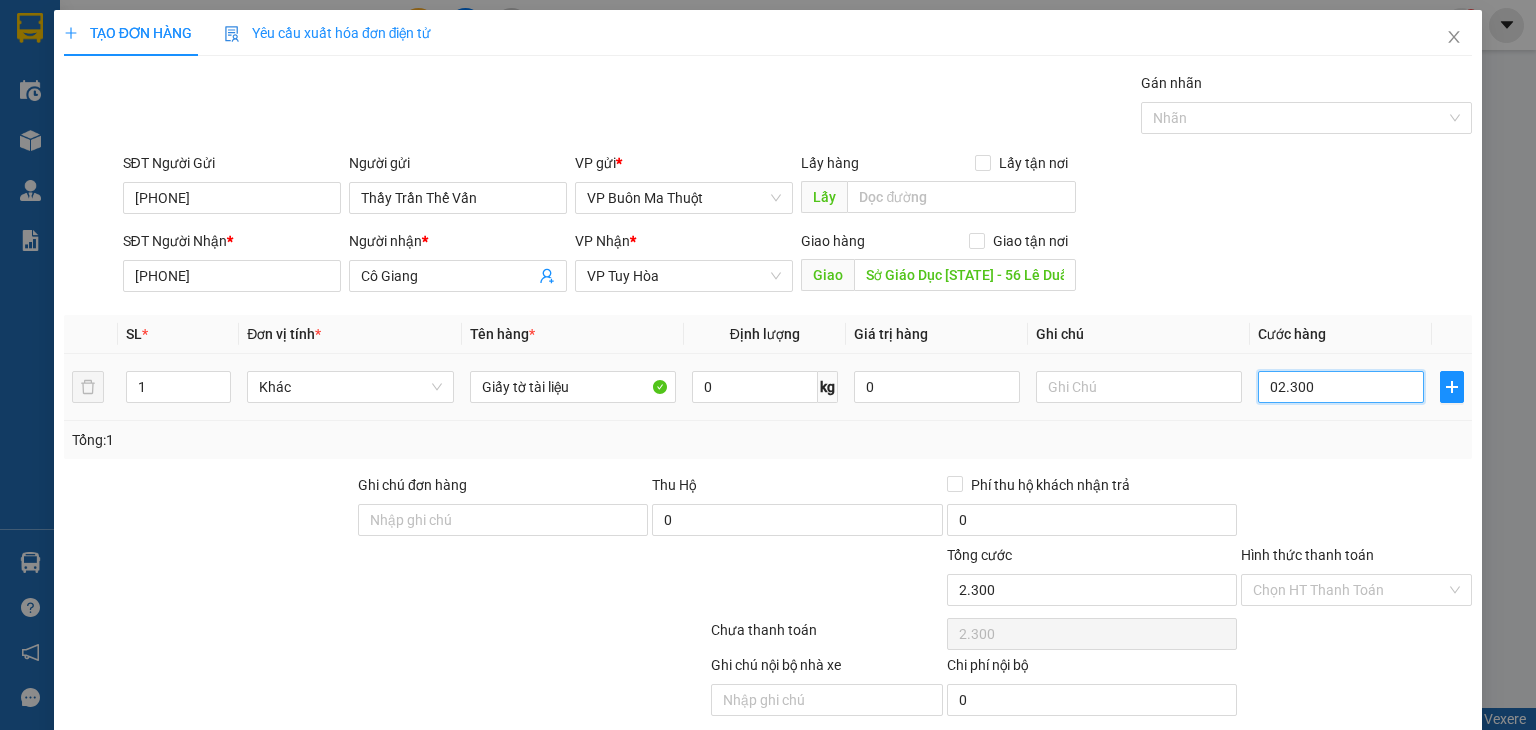 type on "02.230" 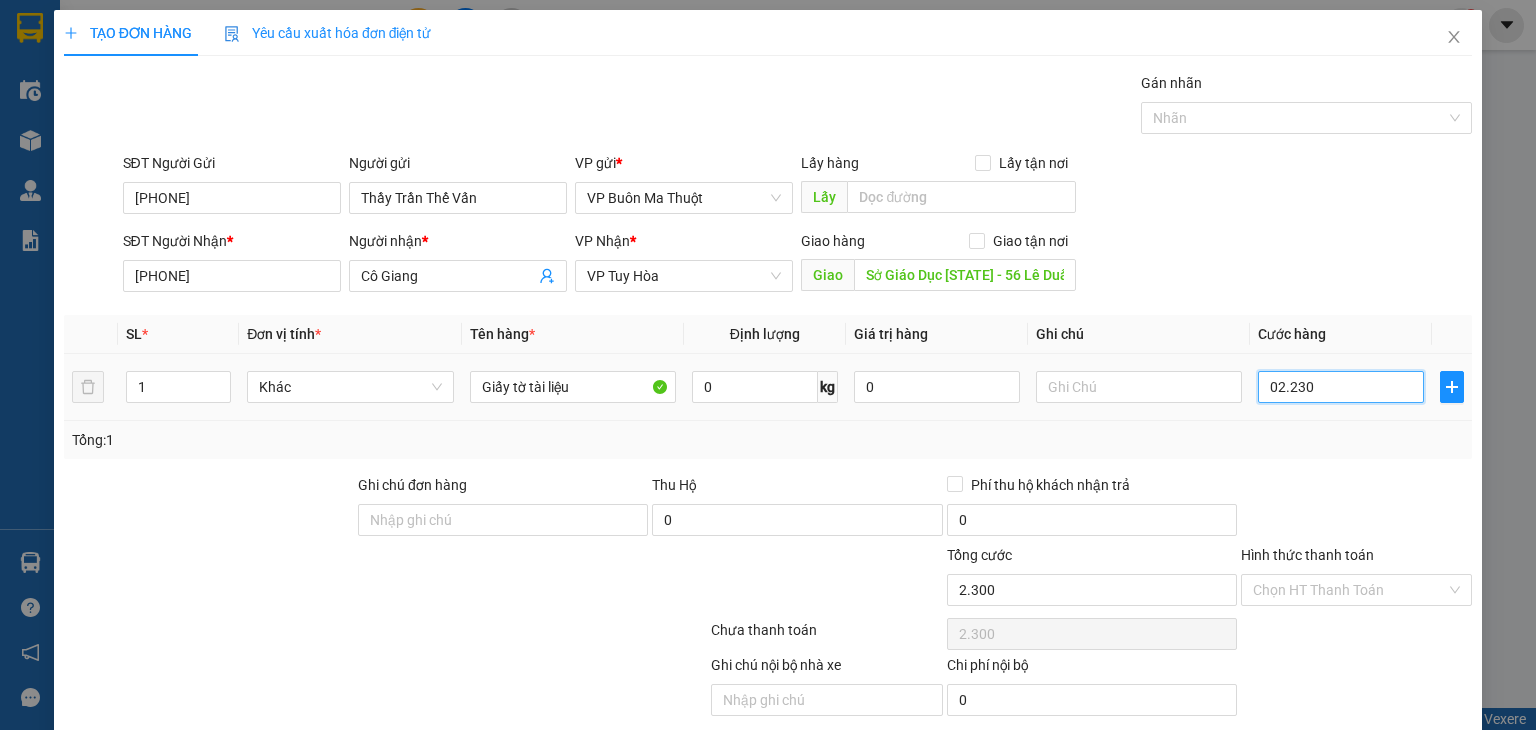 type on "2.230" 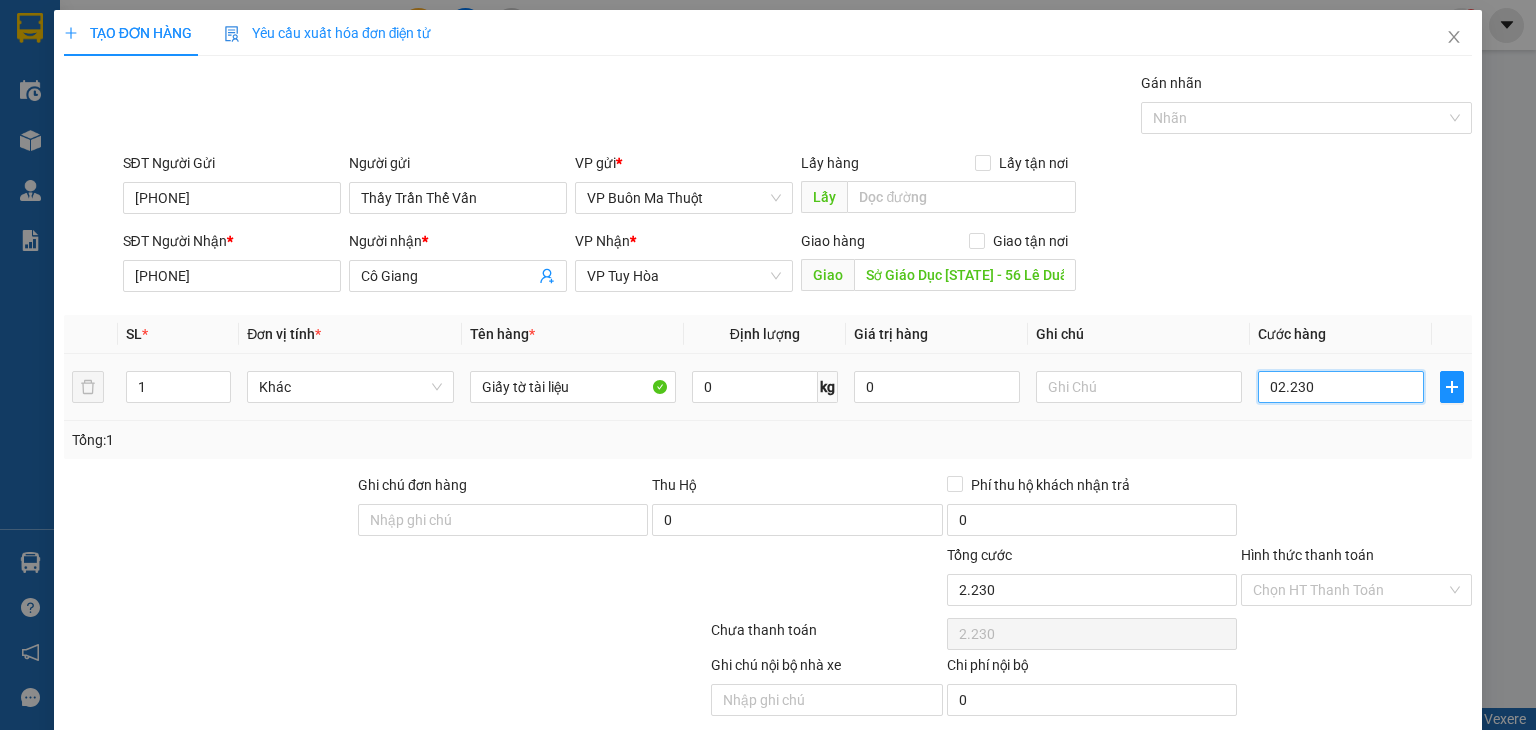 type on "0.223" 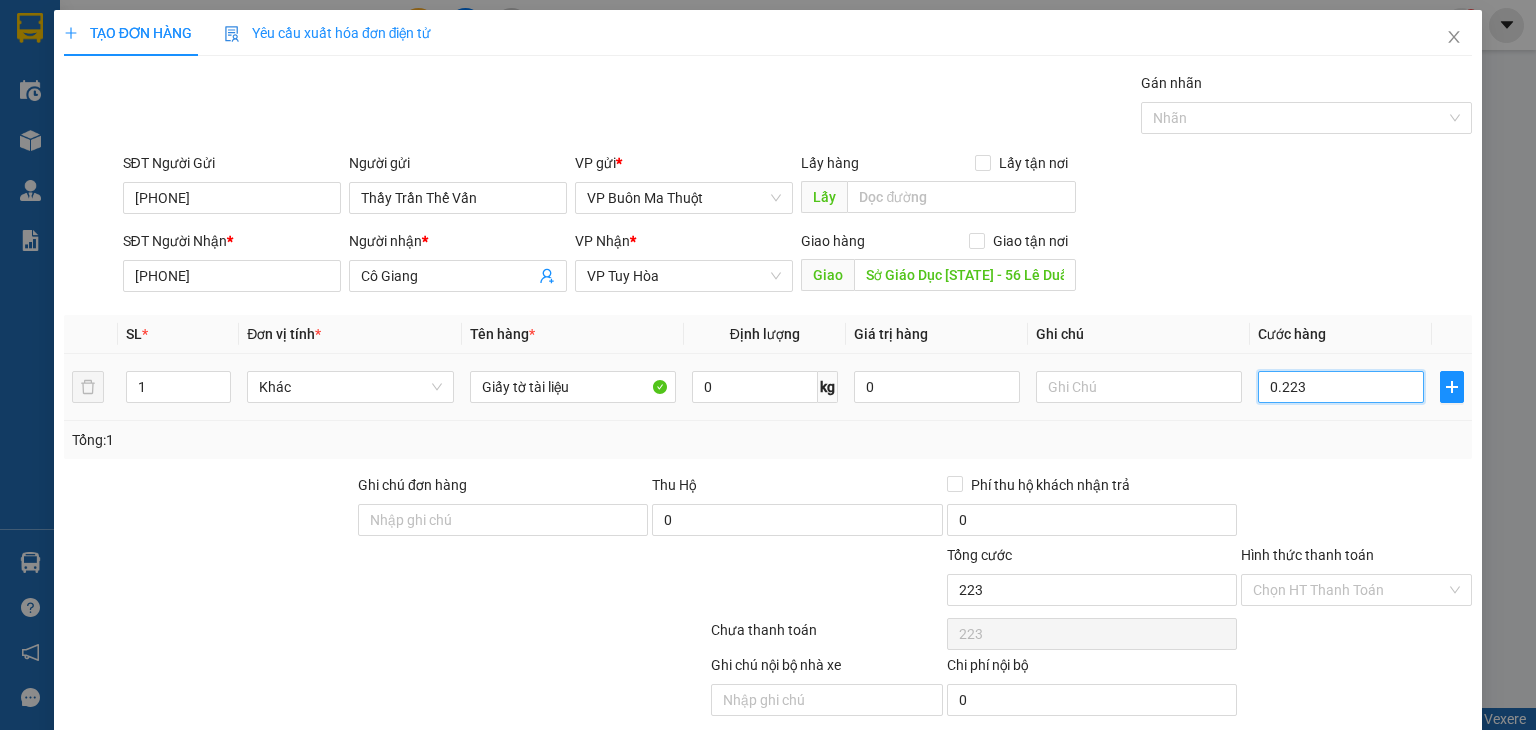 type on "022" 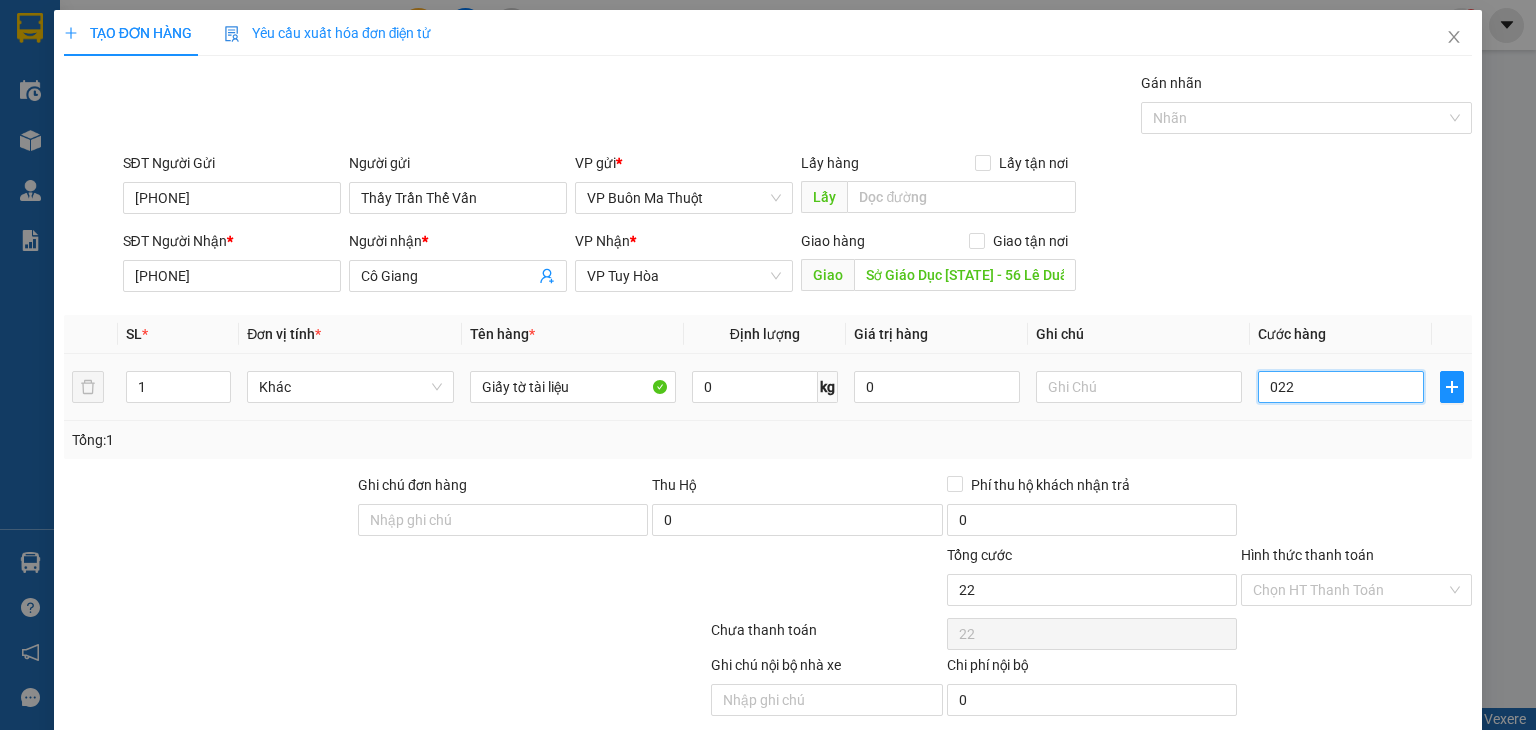 type on "02" 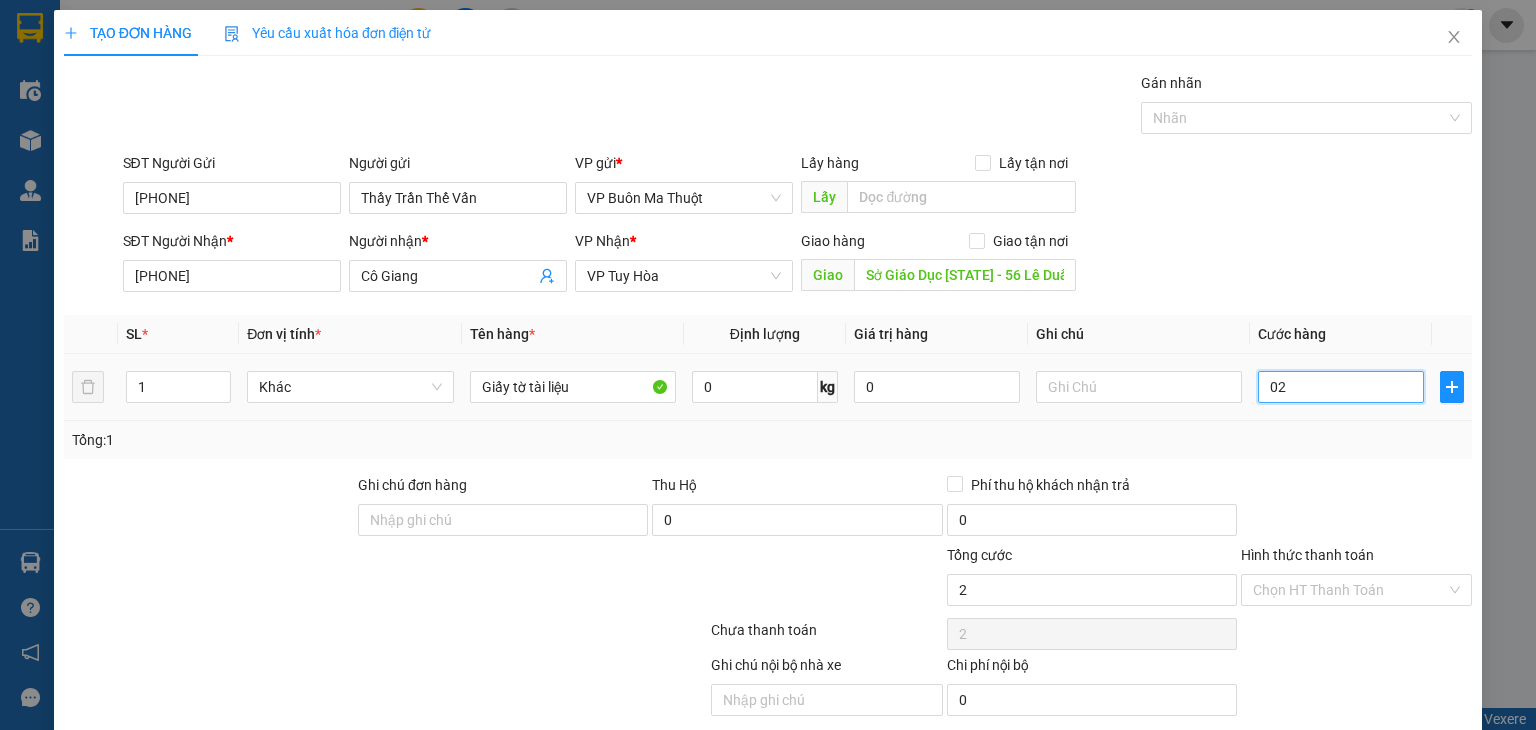 type on "0" 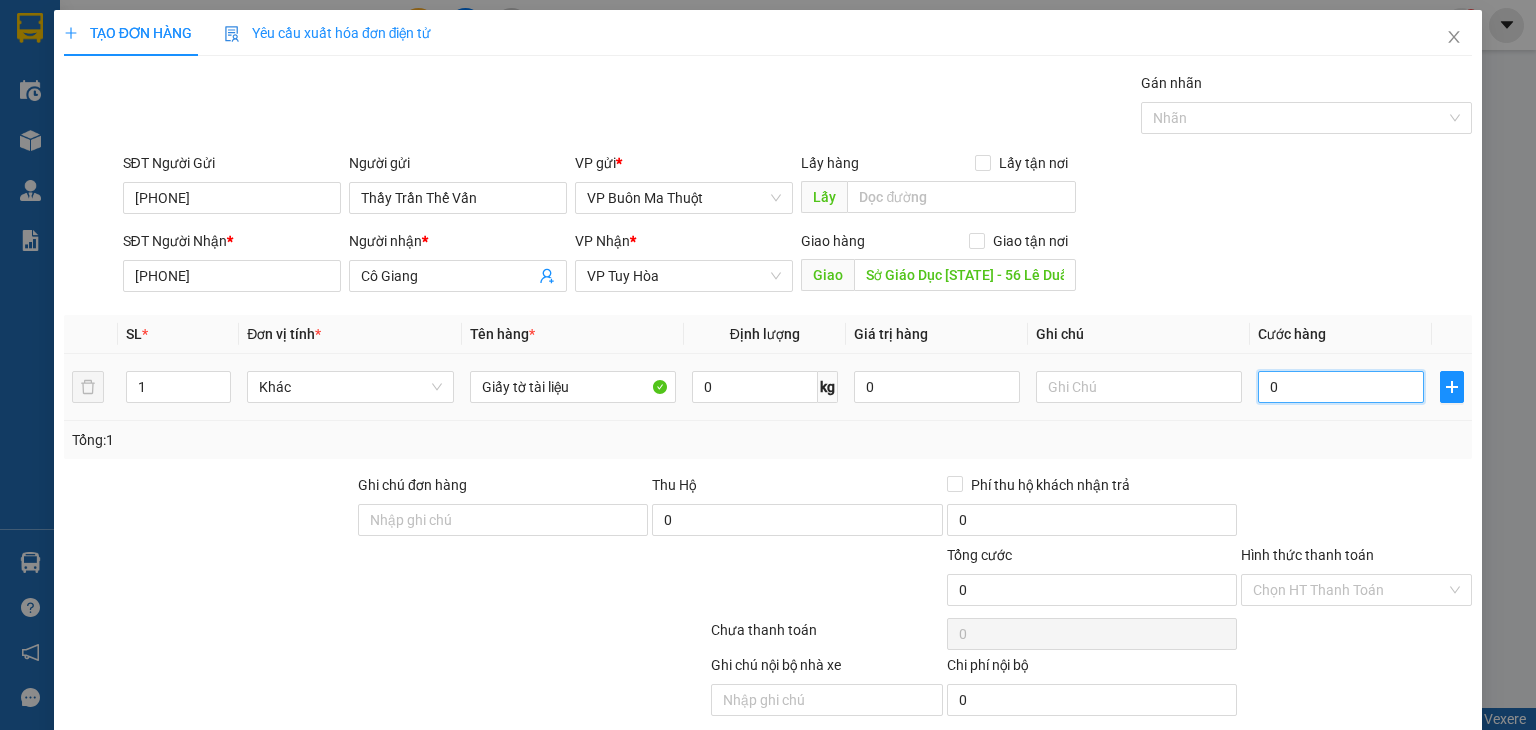 type on "20" 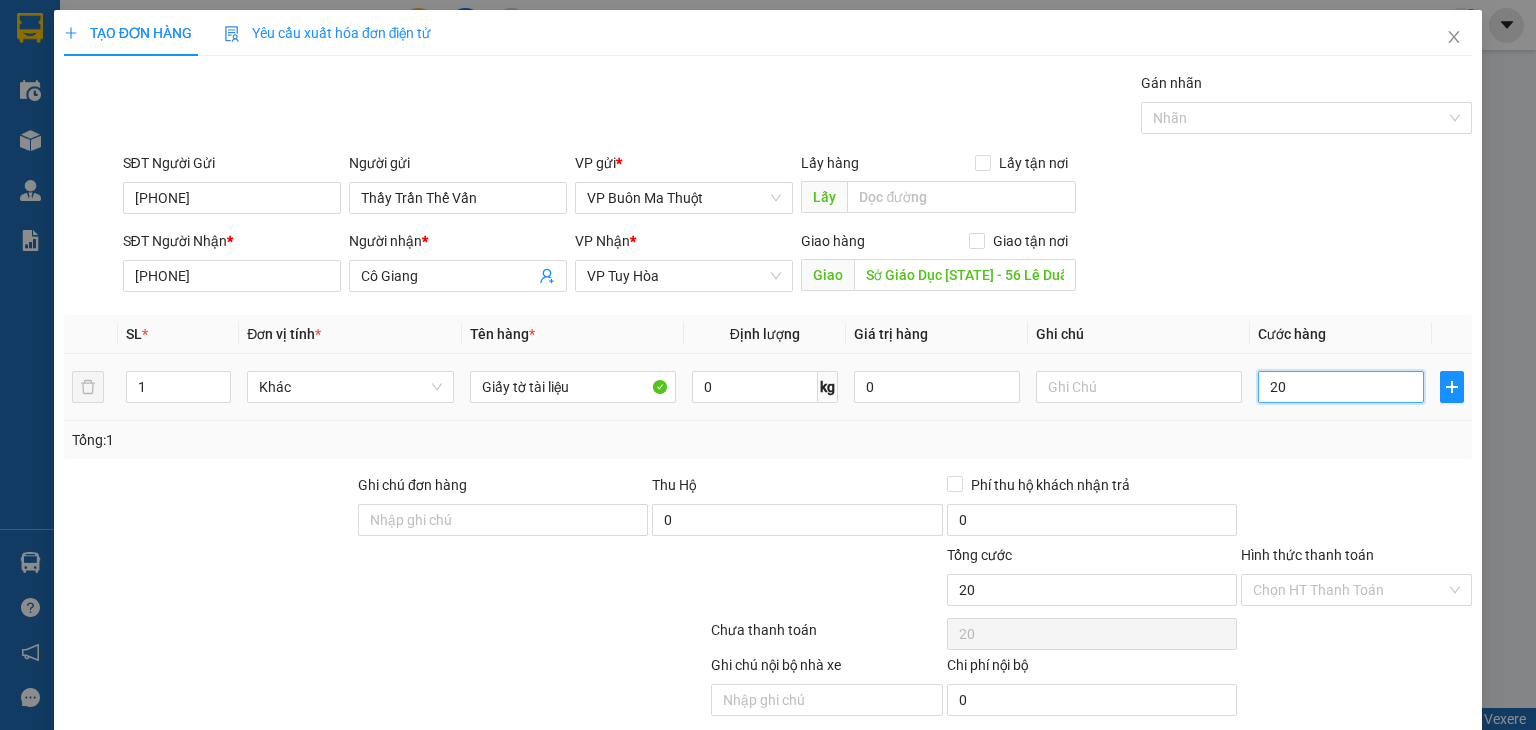 type on "230" 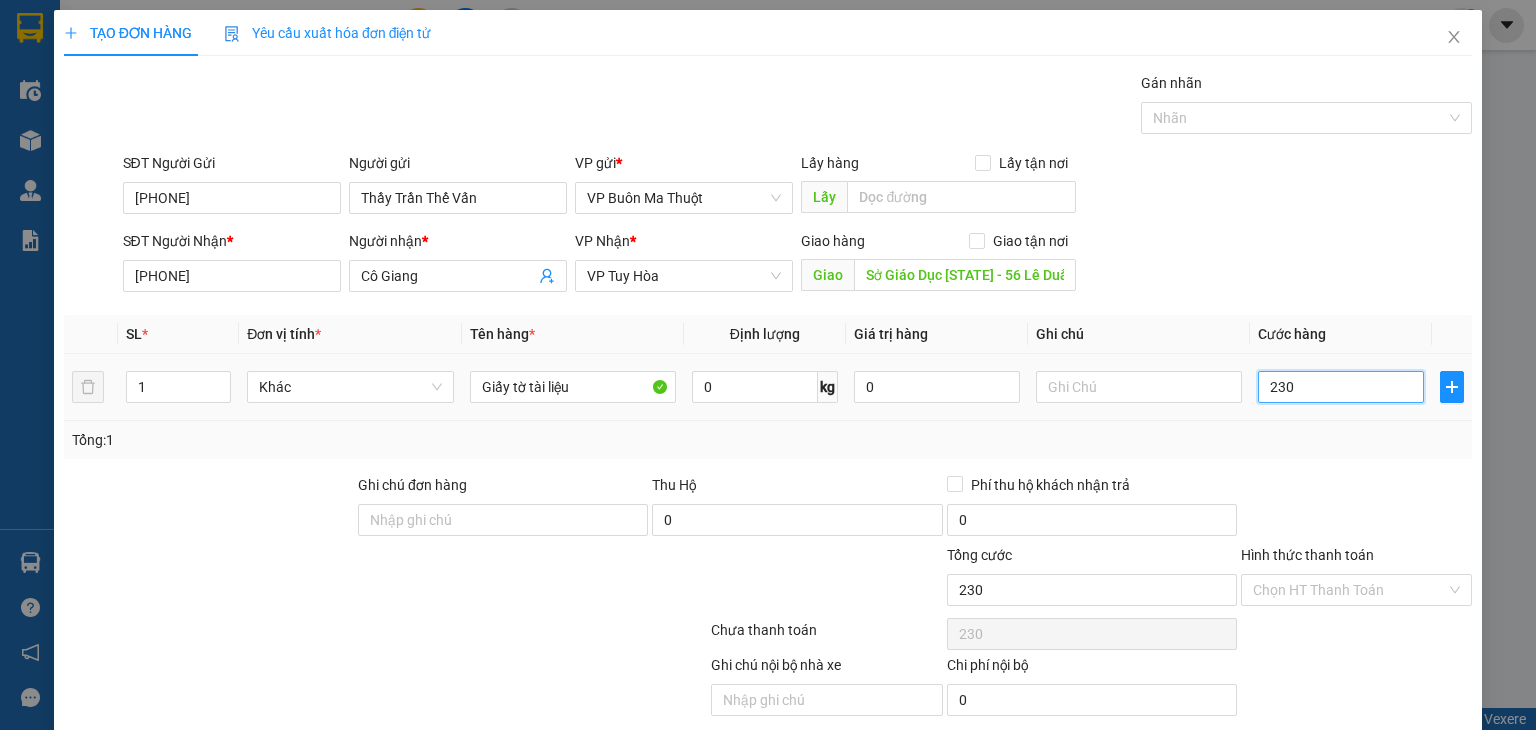type on "230" 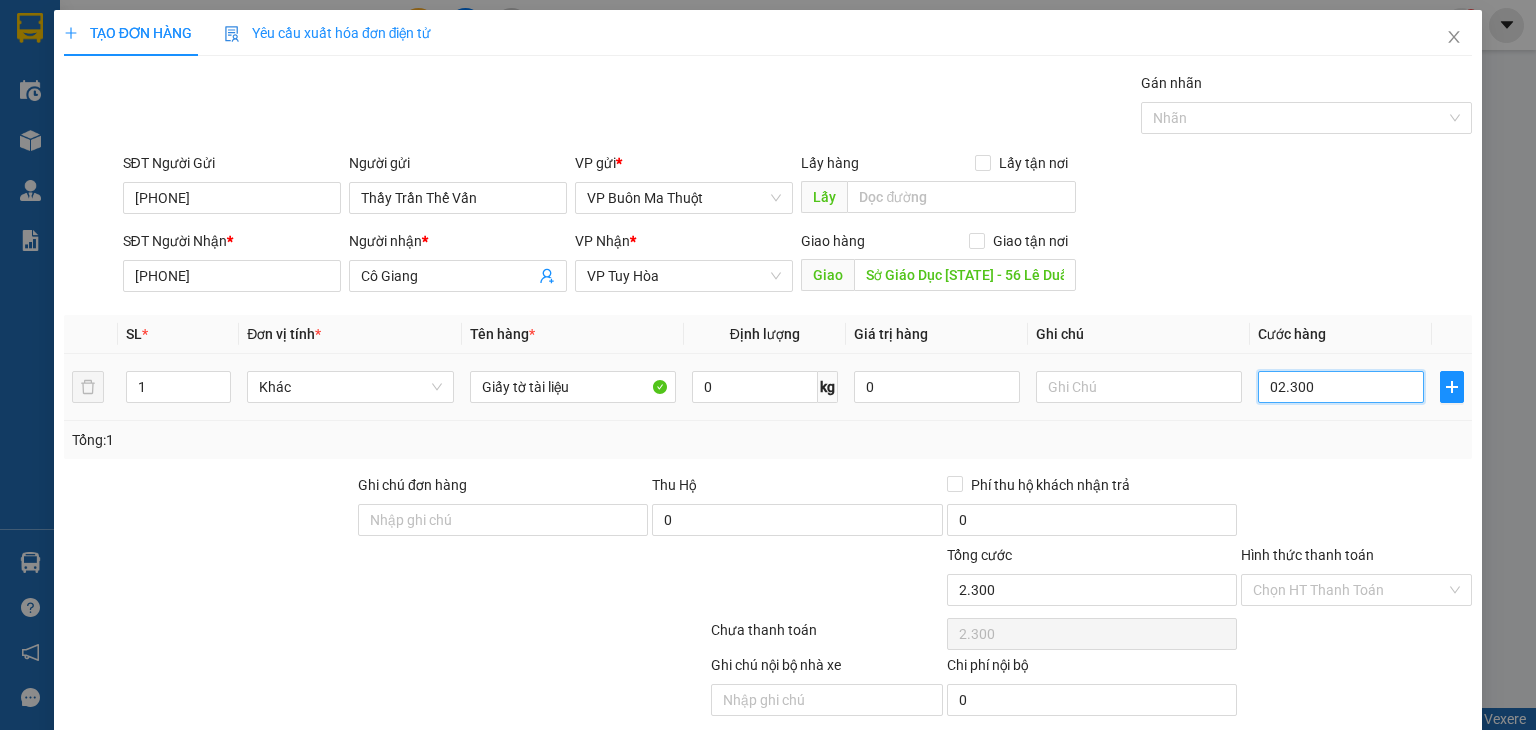 type on "02.300" 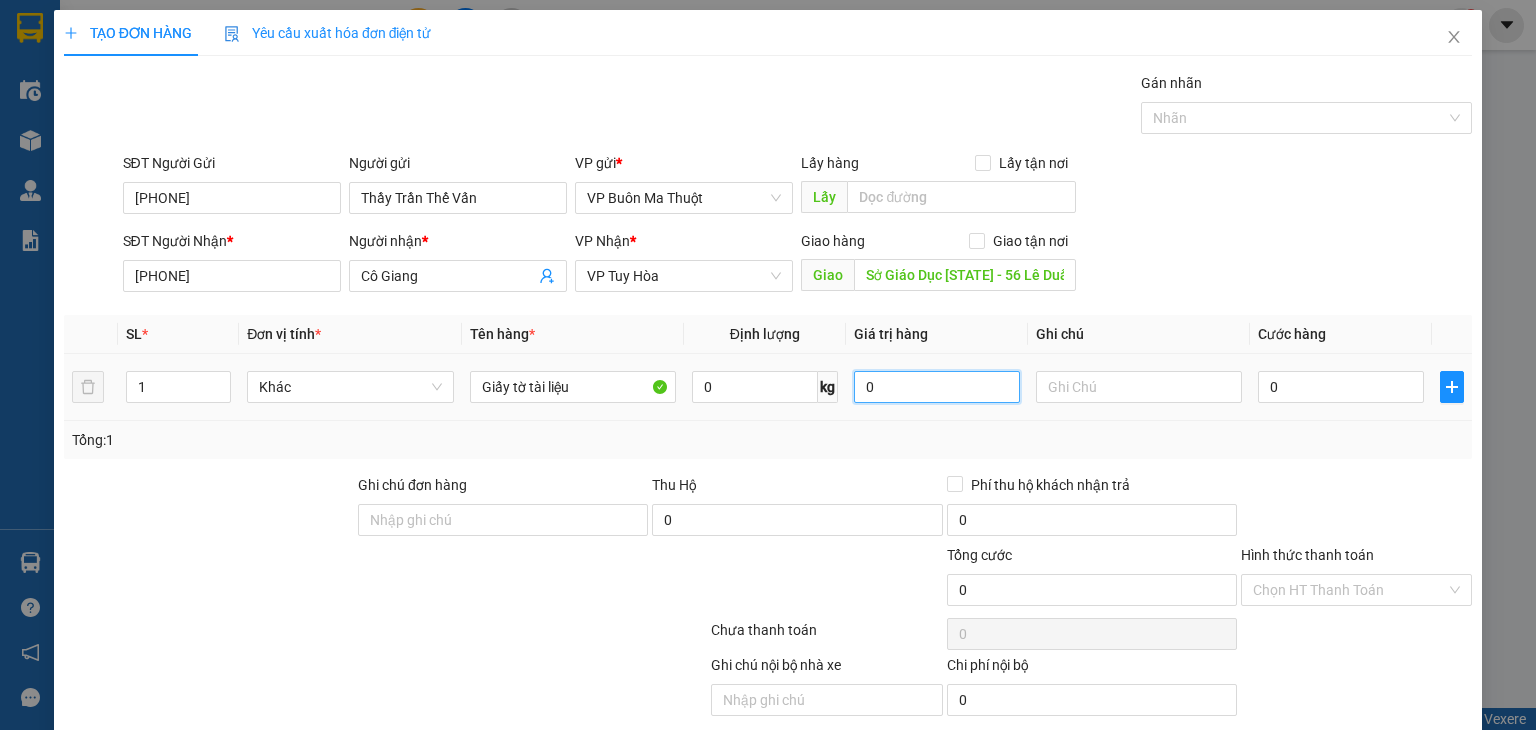 click on "0" at bounding box center [937, 387] 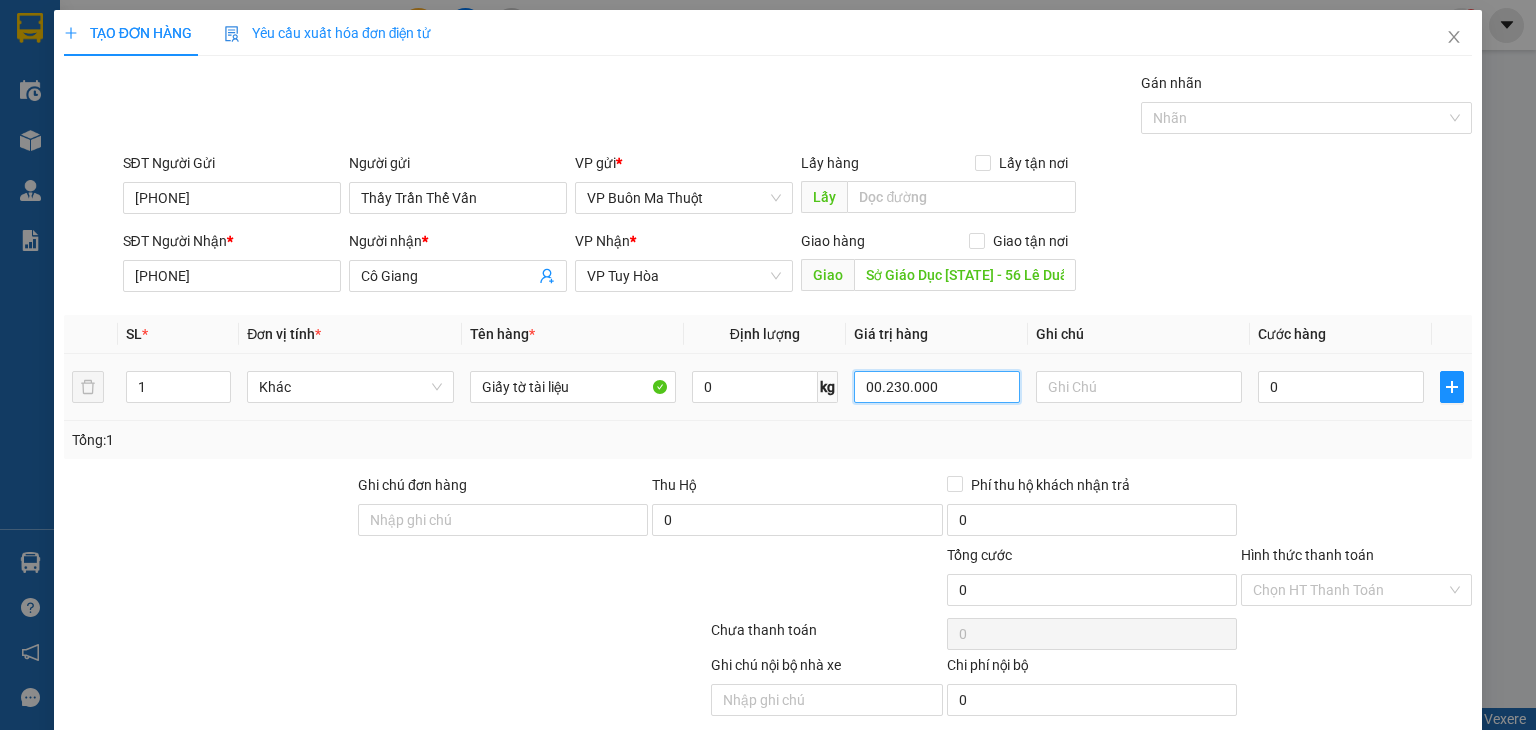 drag, startPoint x: 896, startPoint y: 375, endPoint x: 908, endPoint y: 377, distance: 12.165525 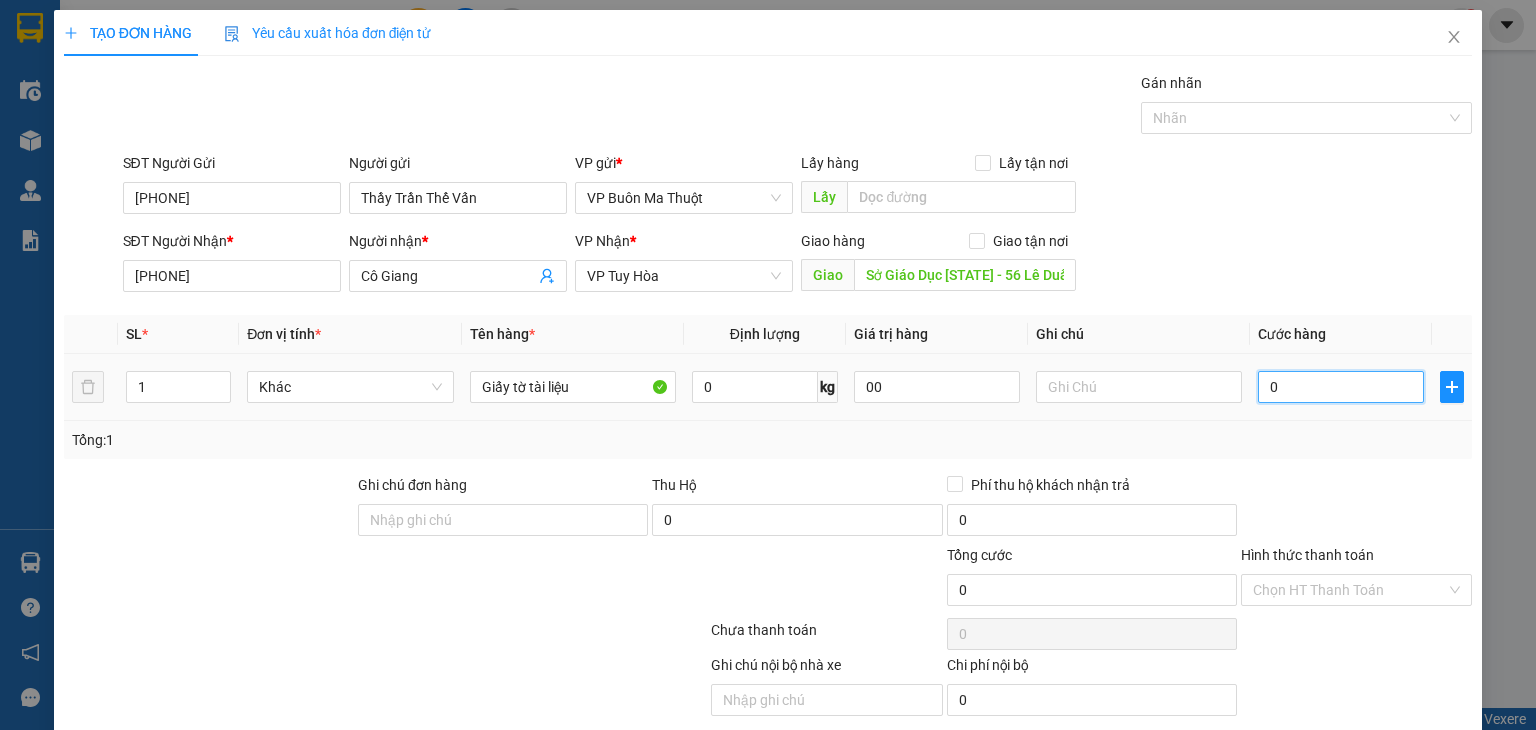 type on "0" 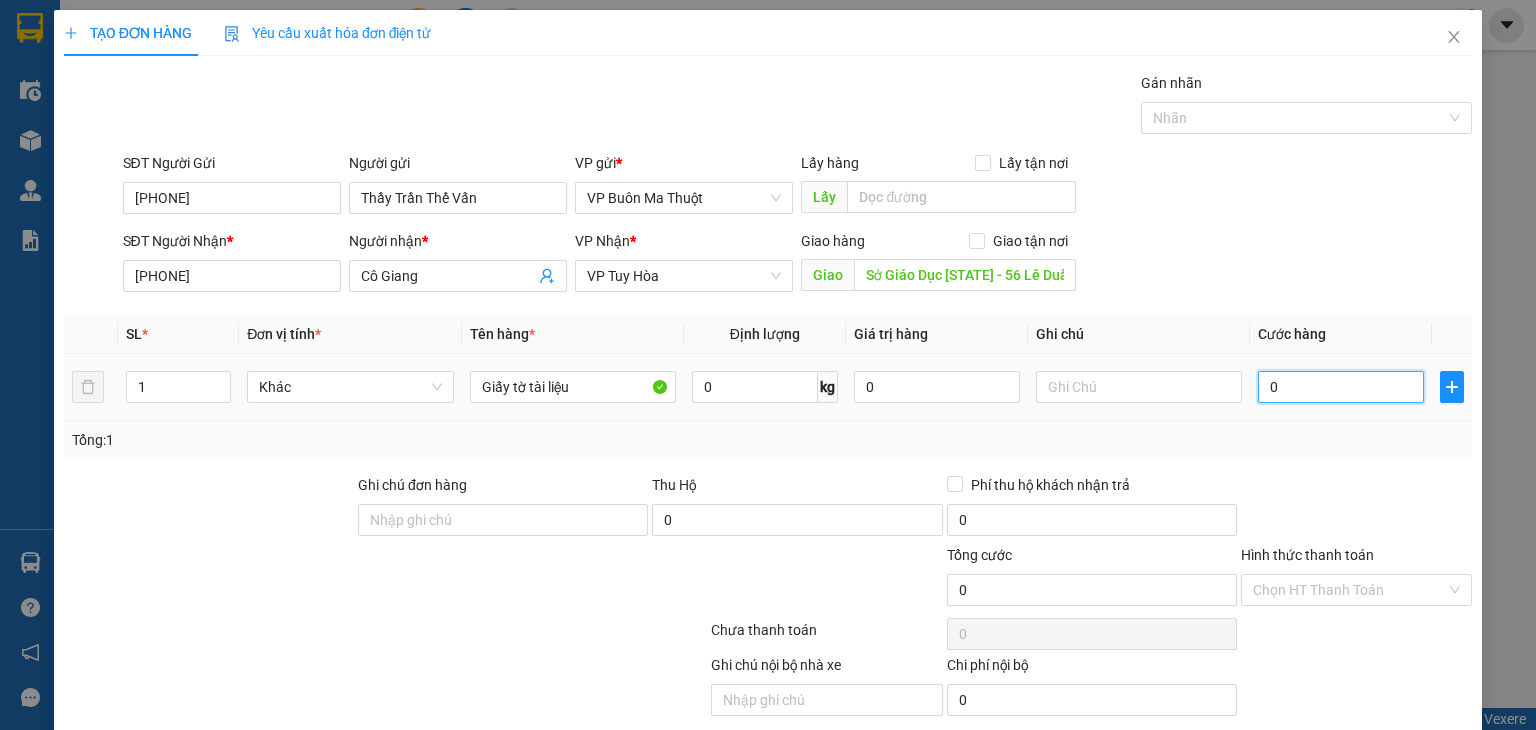 click on "0" at bounding box center [1341, 387] 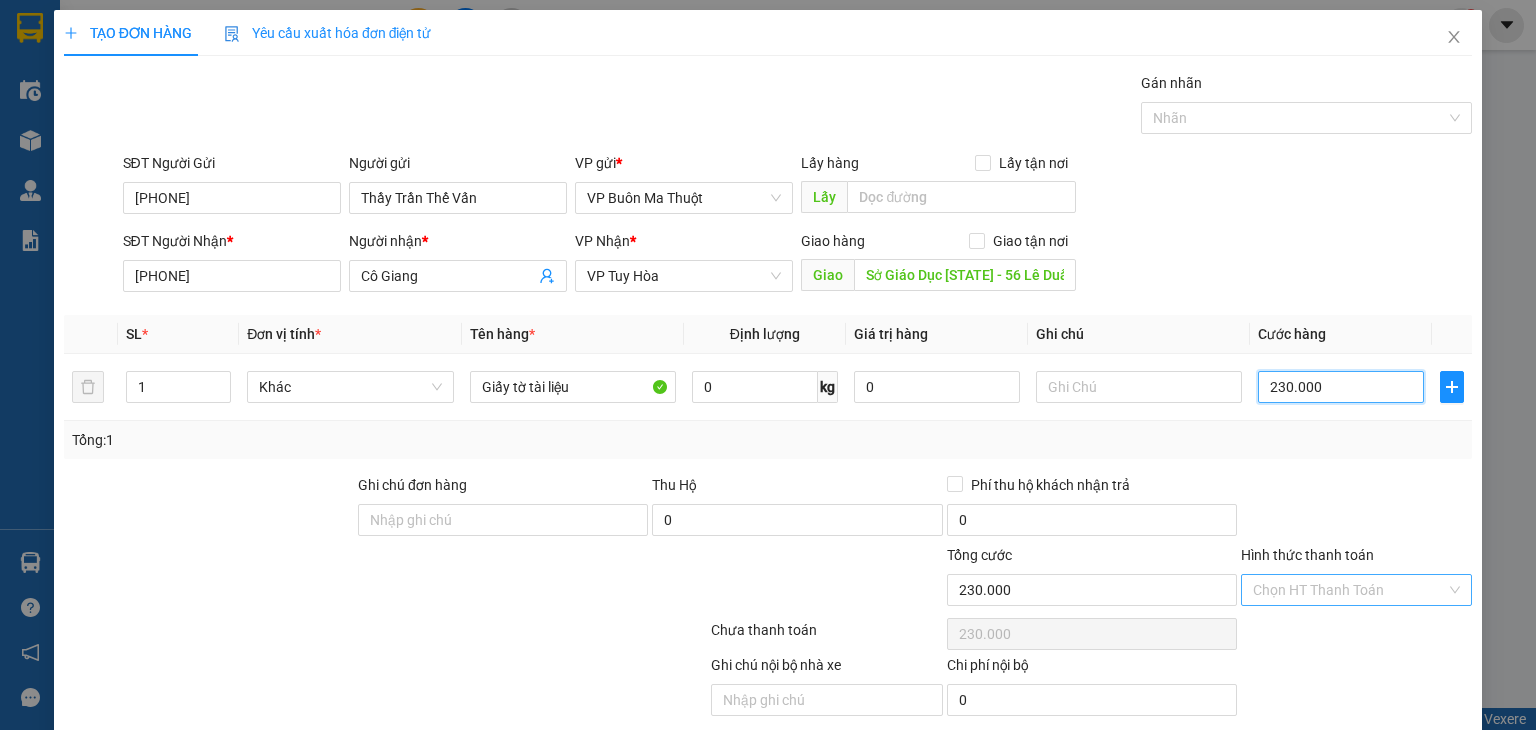 type on "230.000" 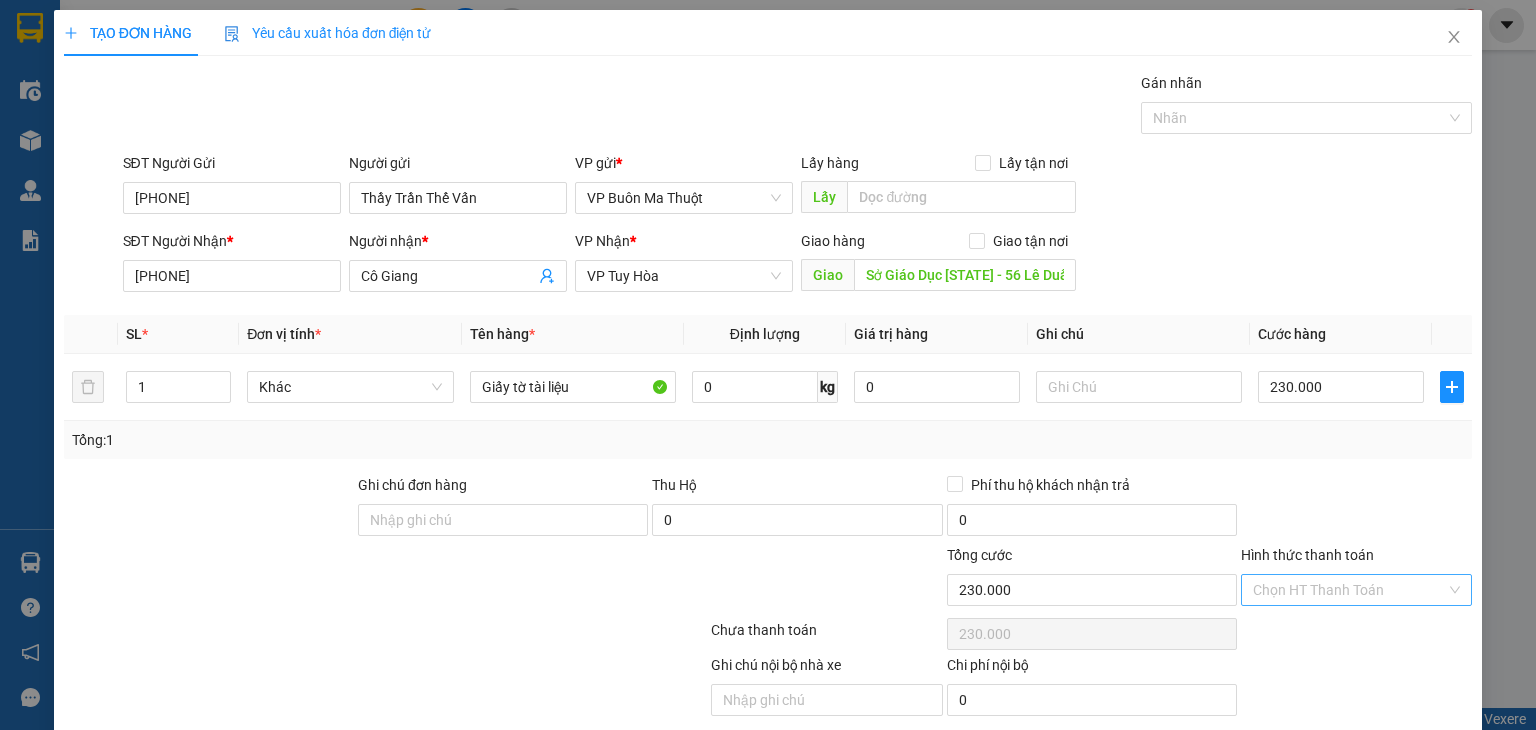 click on "Hình thức thanh toán" at bounding box center (1349, 590) 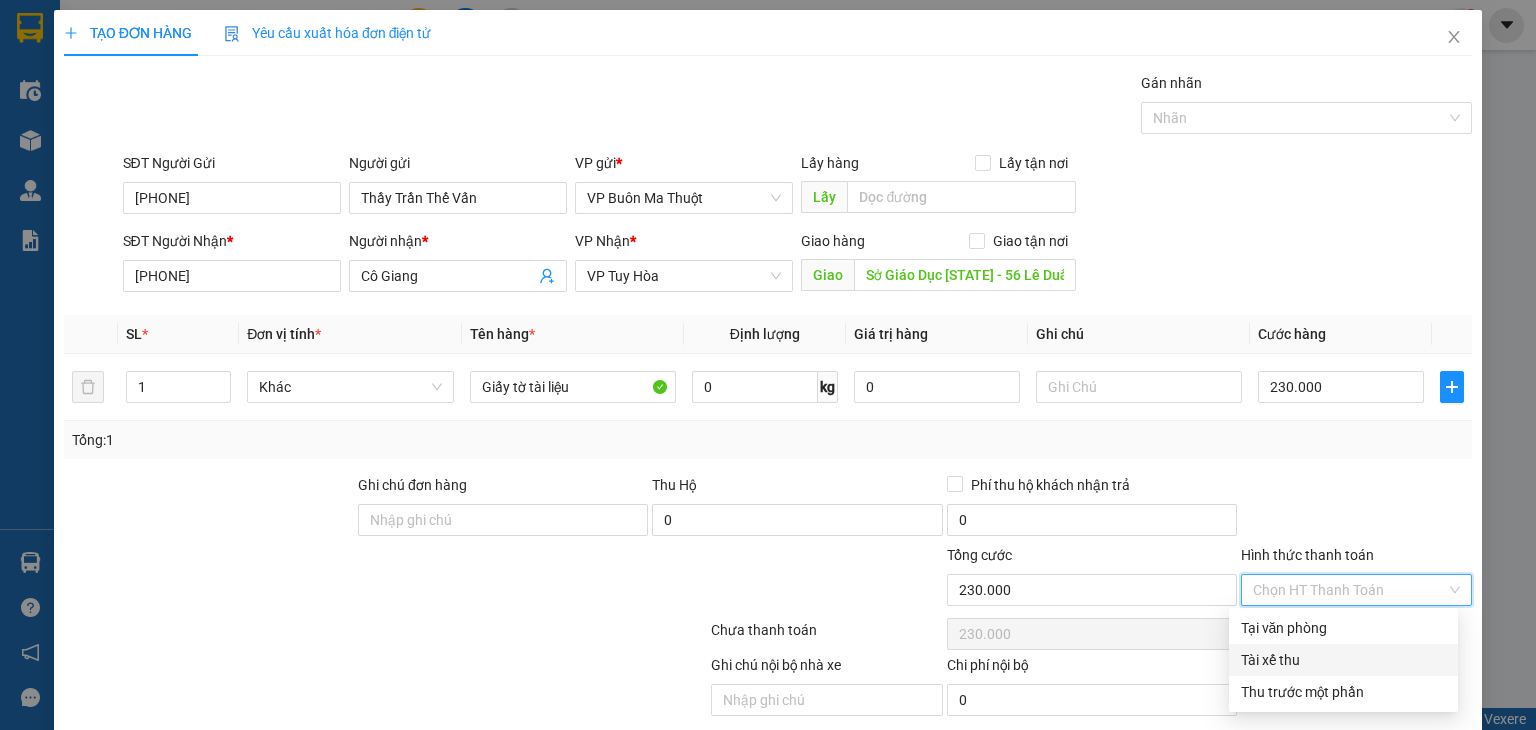 click on "Tài xế thu" at bounding box center [1343, 660] 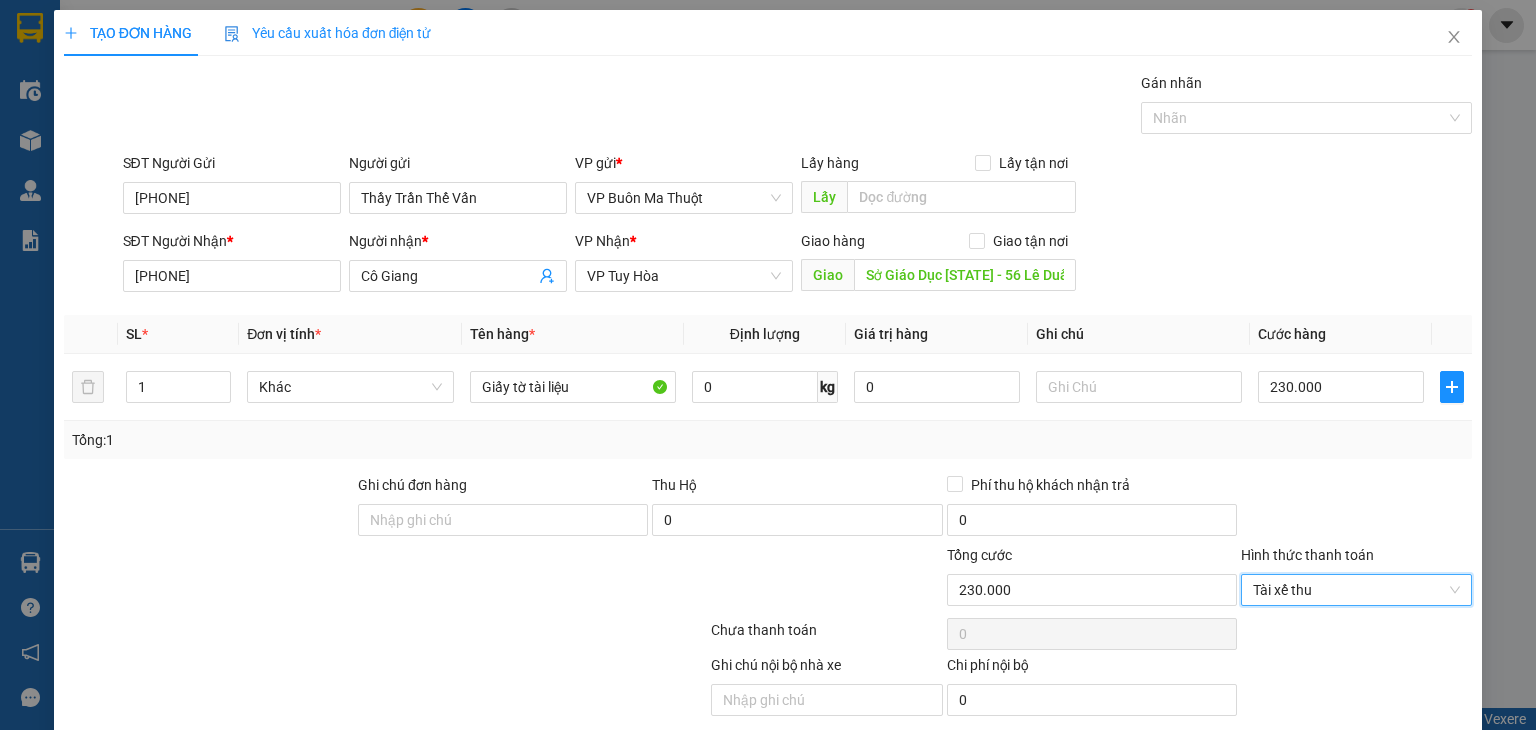 click on "Transit Pickup Surcharge Ids Transit Deliver Surcharge Ids Transit Deliver Surcharge Transit Deliver Surcharge Gán nhãn Nhãn SĐT Người Gửi [PHONE] Người gửi Thầy Trần Thế Vấn VP gửi  * VP Buôn Ma Thuột Lấy hàng Lấy tận nơi Lấy SĐT Người Nhận  * [PHONE] Người nhận  * Cô Giang VP Nhận  * VP Tuy Hòa Giao hàng Giao tận nơi GiaoSở Giáo Dục [STATE] - 56 Lê Duẩn SL  * Đơn vị tính  * Tên hàng  * Định lượng Giá trị hàng Ghi chú Cước hàng                   1 Khác Giấy tờ tài liệu 0 kg 0 230.000 Tổng:  1 Ghi chú đơn hàng Thu Hộ 0 Phí thu hộ khách nhận trả 0 Tổng cước 230.000 Hình thức thanh toán Tài xế thu Tài xế thu Số tiền thu trước 0 Tài xế thu Chưa thanh toán 0 Ghi chú nội bộ nhà xe Chi phí nội bộ 0 Lưu nháp Xóa Thông tin Lưu Lưu và In Tại văn phòng Tài xế thu Thu trước một phần Tại văn phòng Tài xế thu" at bounding box center [768, 417] 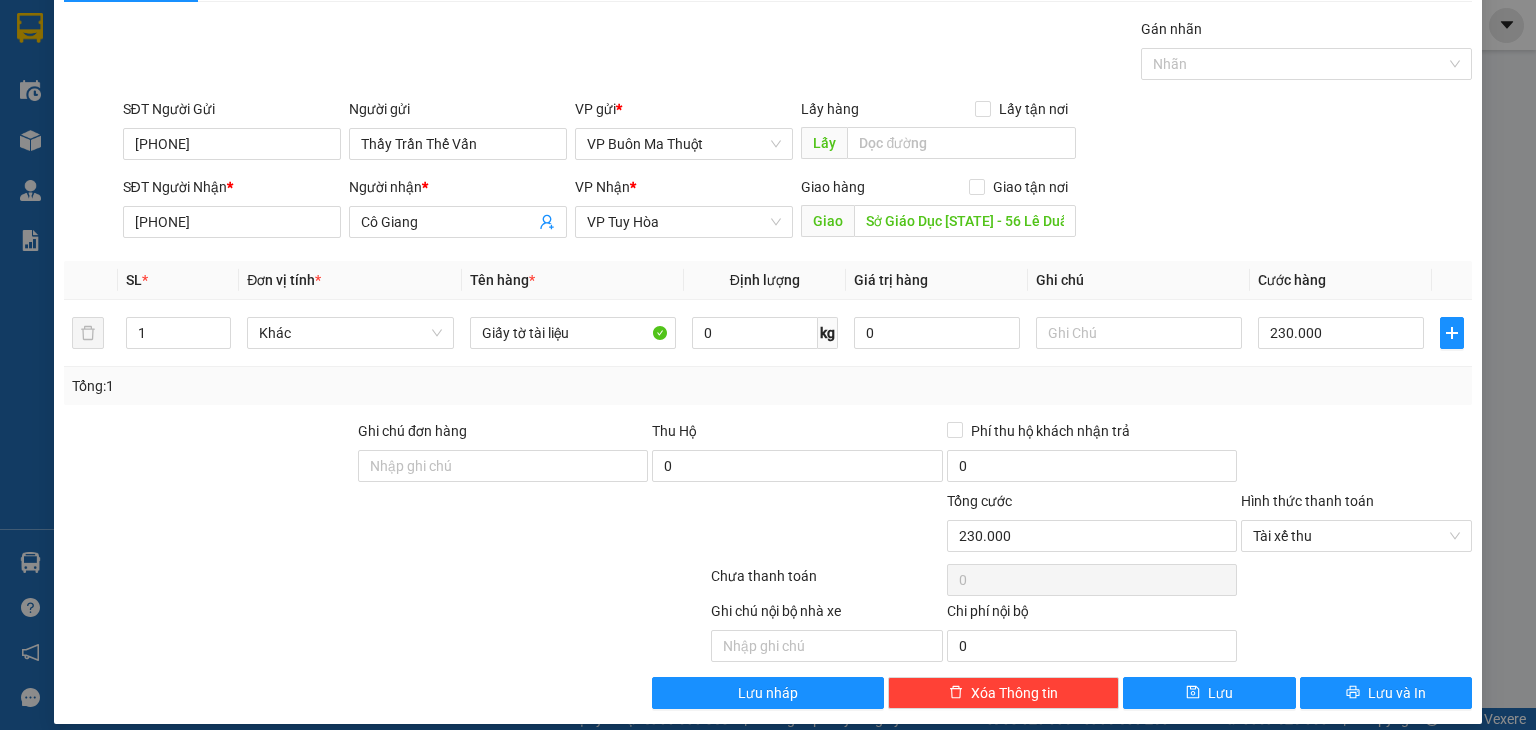 scroll, scrollTop: 70, scrollLeft: 0, axis: vertical 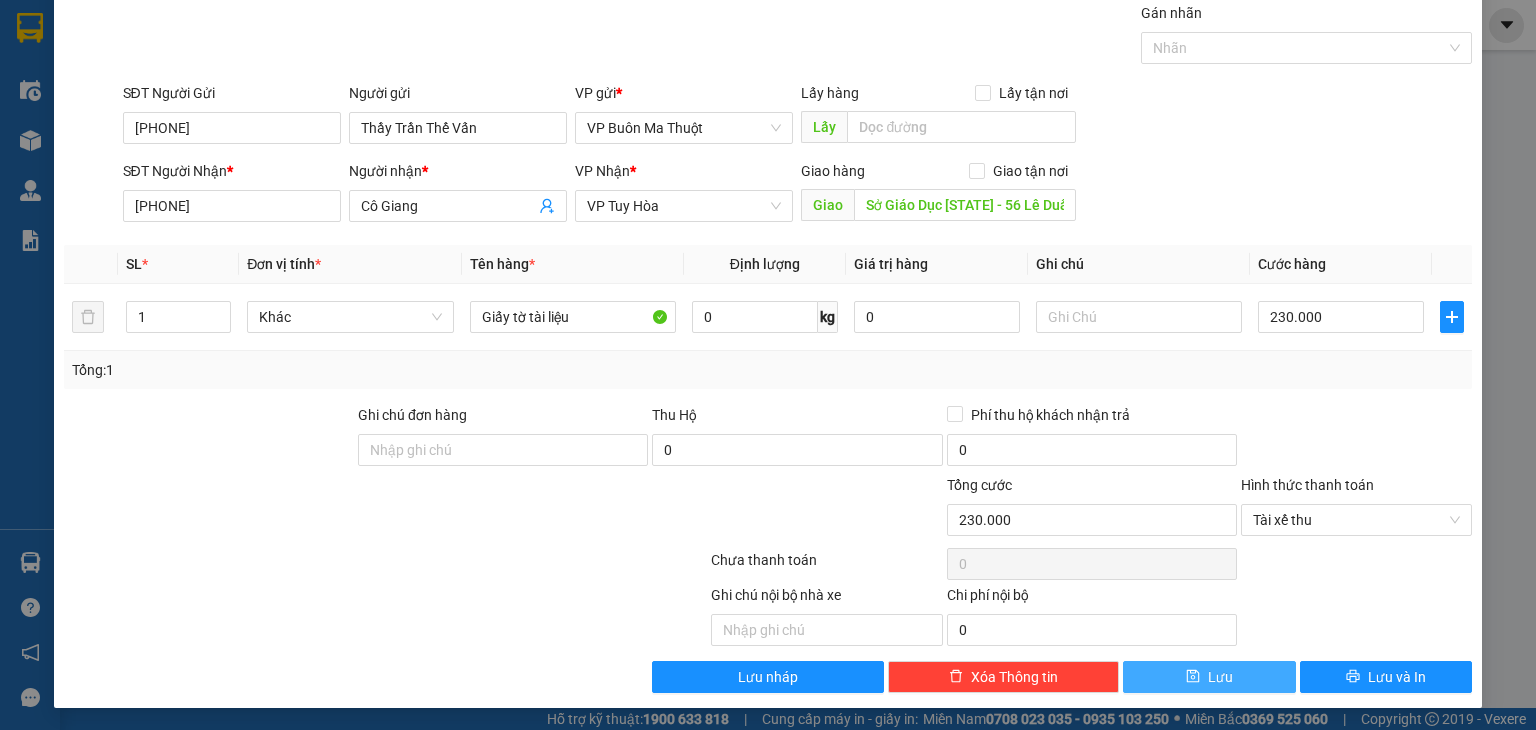 click on "Lưu" at bounding box center [1220, 677] 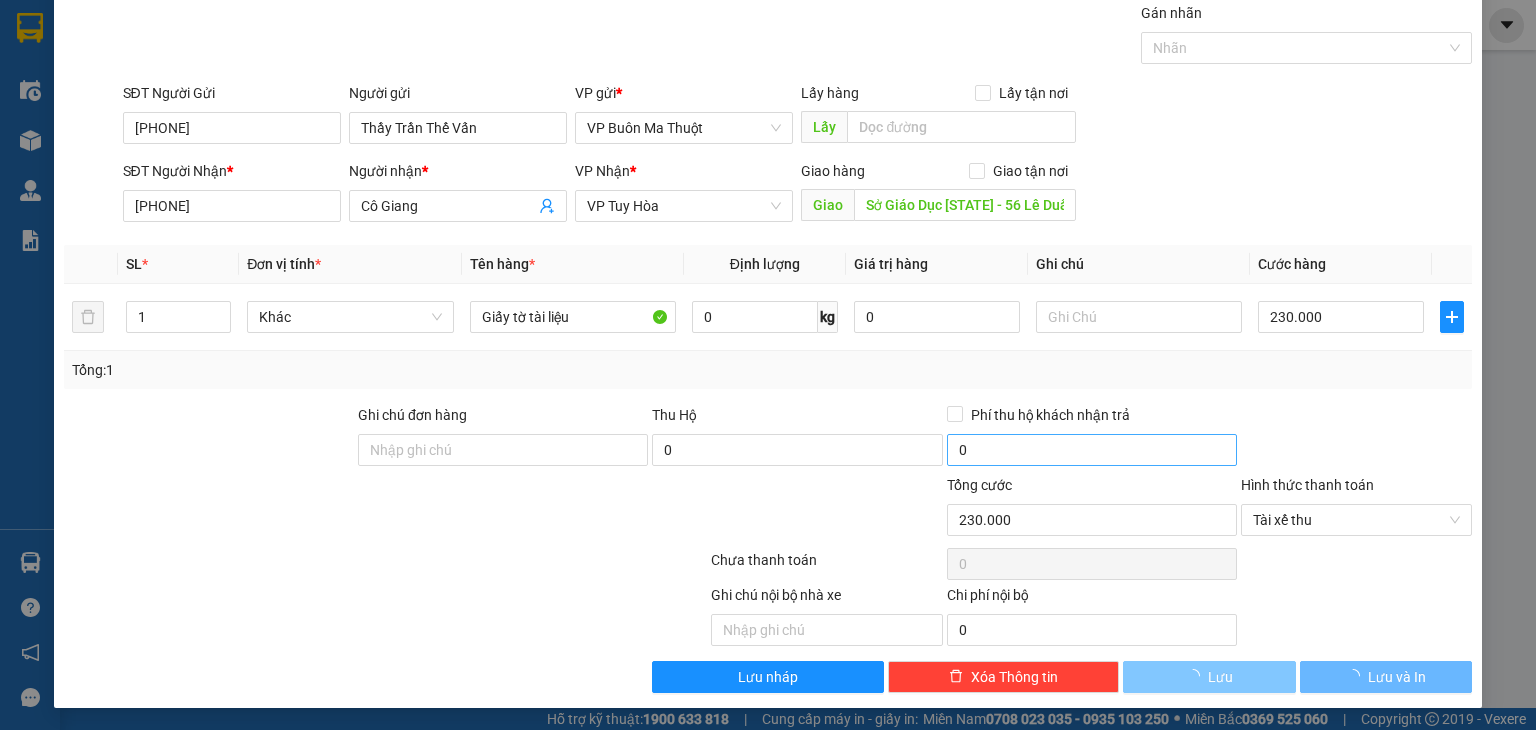 type 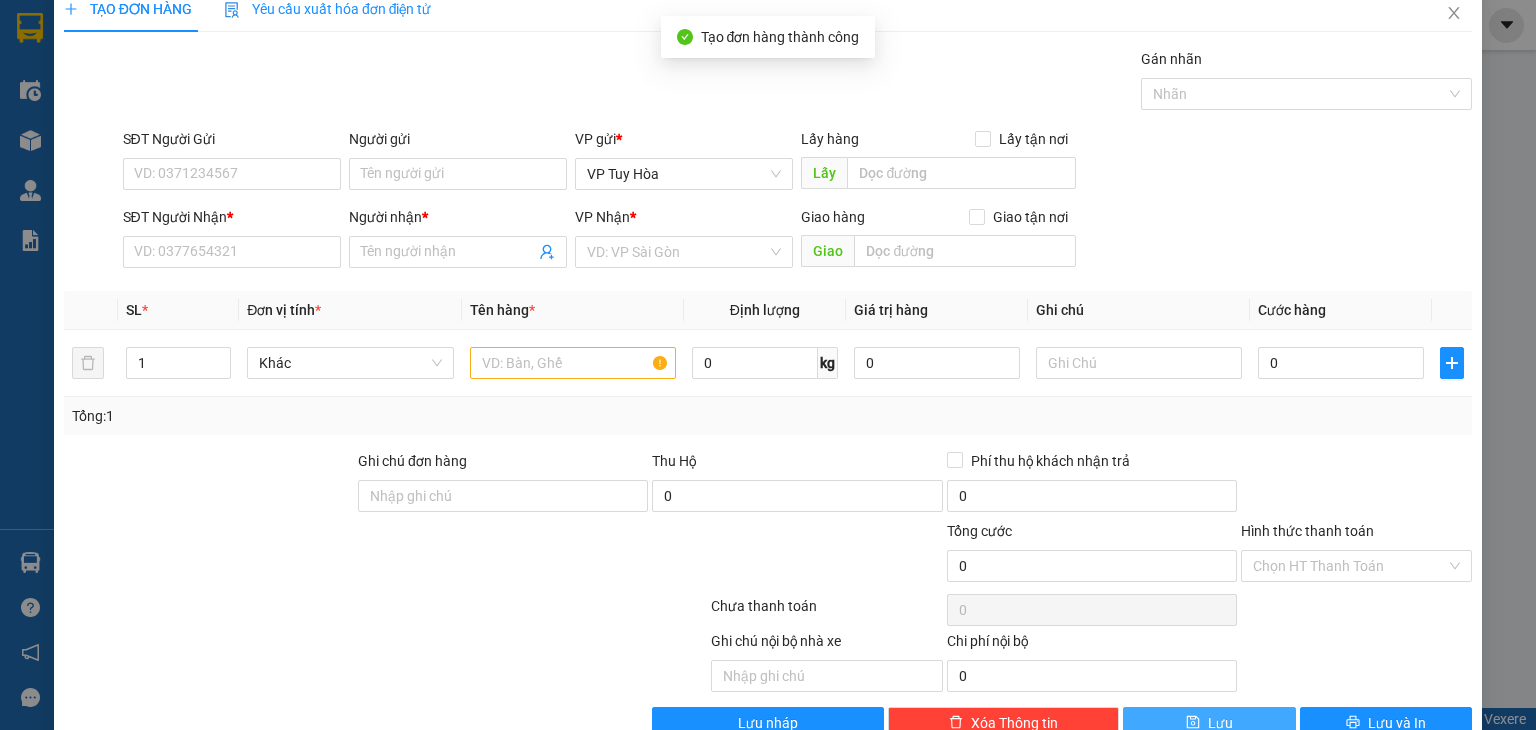 scroll, scrollTop: 0, scrollLeft: 0, axis: both 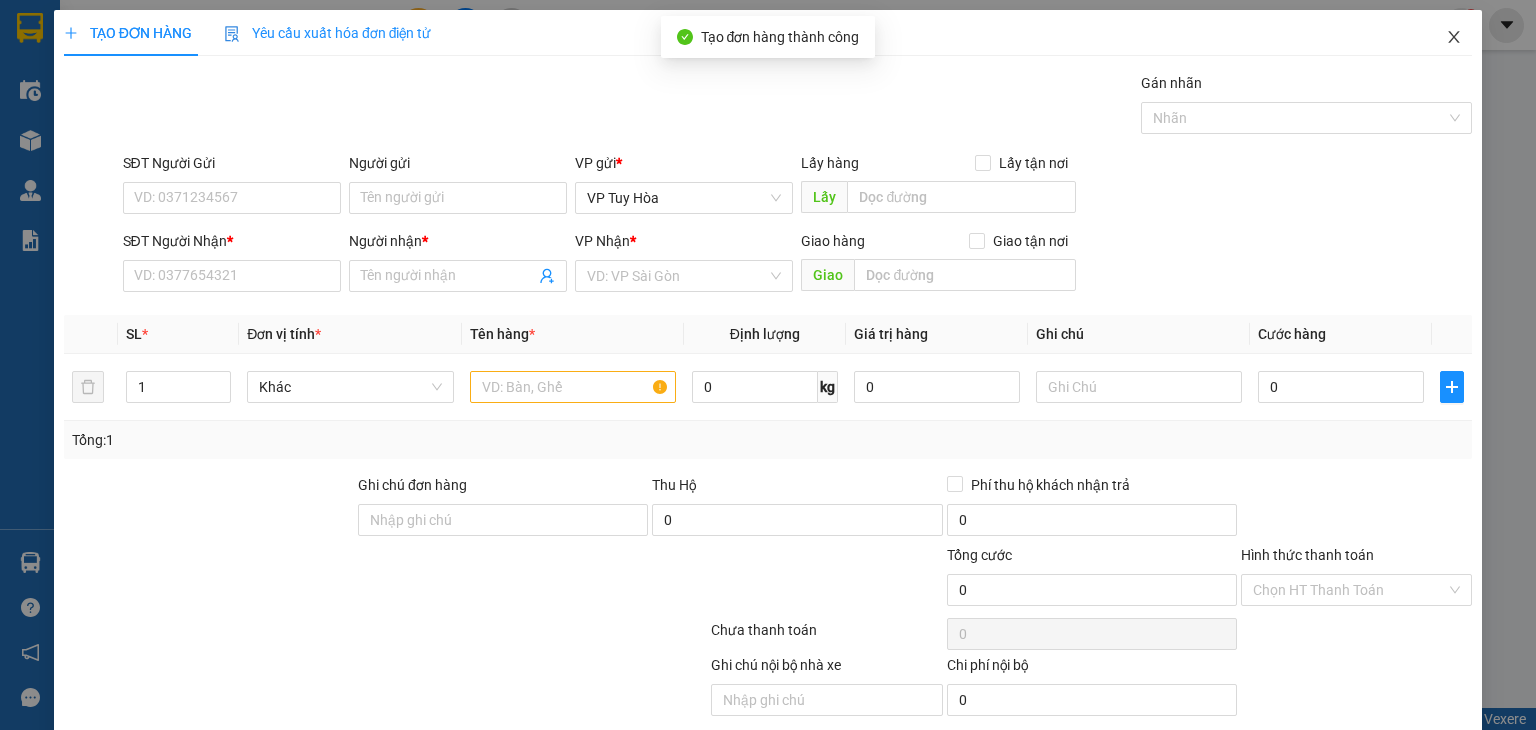 click 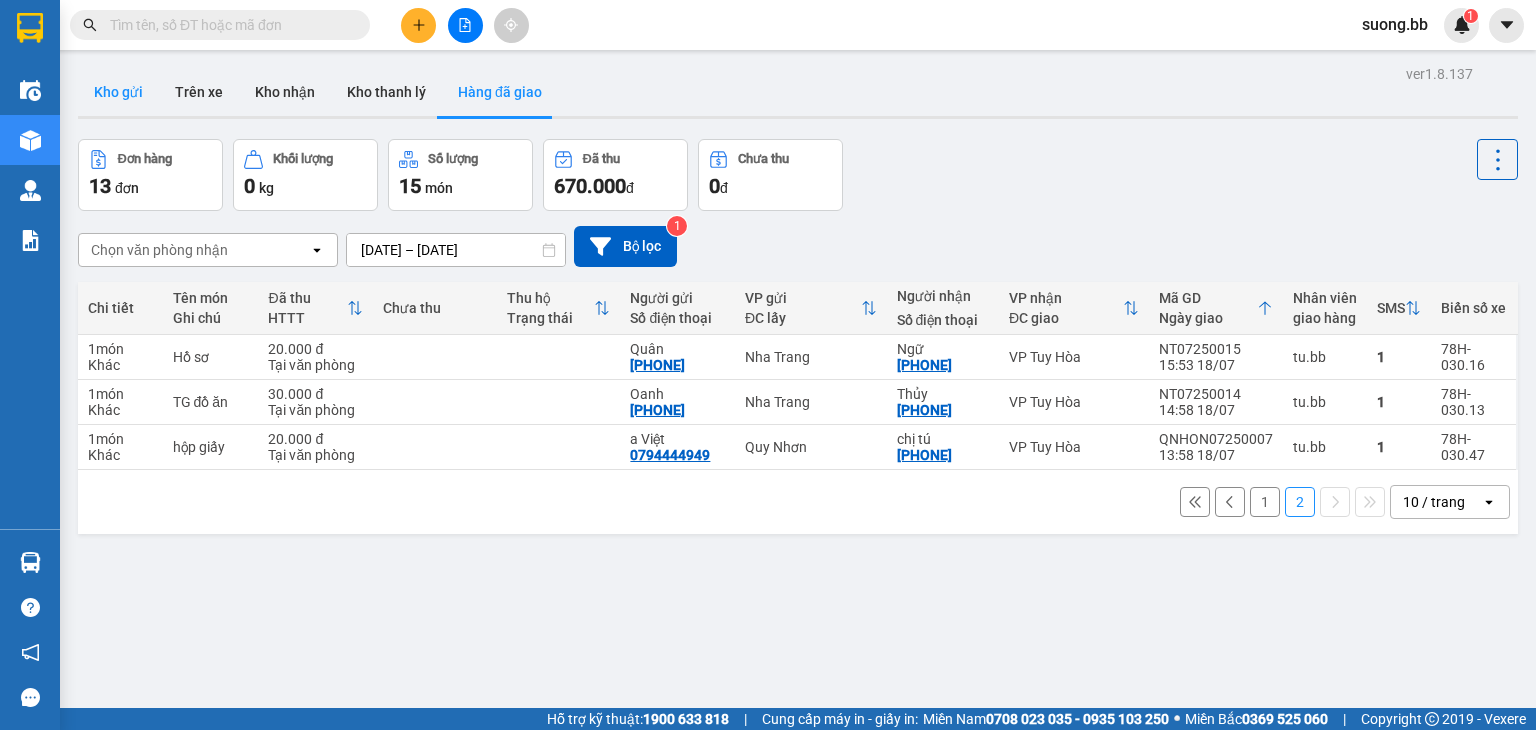 click on "Kho gửi" at bounding box center (118, 92) 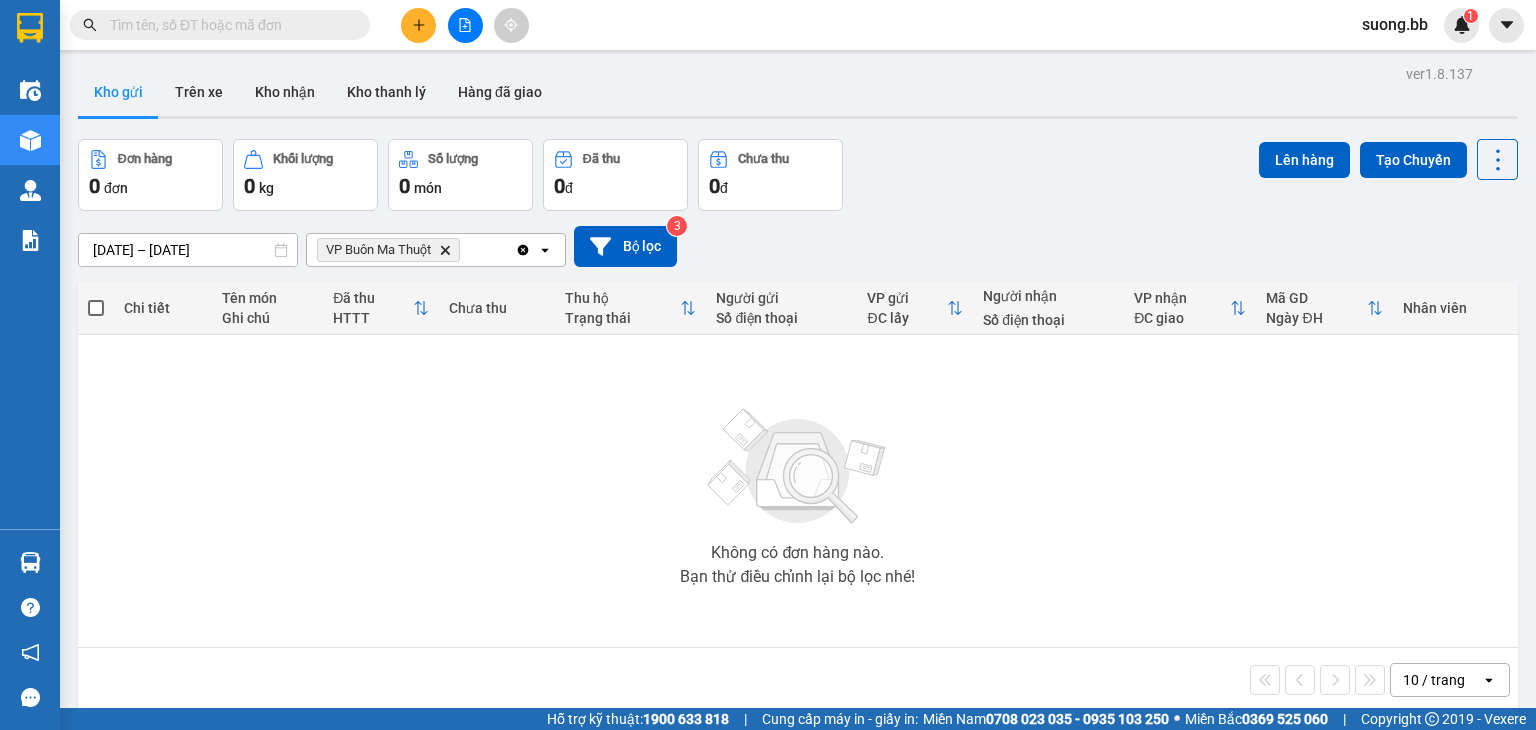 click 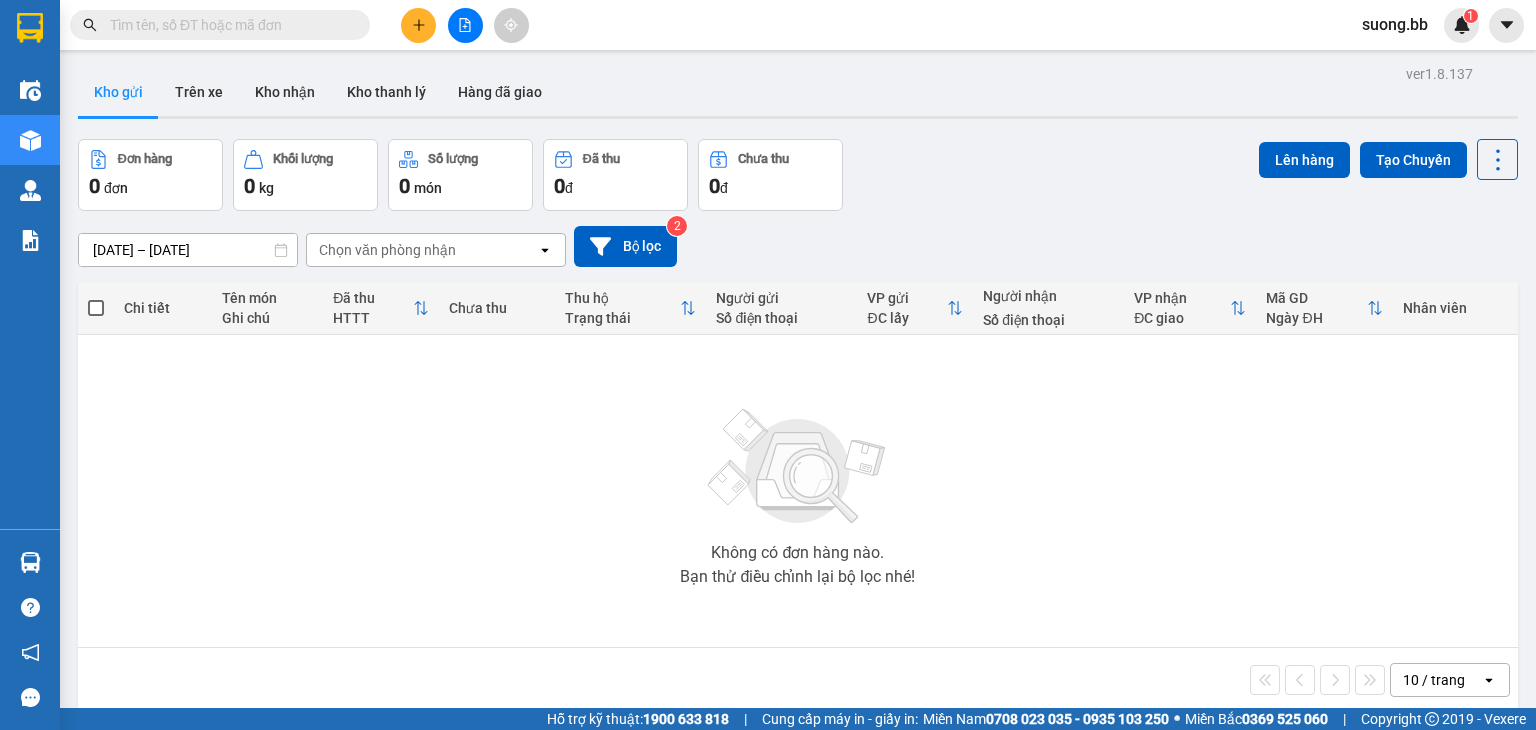 click on "[DATE] – [DATE]" at bounding box center (188, 250) 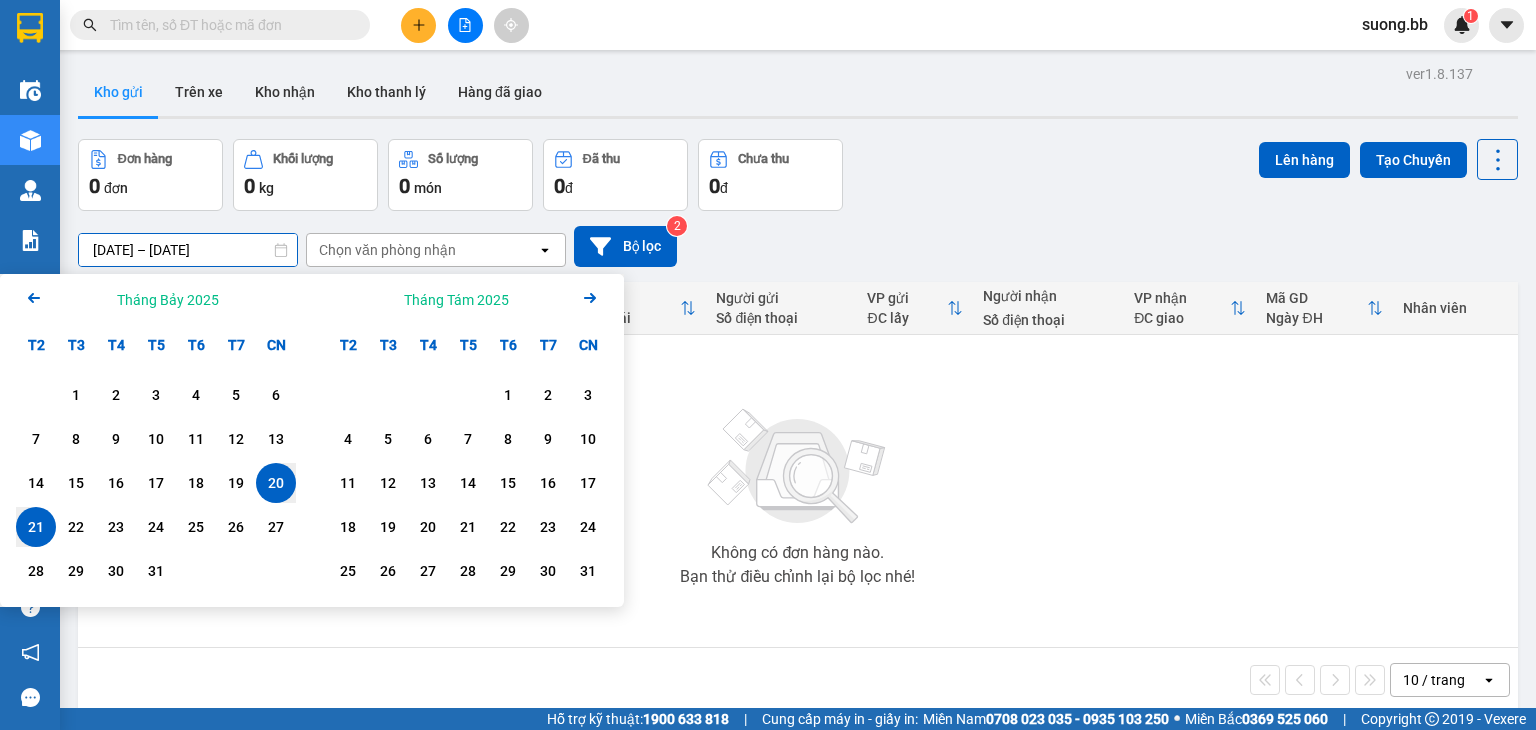 click on "[DATE] – [DATE]" at bounding box center (188, 250) 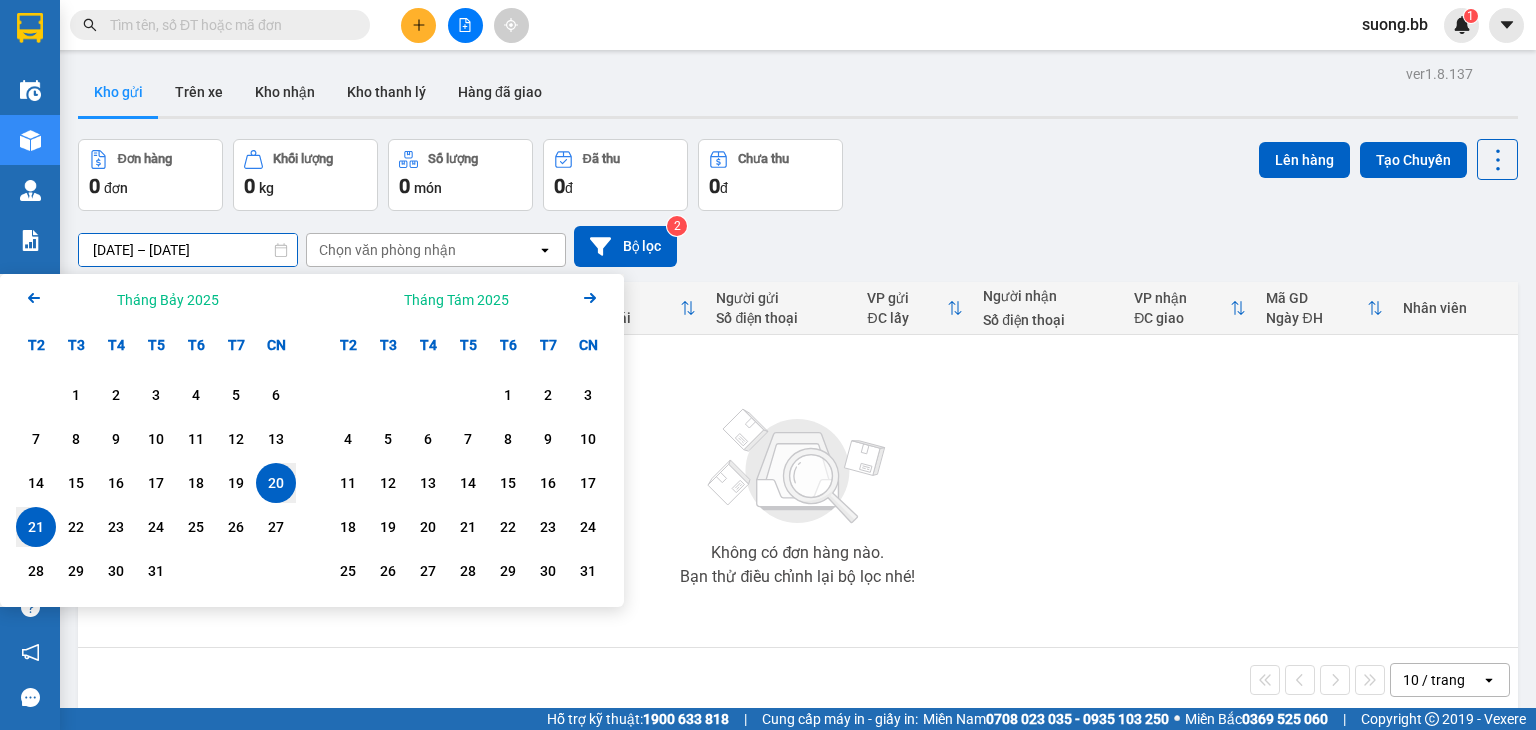 click on "[DATE] – [DATE]" at bounding box center [188, 250] 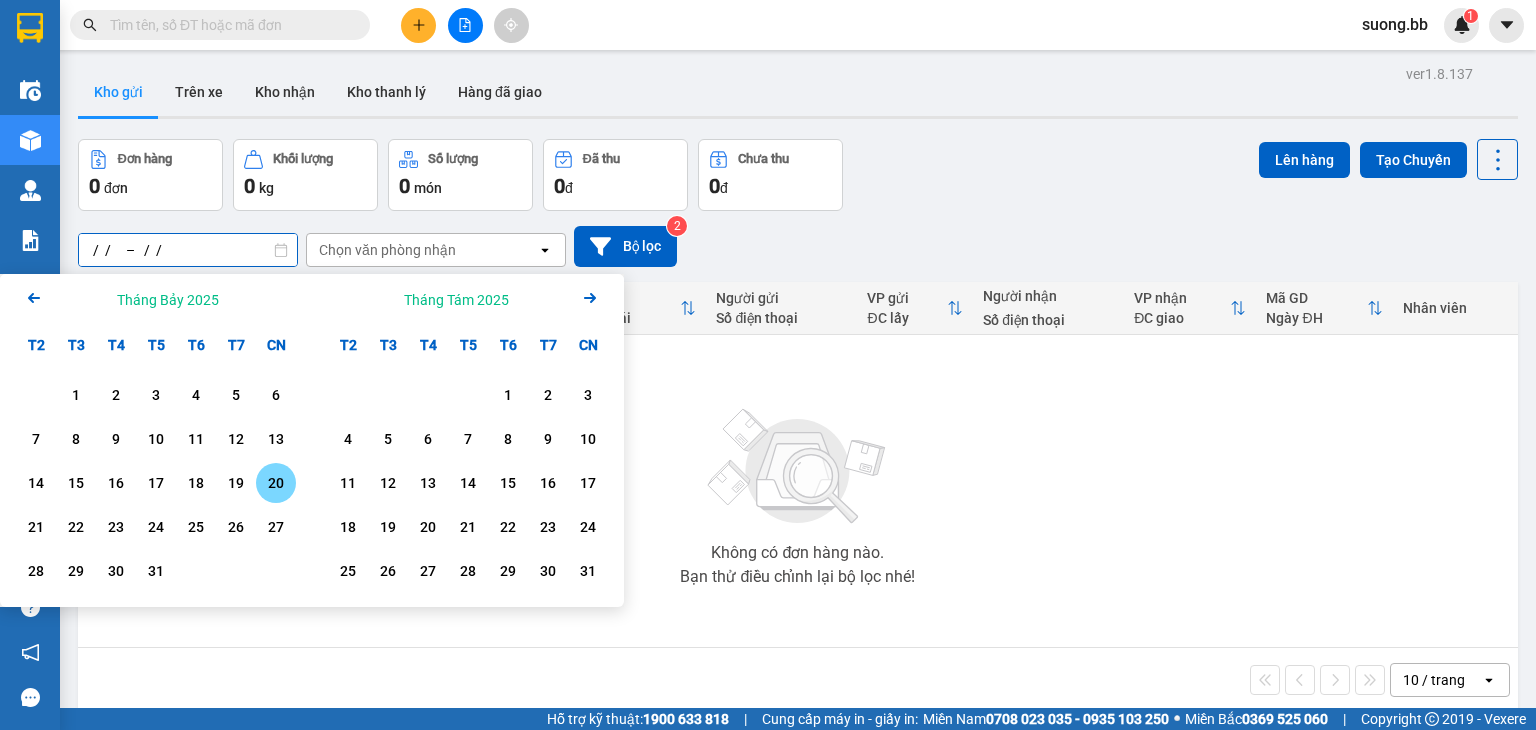 type on "/  /     –   /  /" 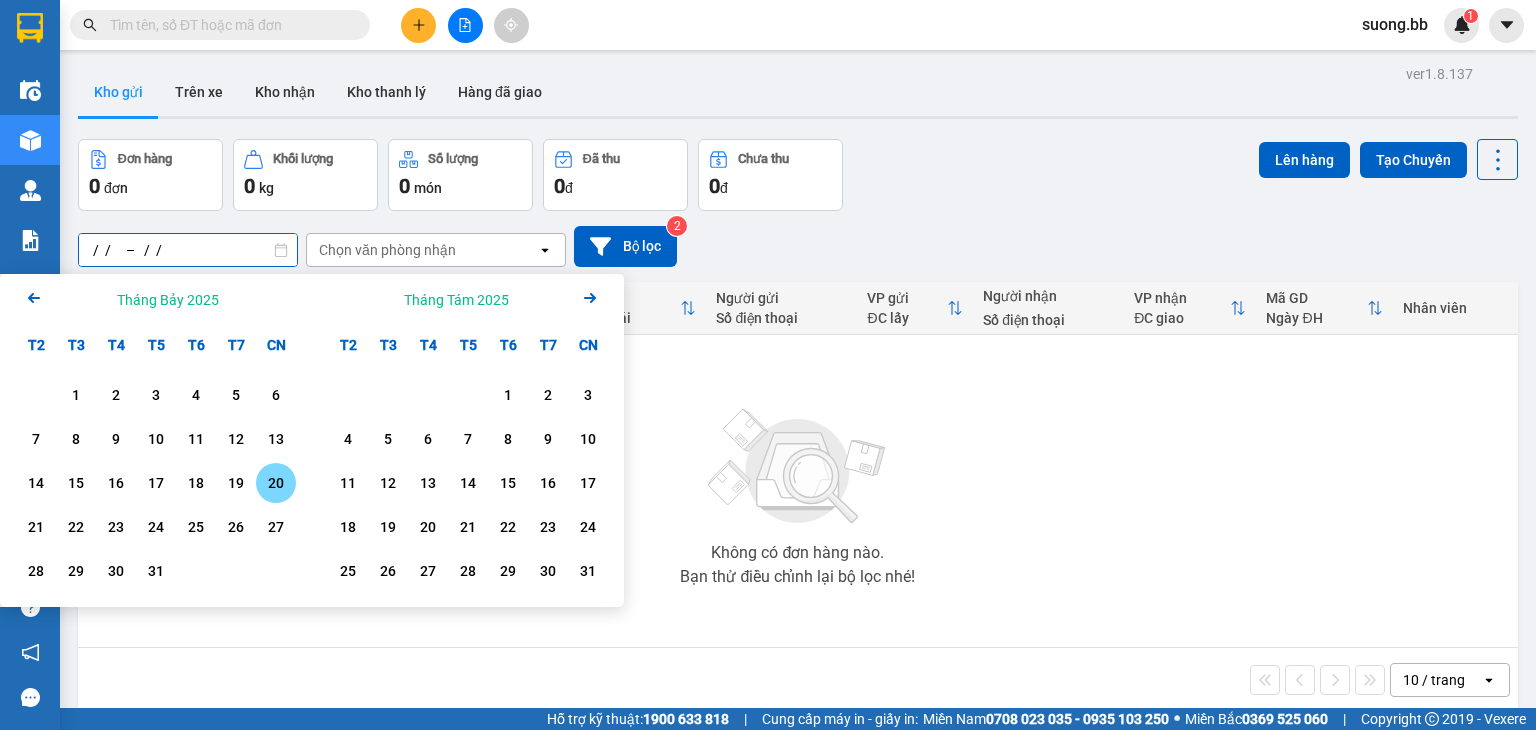 type 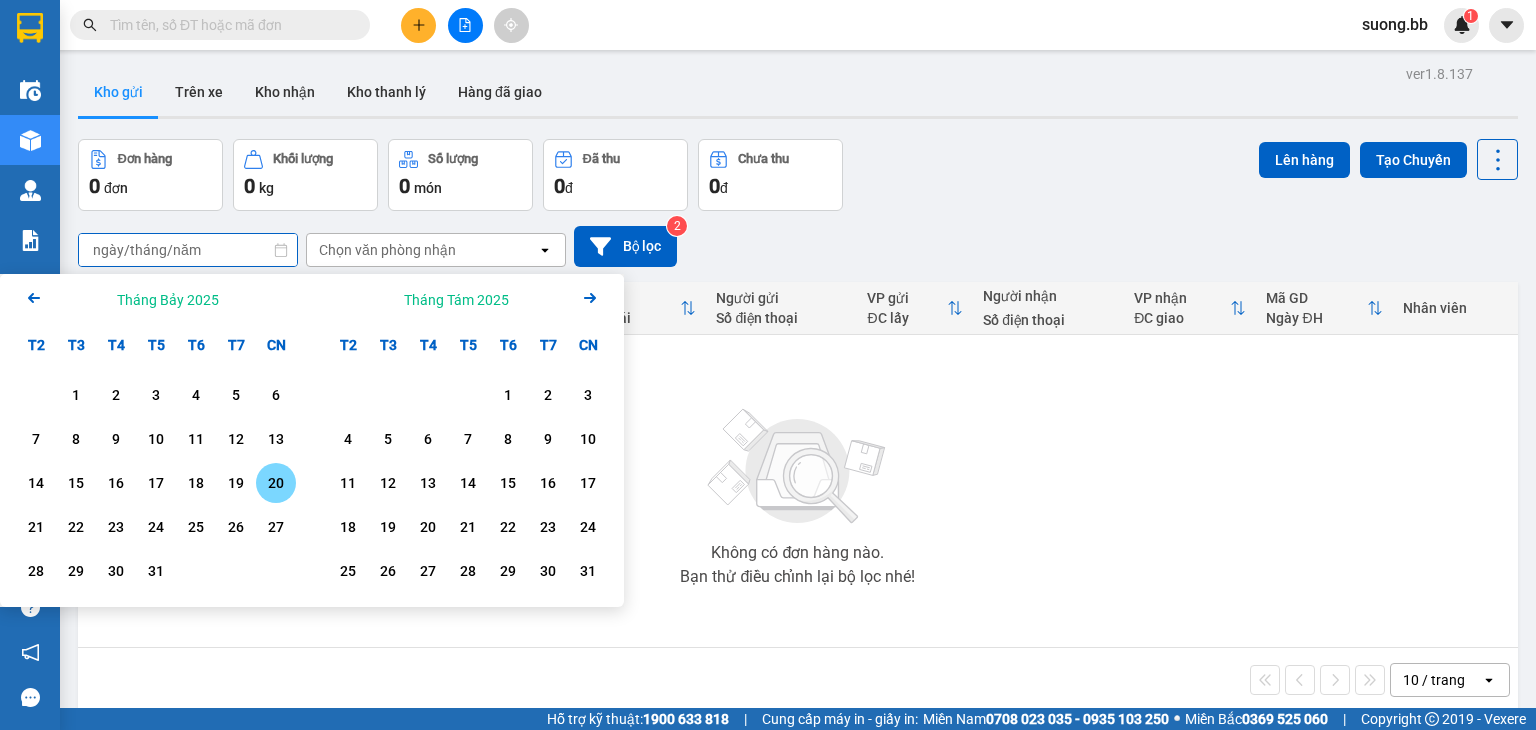 click on "Chọn văn phòng nhận" at bounding box center (387, 250) 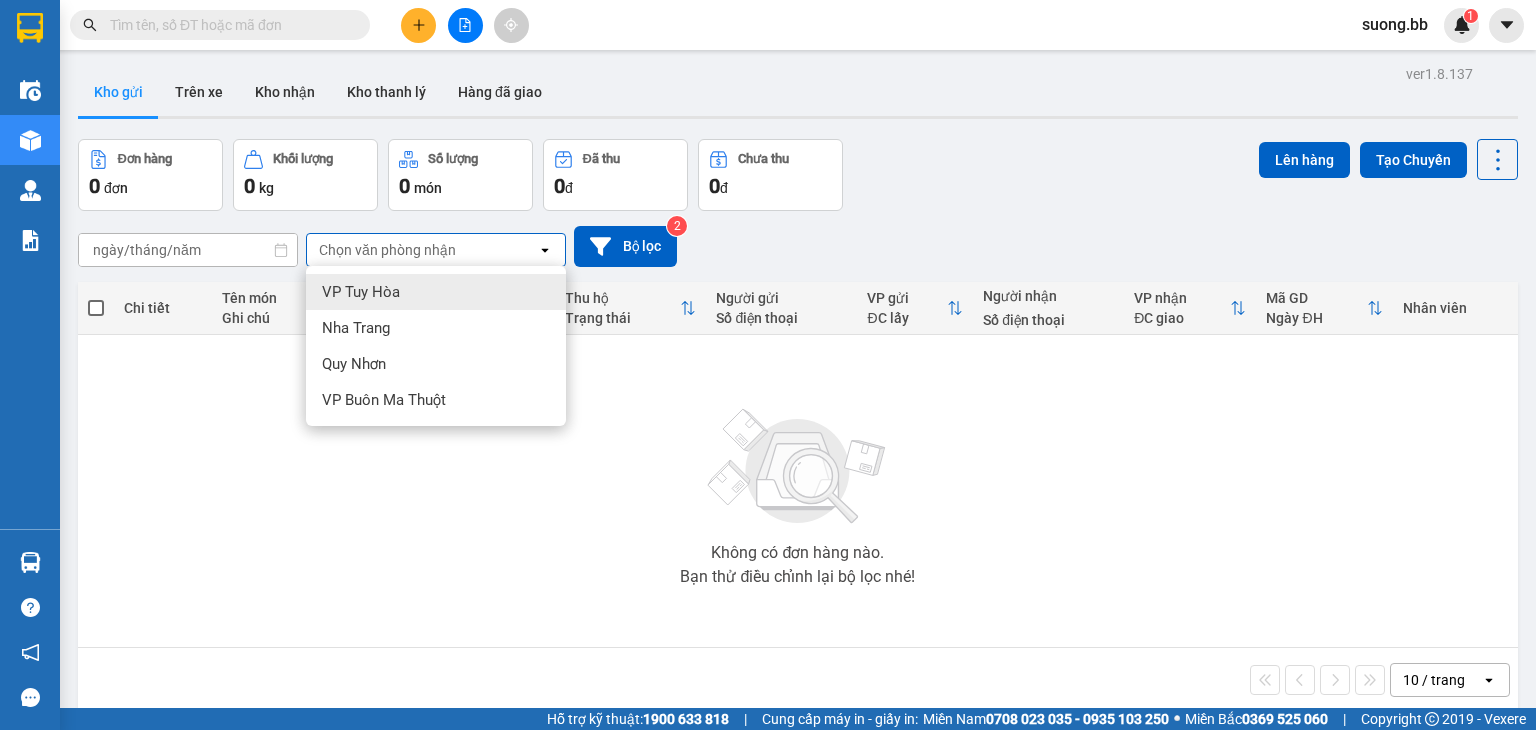 click on "Không có đơn hàng nào. Bạn thử điều chỉnh lại bộ lọc nhé!" at bounding box center (798, 491) 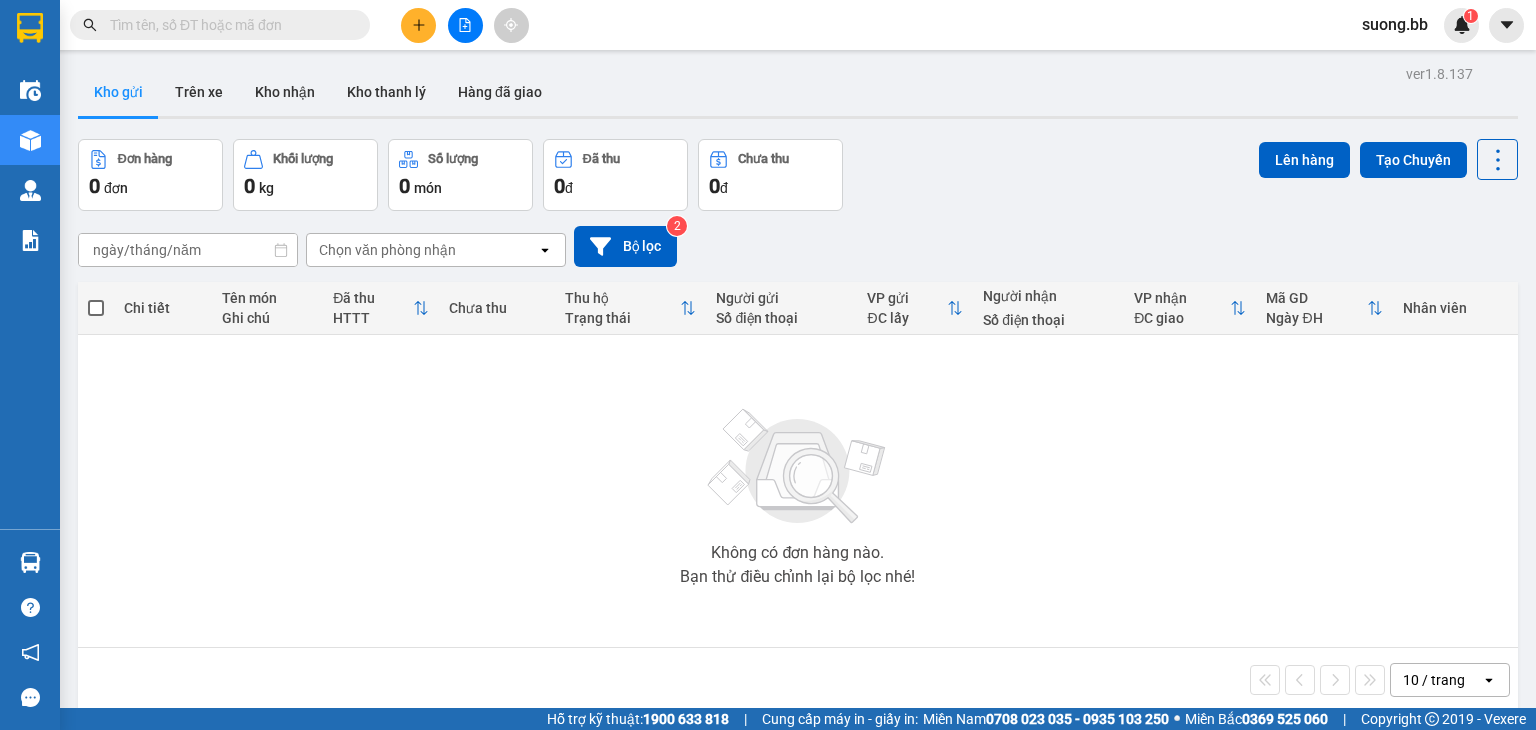 click on "Kho gửi" at bounding box center (118, 92) 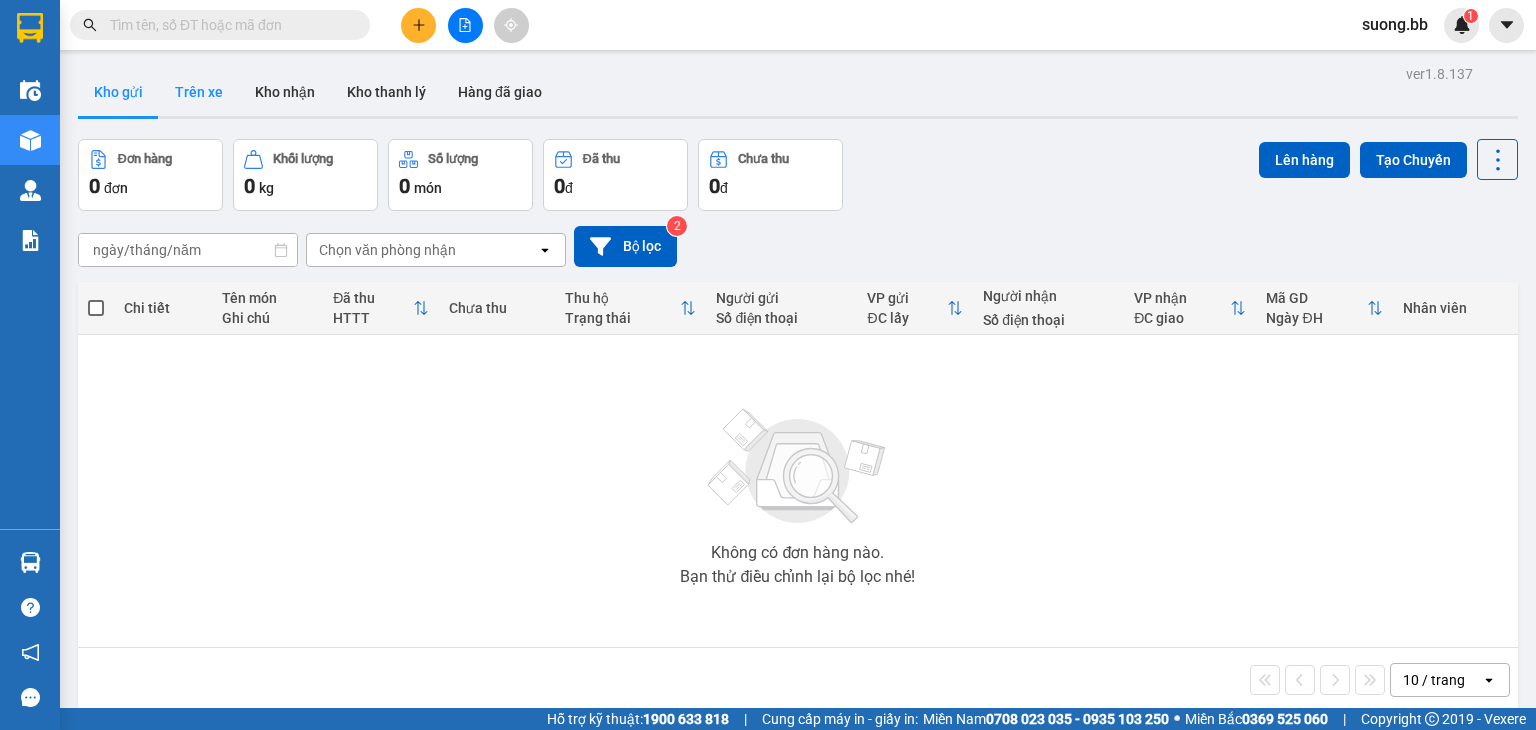 click on "Trên xe" at bounding box center (199, 92) 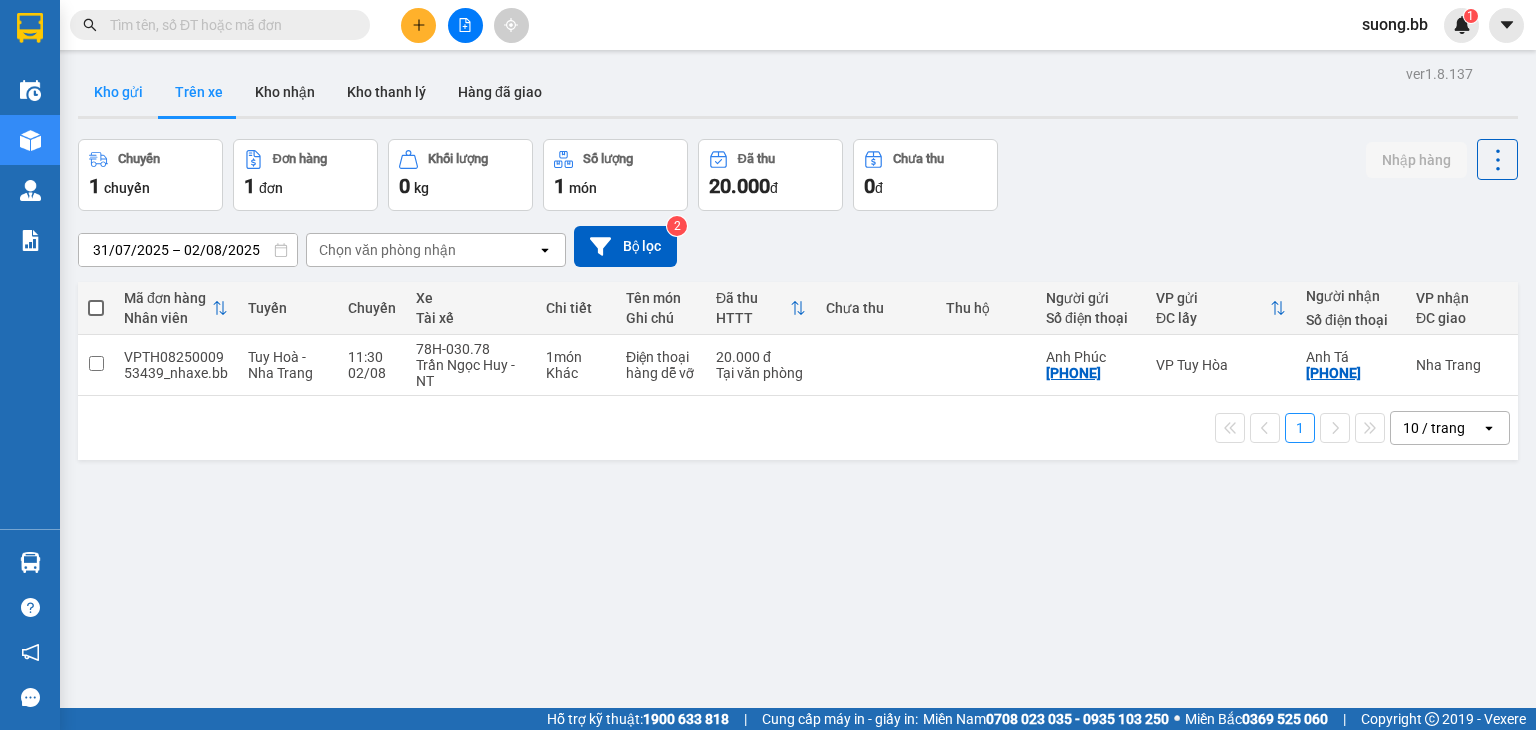 click on "Kho gửi" at bounding box center [118, 92] 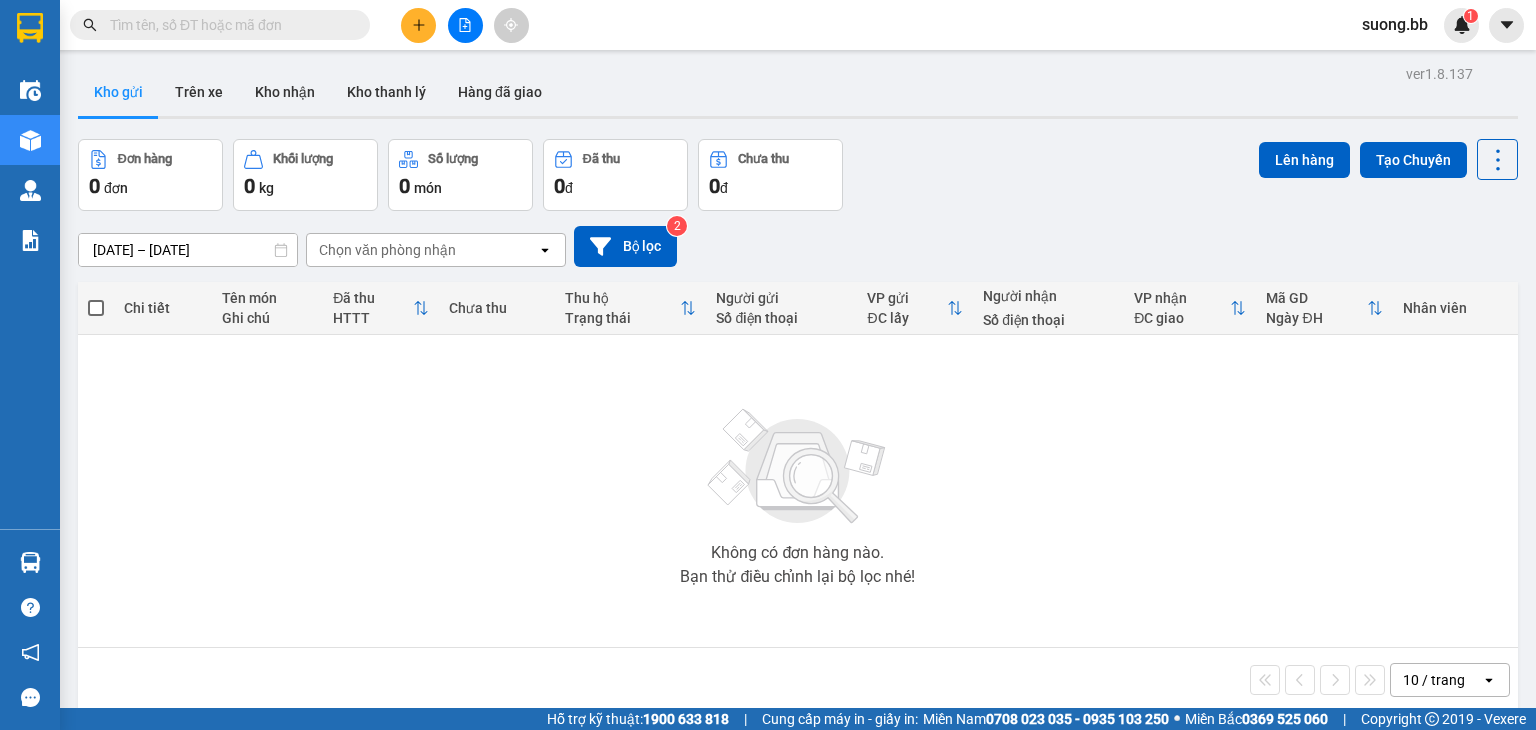 click on "Chọn văn phòng nhận" at bounding box center (422, 250) 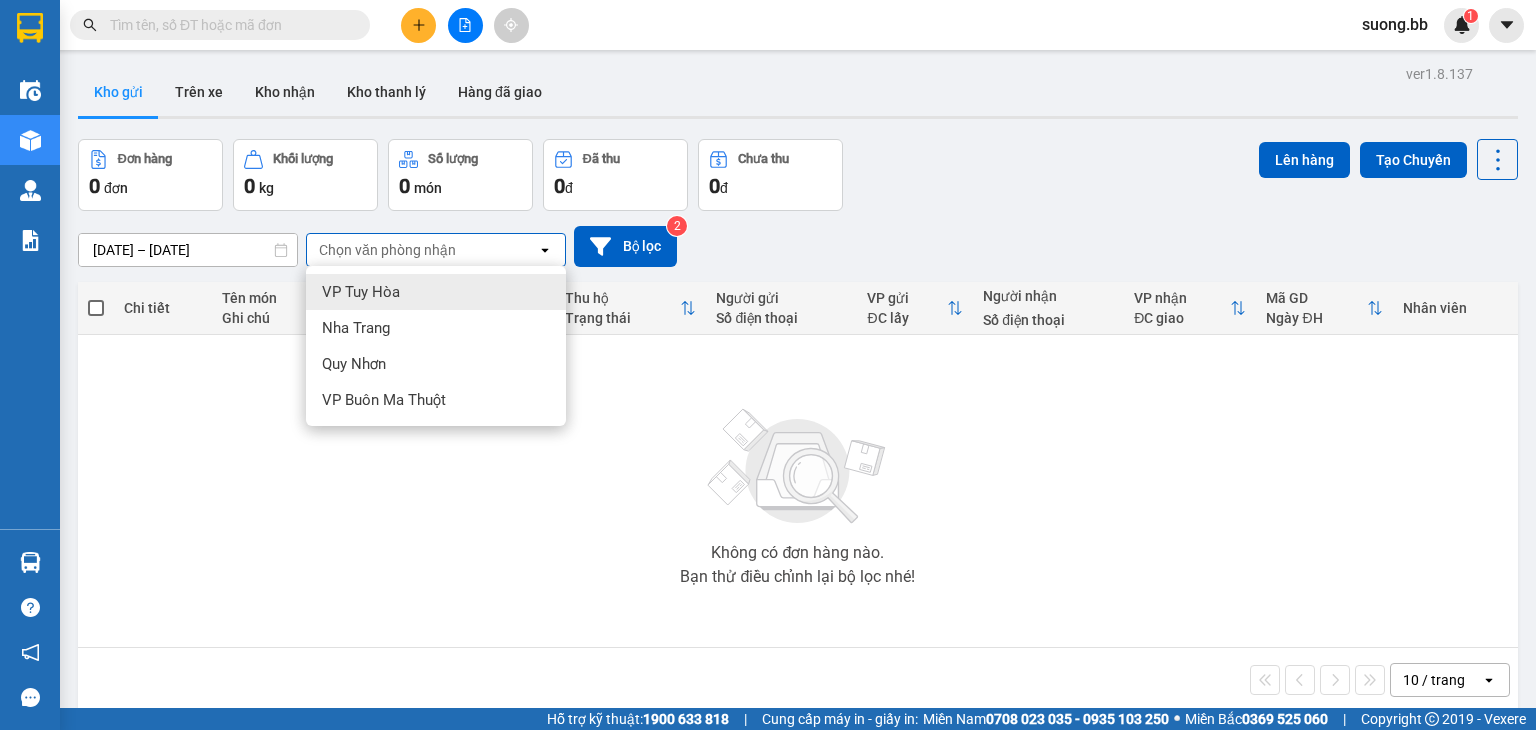 click on "[DATE] – [DATE]" at bounding box center (188, 250) 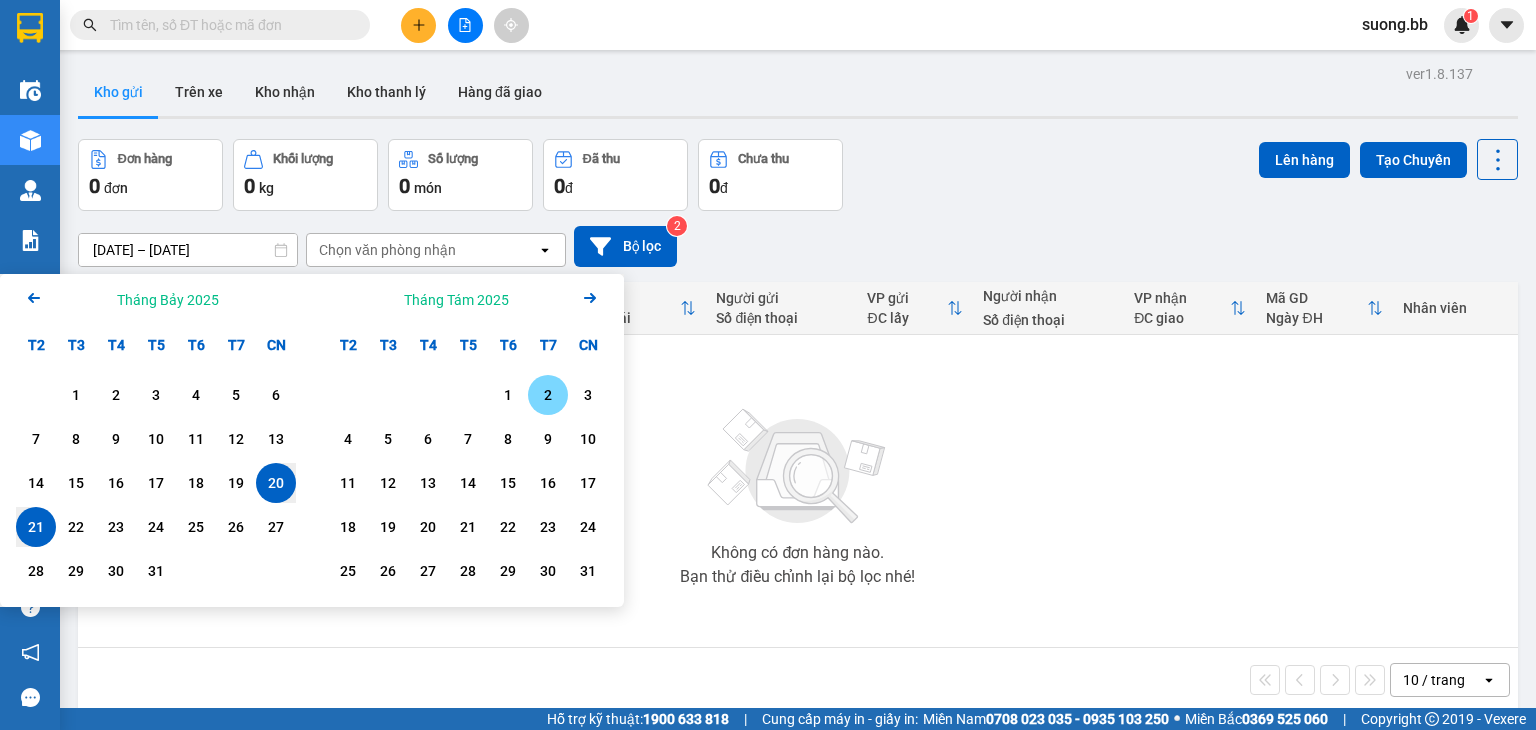 click on "2" at bounding box center [548, 395] 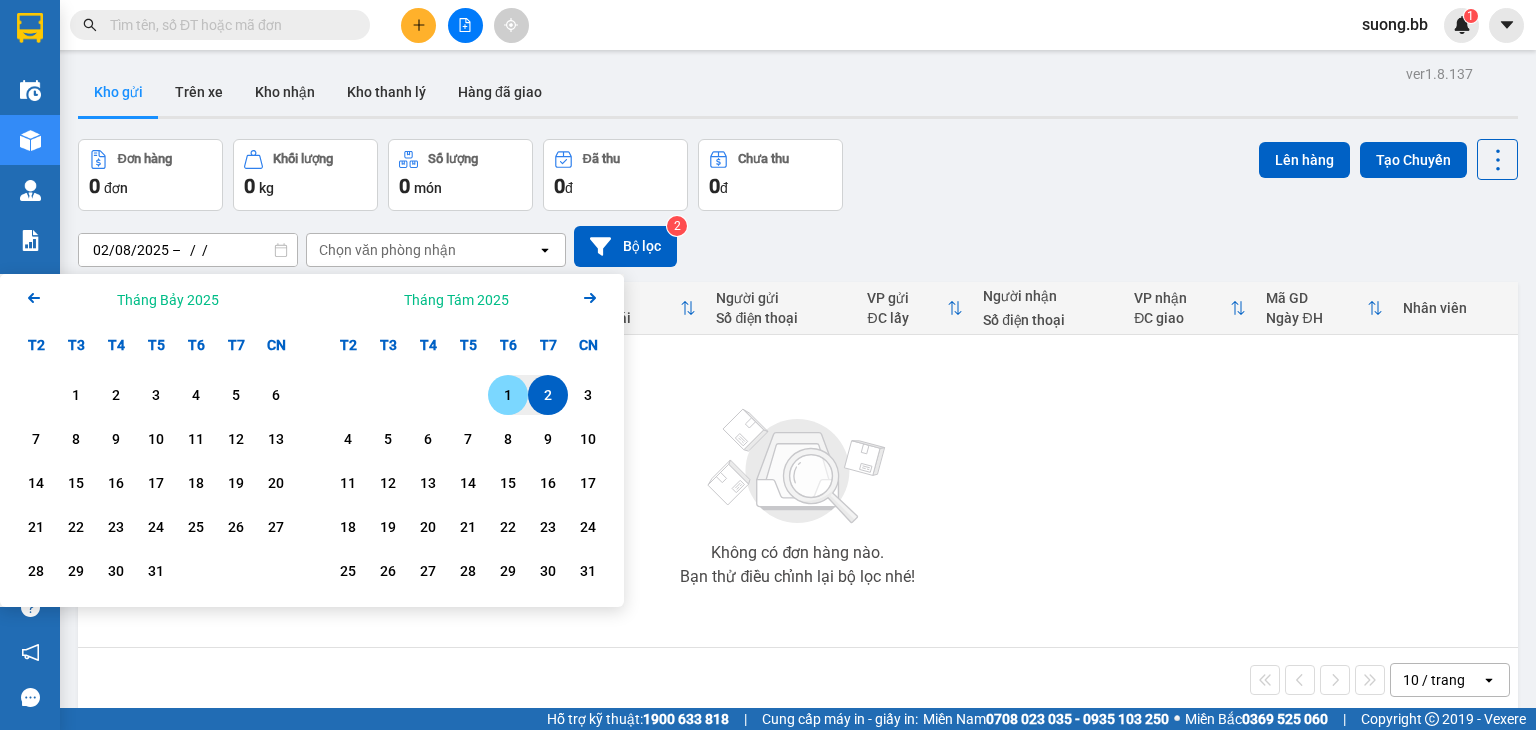 click on "1" at bounding box center [508, 395] 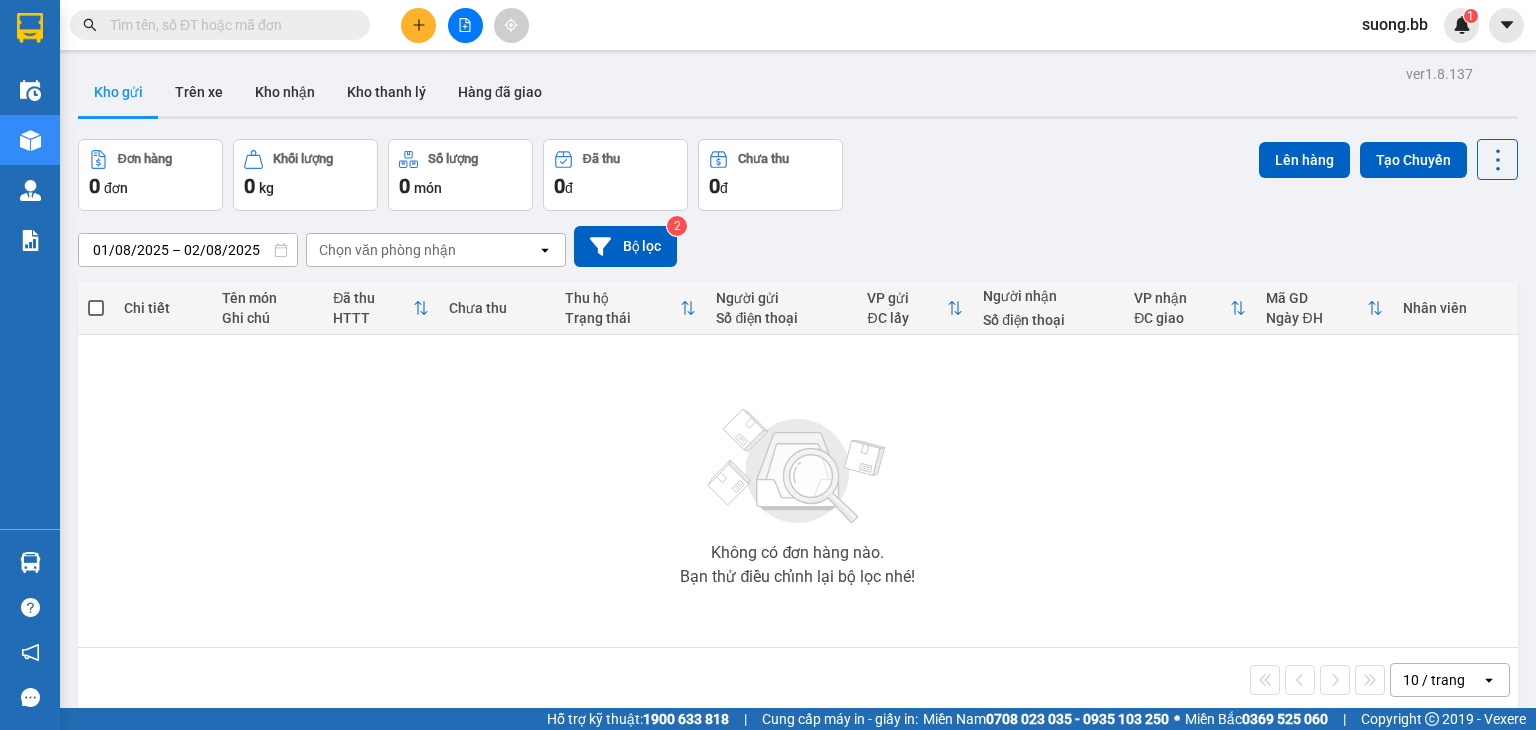 click on "01/08/2025 – 02/08/2025 Press the down arrow key to interact with the calendar and select a date. Press the escape button to close the calendar. Selected date range is from 01/08/2025 to 02/08/2025. Chọn văn phòng nhận open Bộ lọc 2" at bounding box center (798, 246) 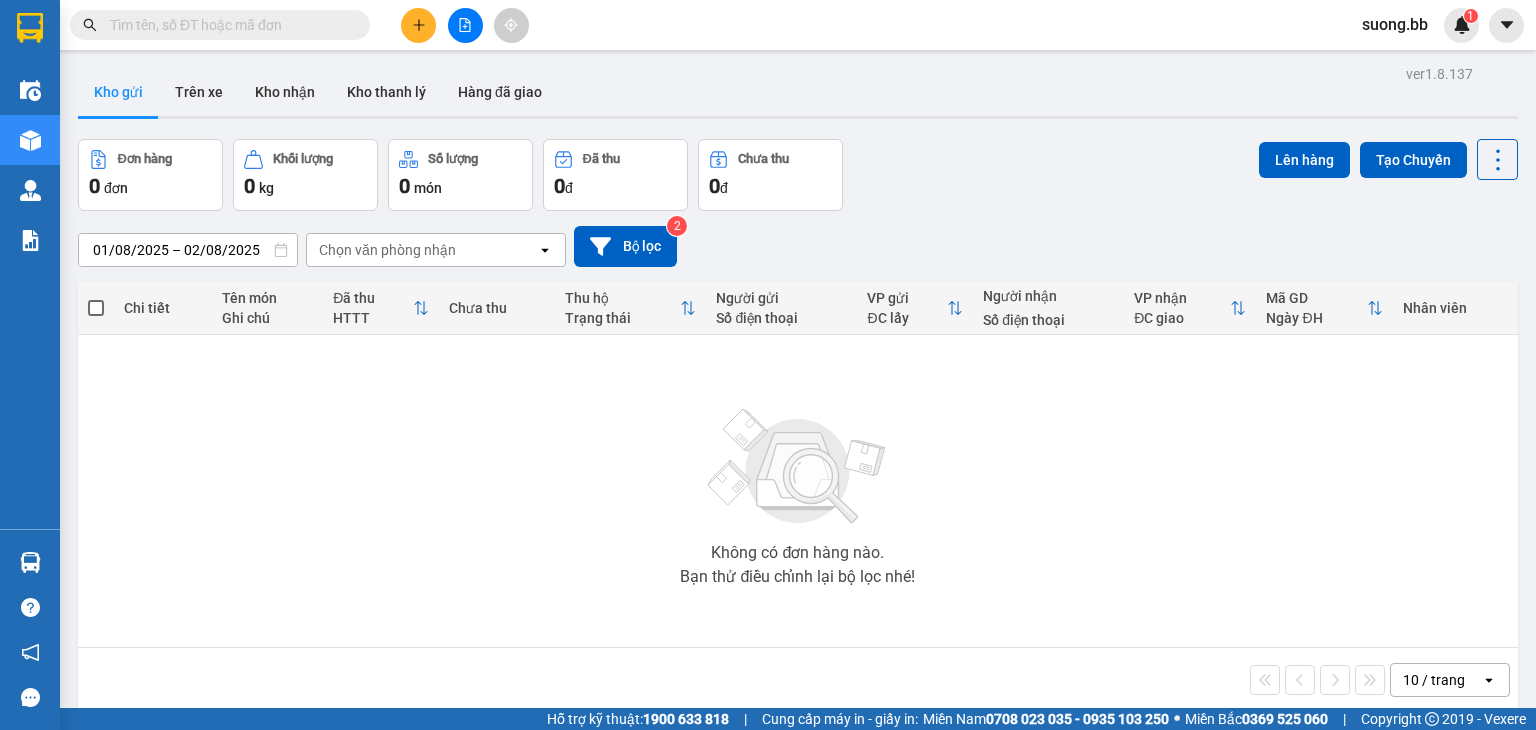 click on "Chọn văn phòng nhận" at bounding box center [422, 250] 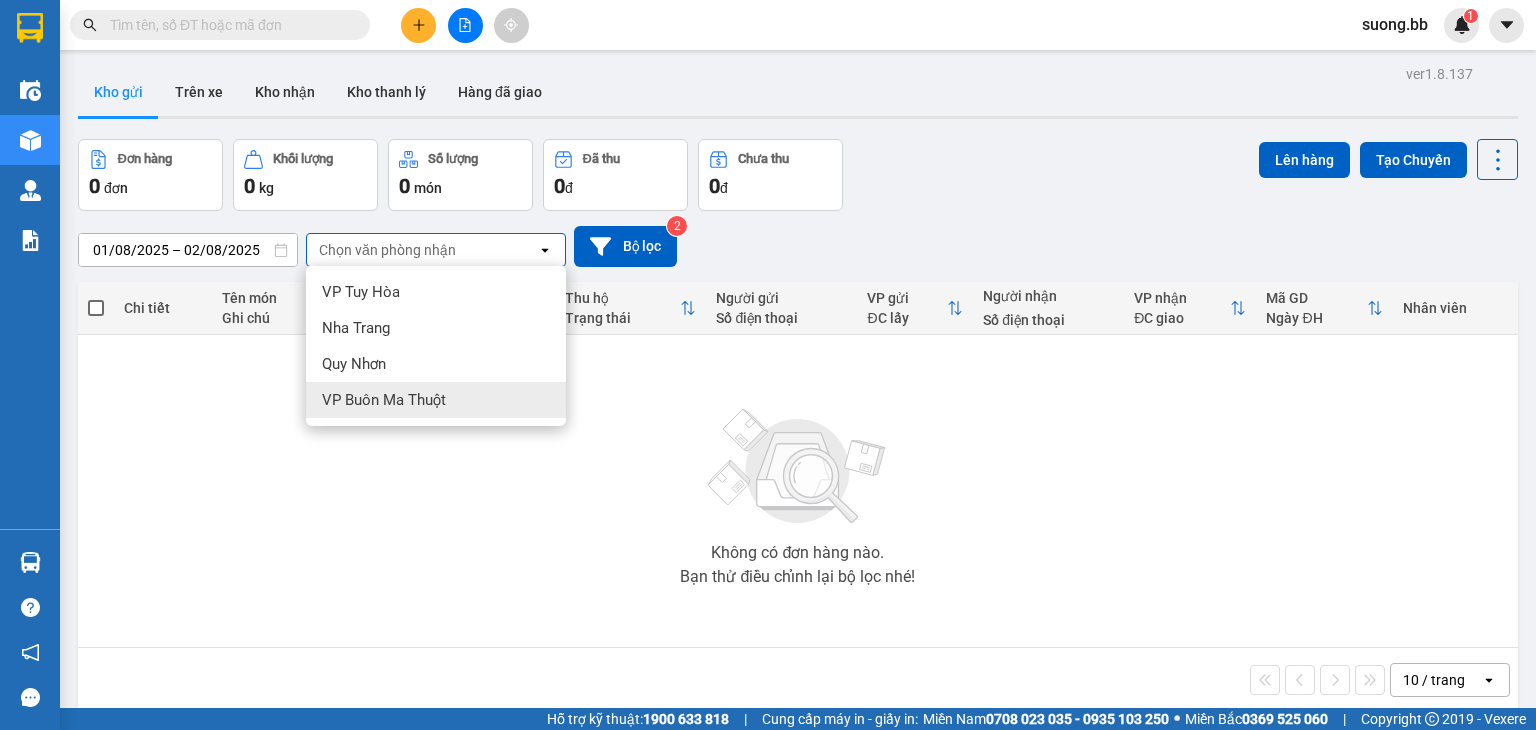 click on "VP Buôn Ma Thuột" at bounding box center (436, 400) 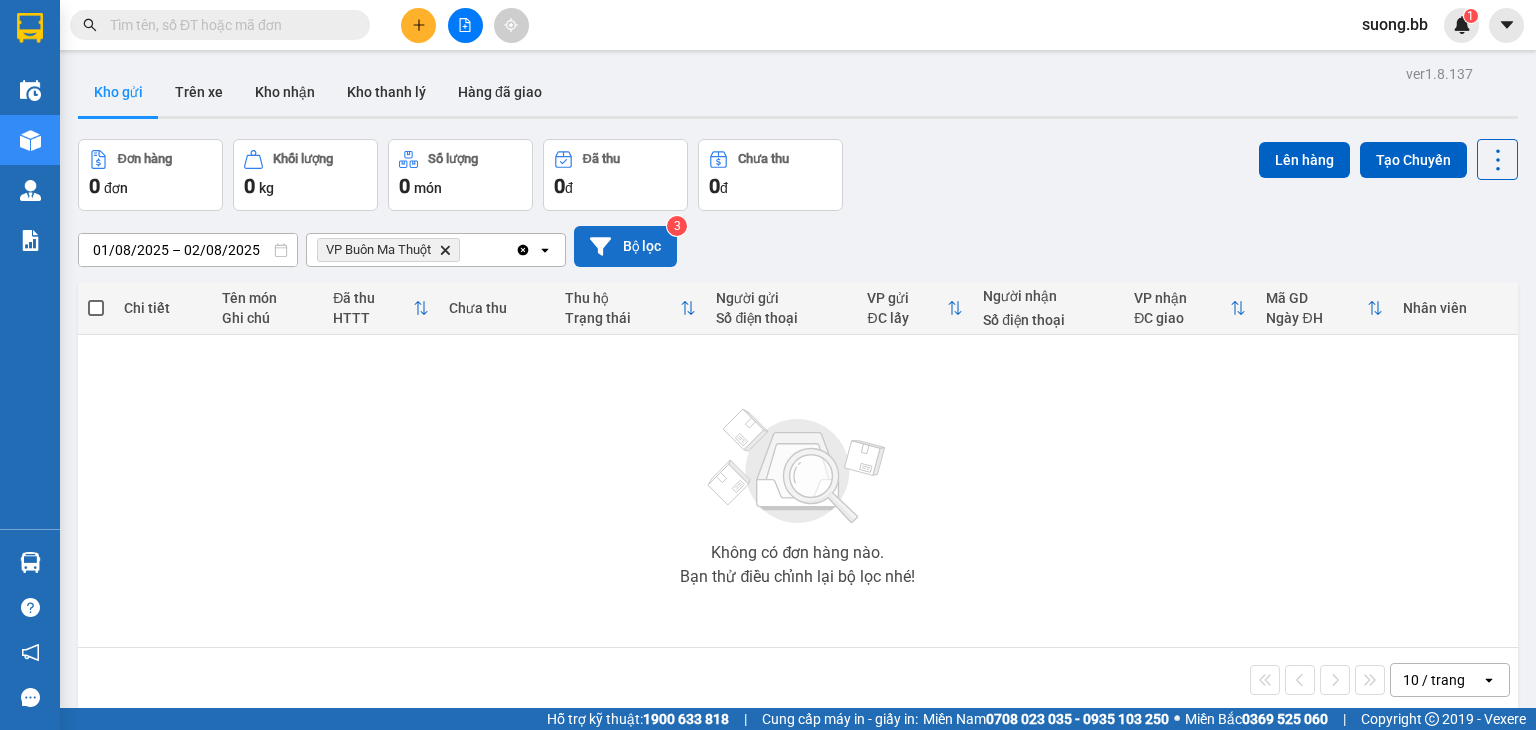 click on "Bộ lọc" at bounding box center [625, 246] 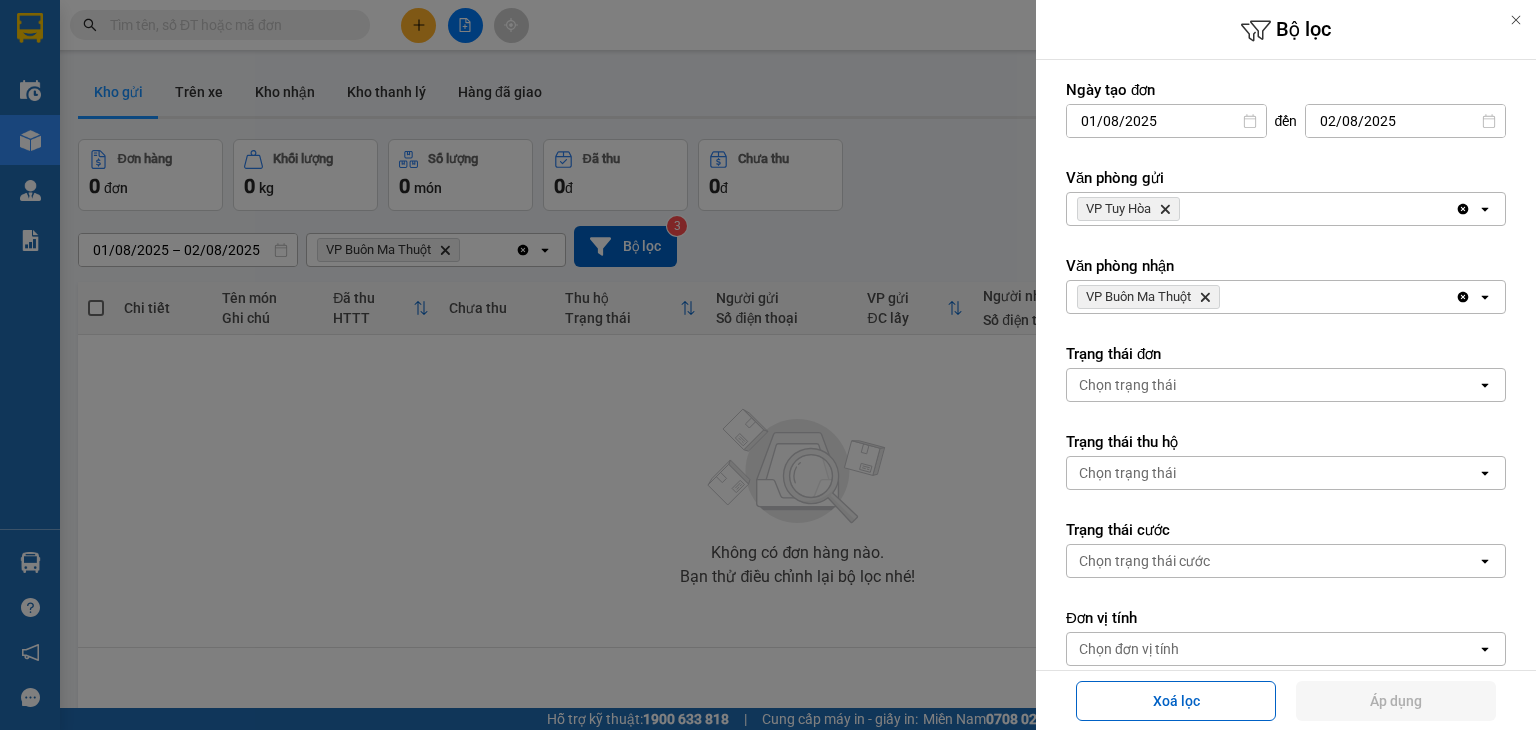 click at bounding box center [768, 365] 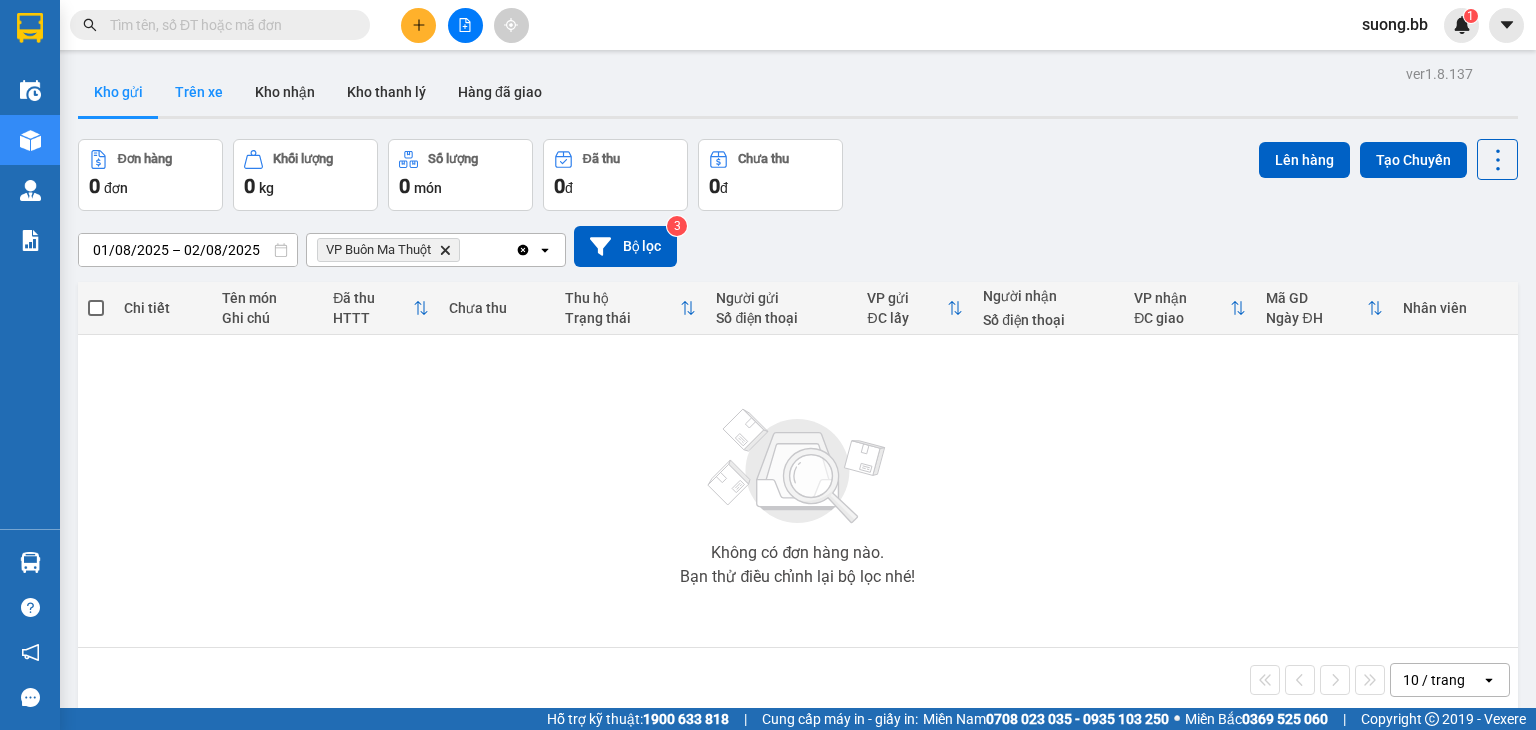 click on "Trên xe" at bounding box center (199, 92) 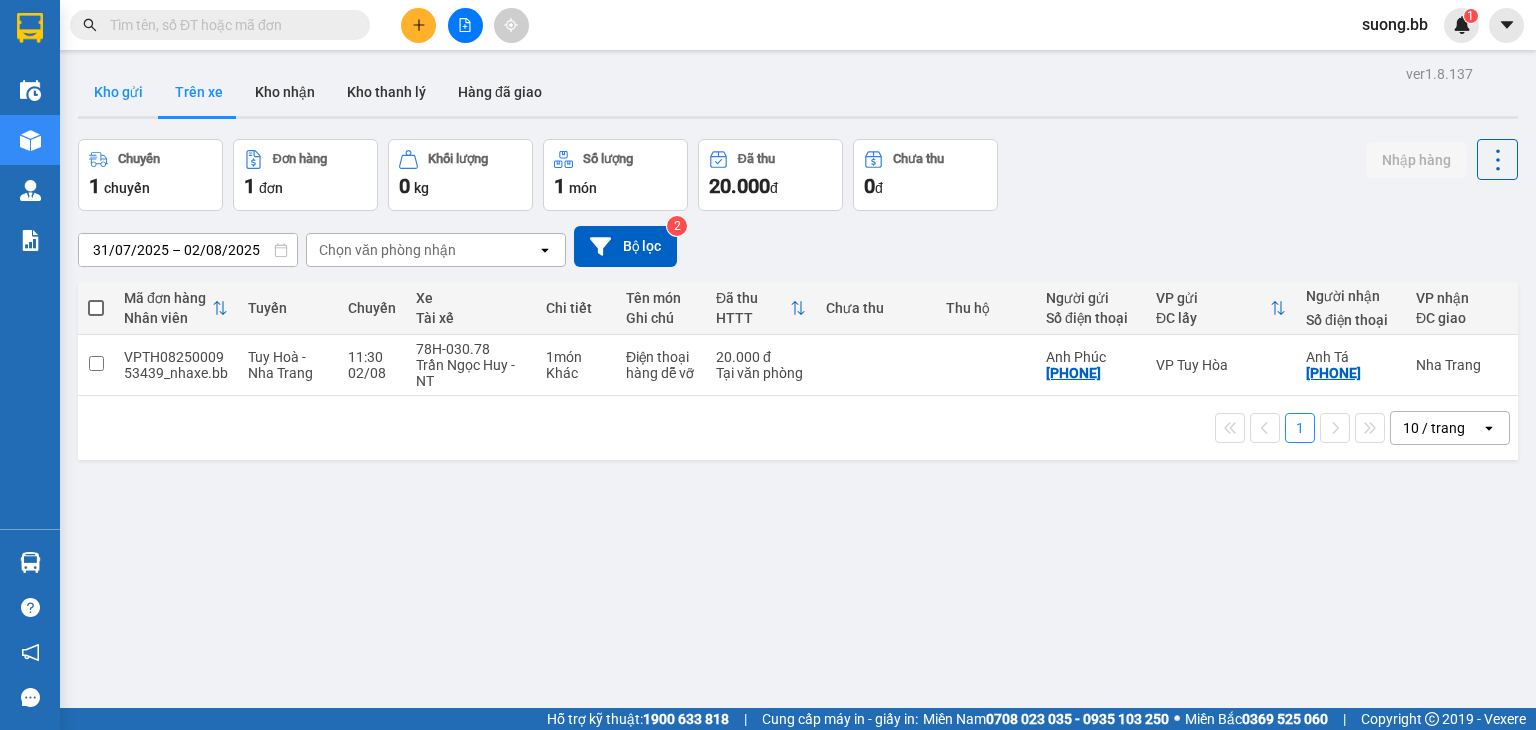 click on "Kho gửi" at bounding box center [118, 92] 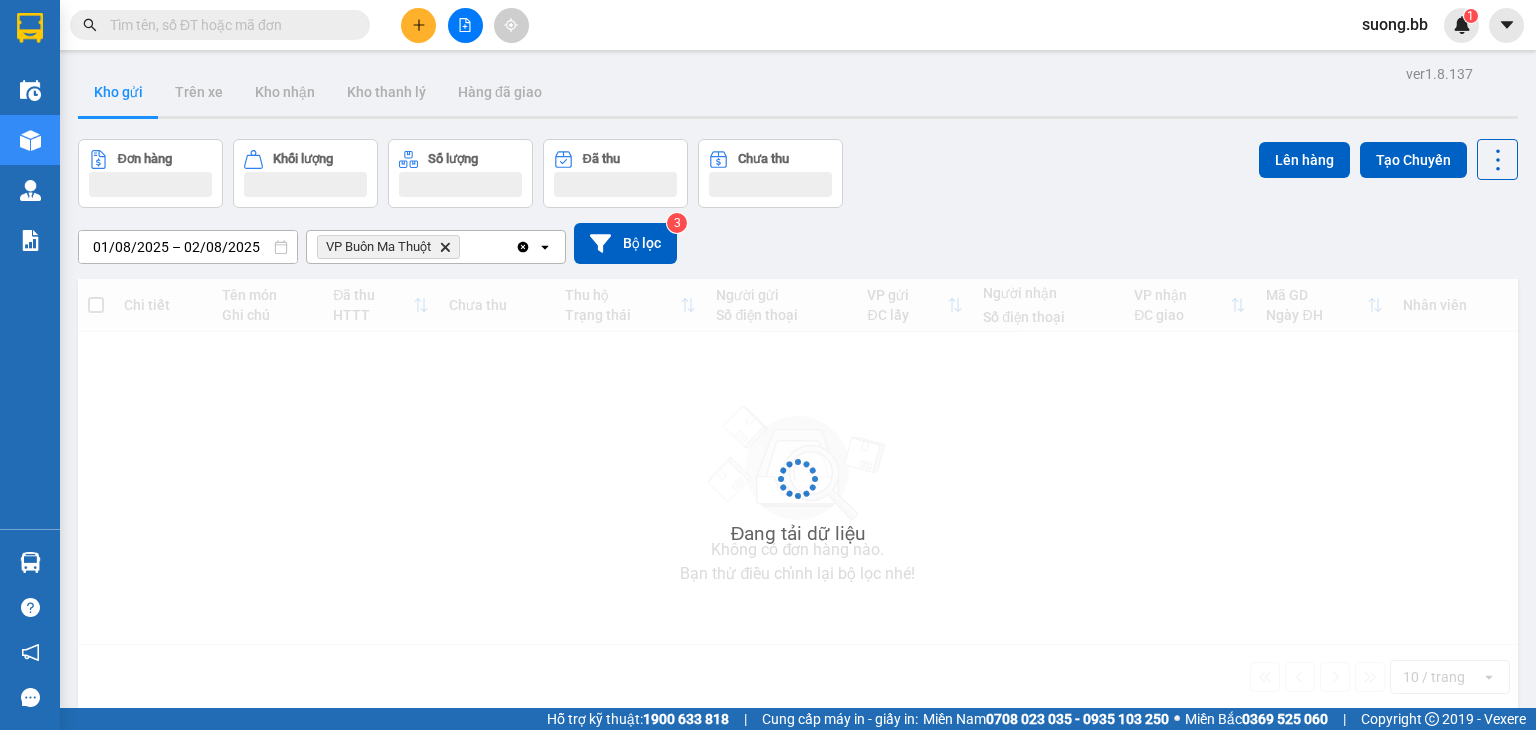 click on "Kho gửi" at bounding box center [118, 92] 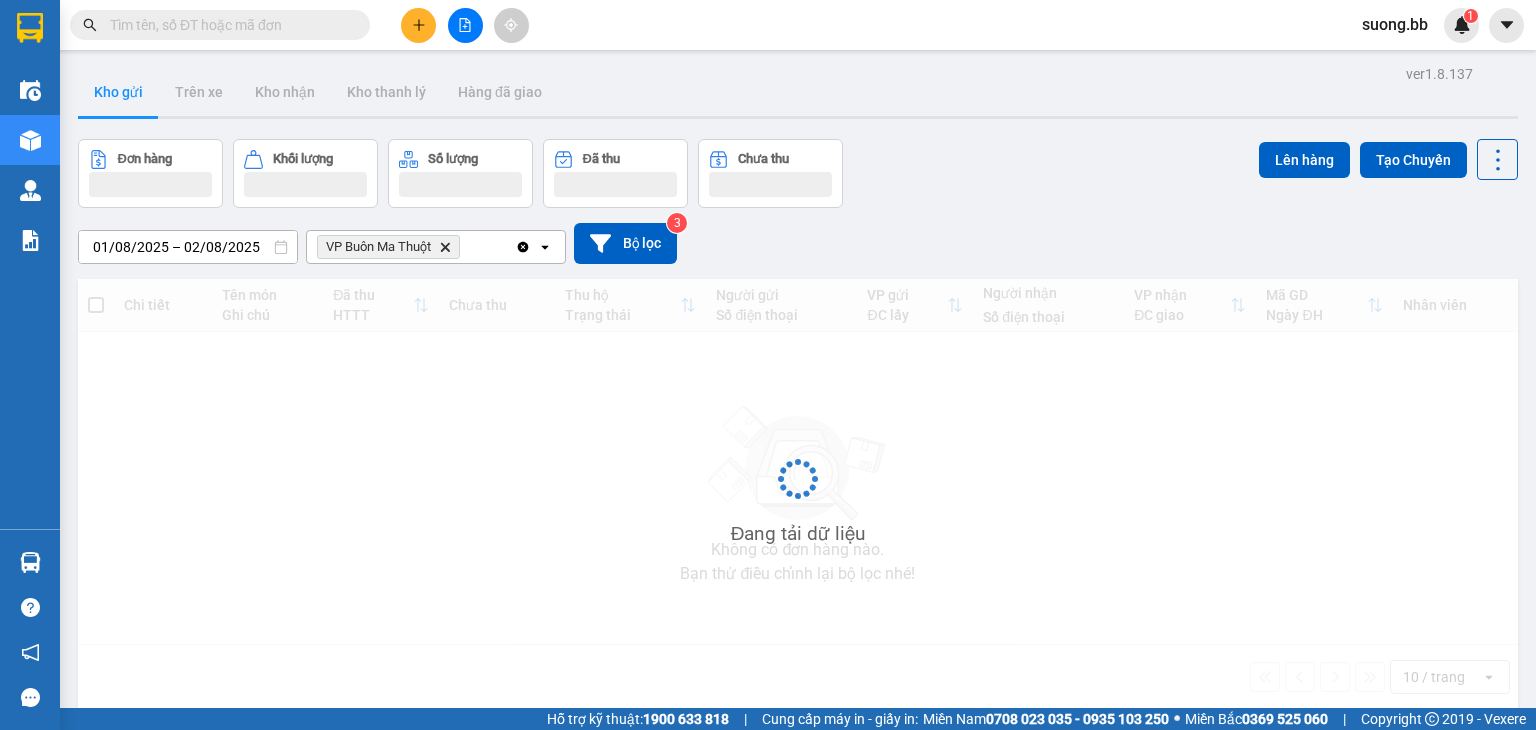 click on "Kho gửi" at bounding box center (118, 92) 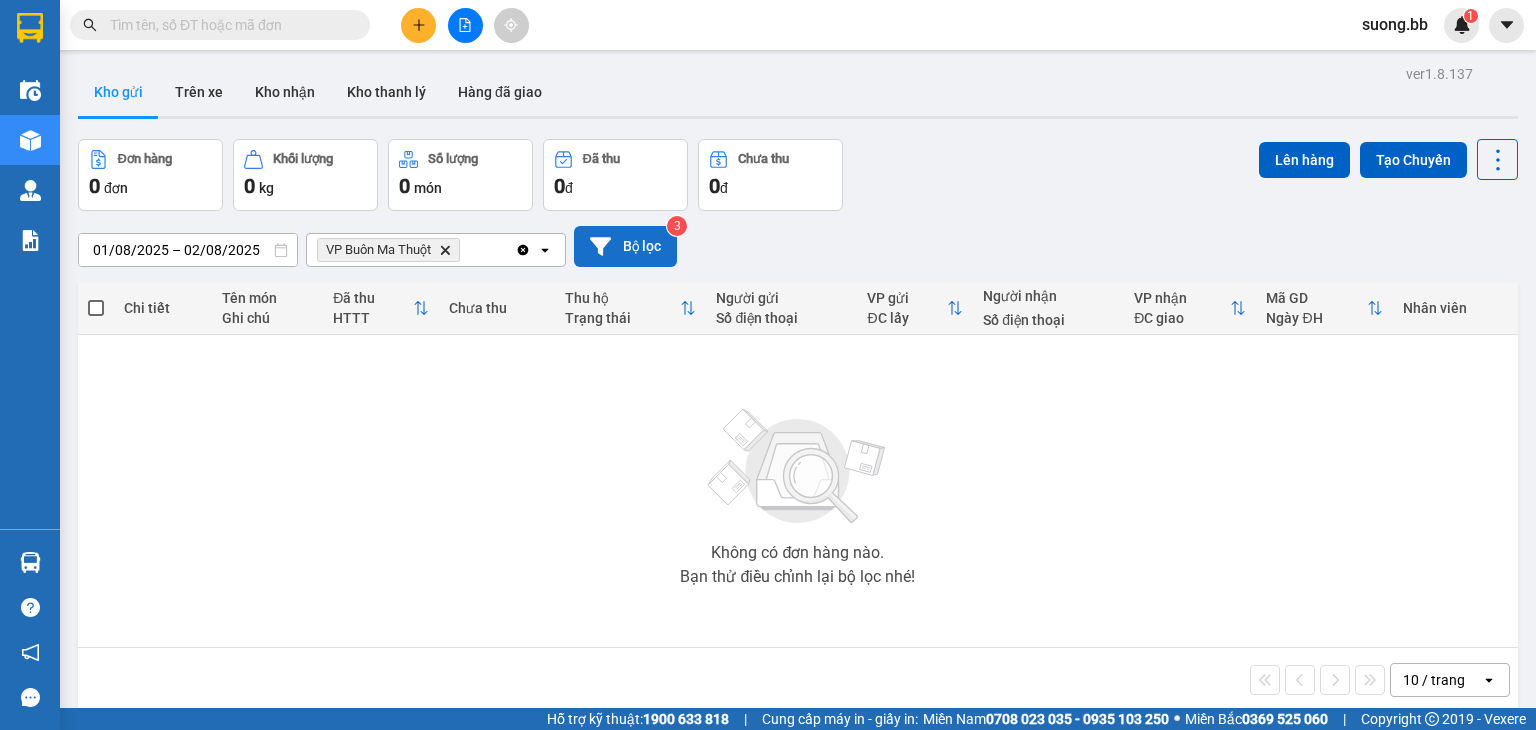 click on "Bộ lọc" at bounding box center [625, 246] 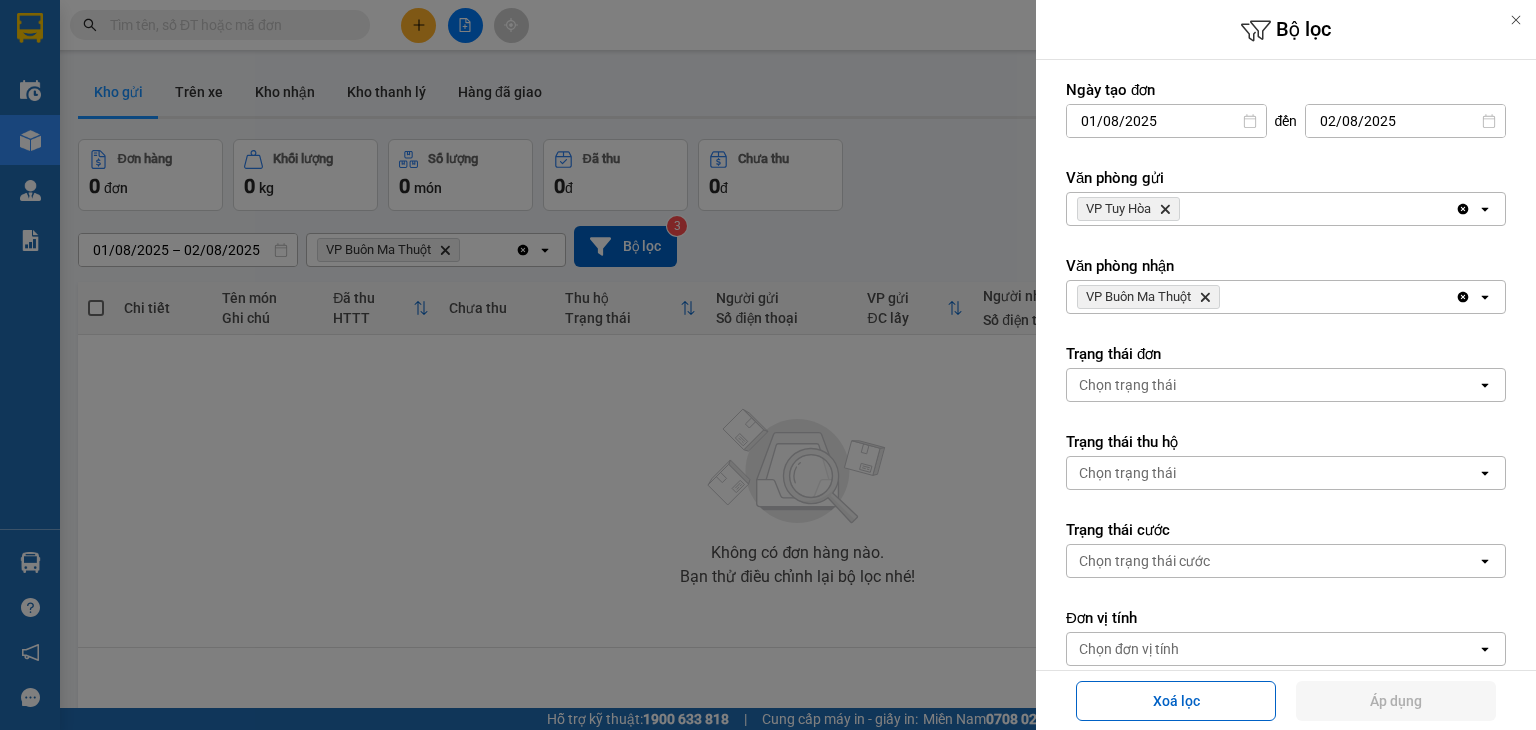 click 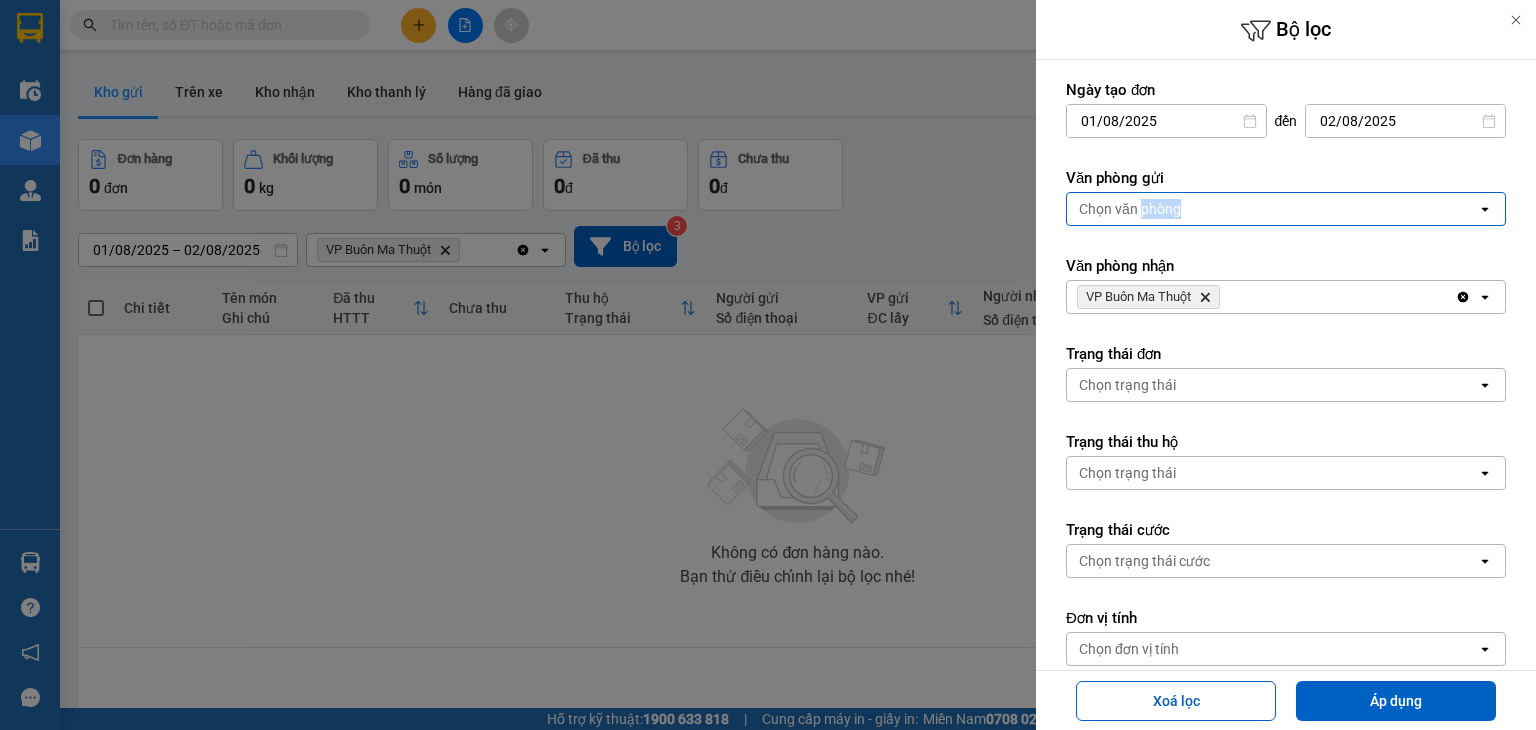 click on "Chọn văn phòng" at bounding box center [1130, 209] 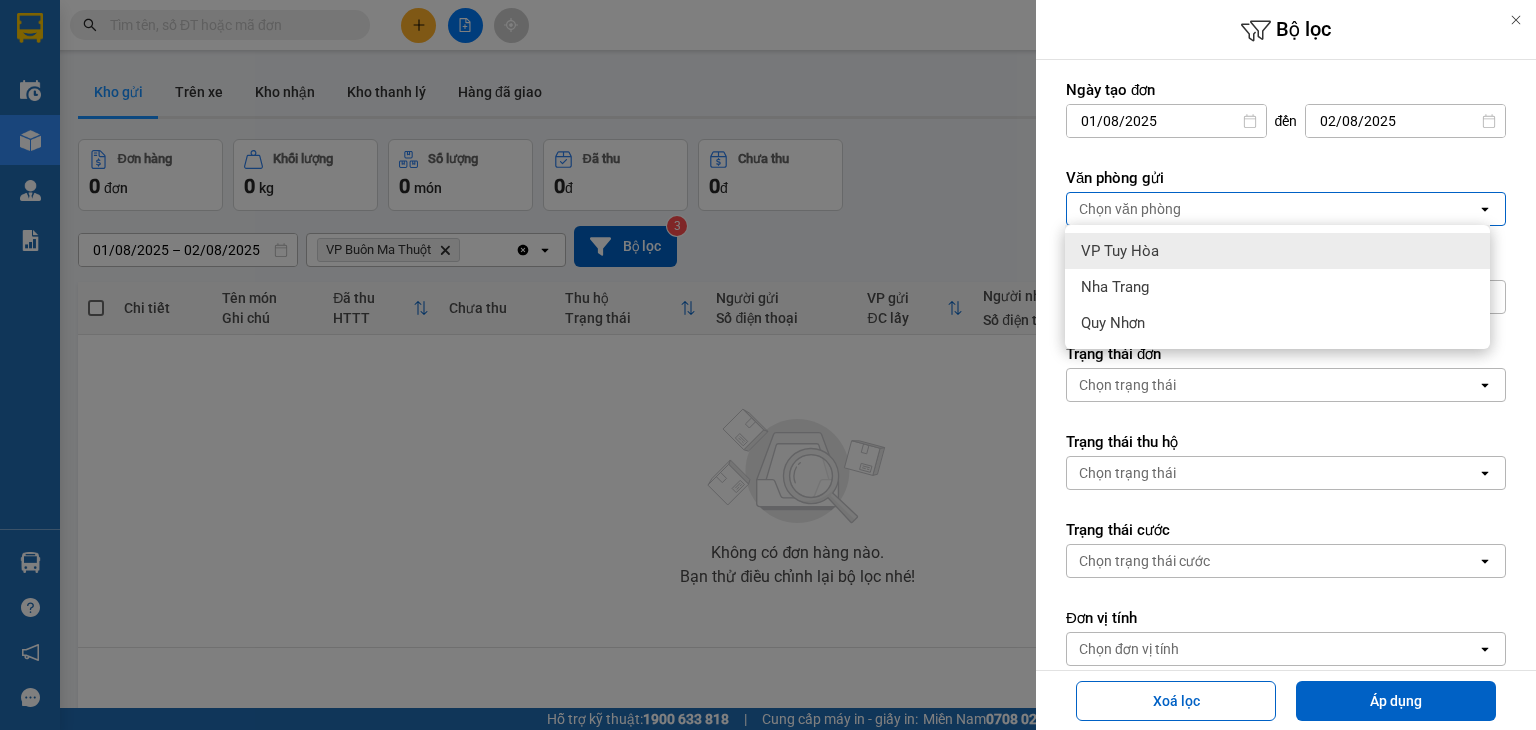click at bounding box center [768, 365] 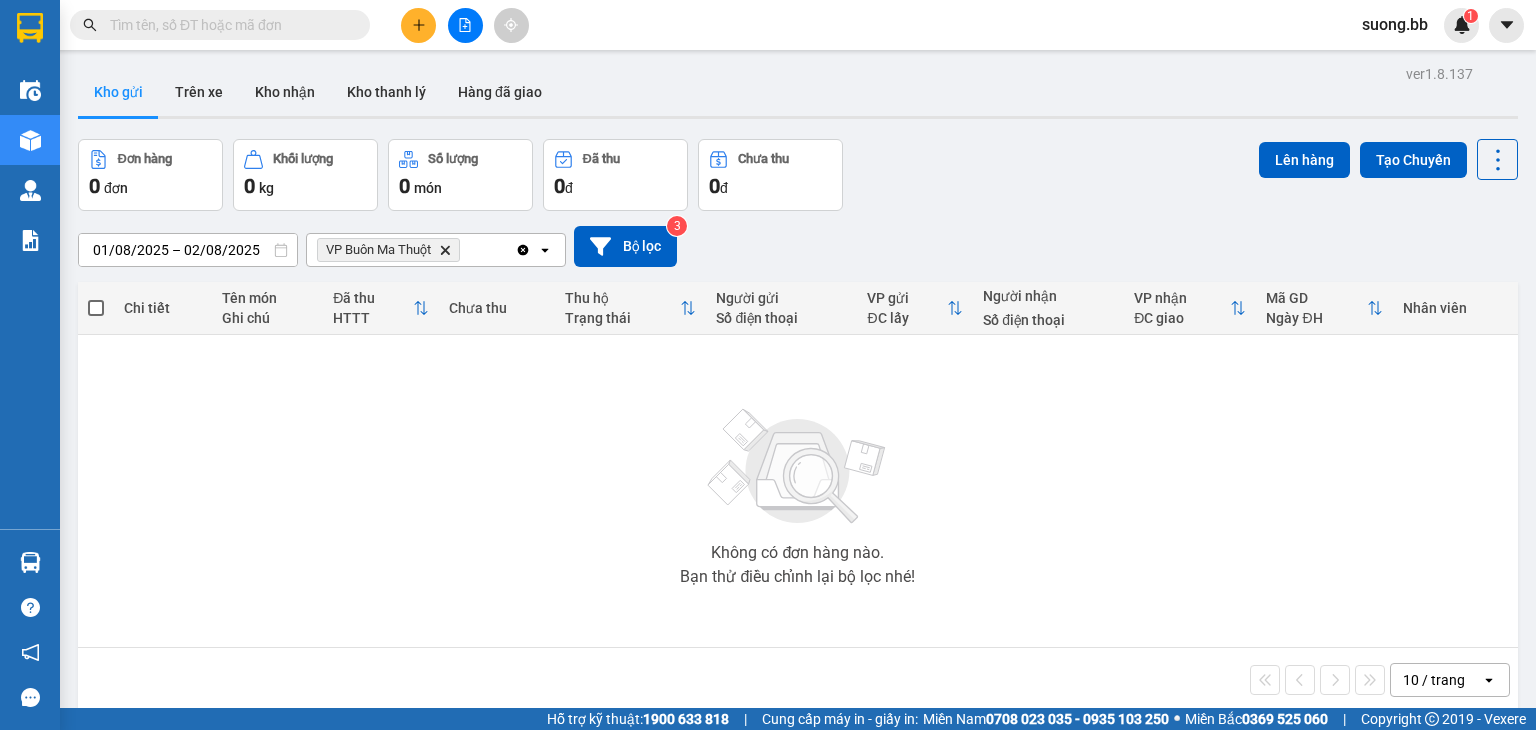 click on "Delete" 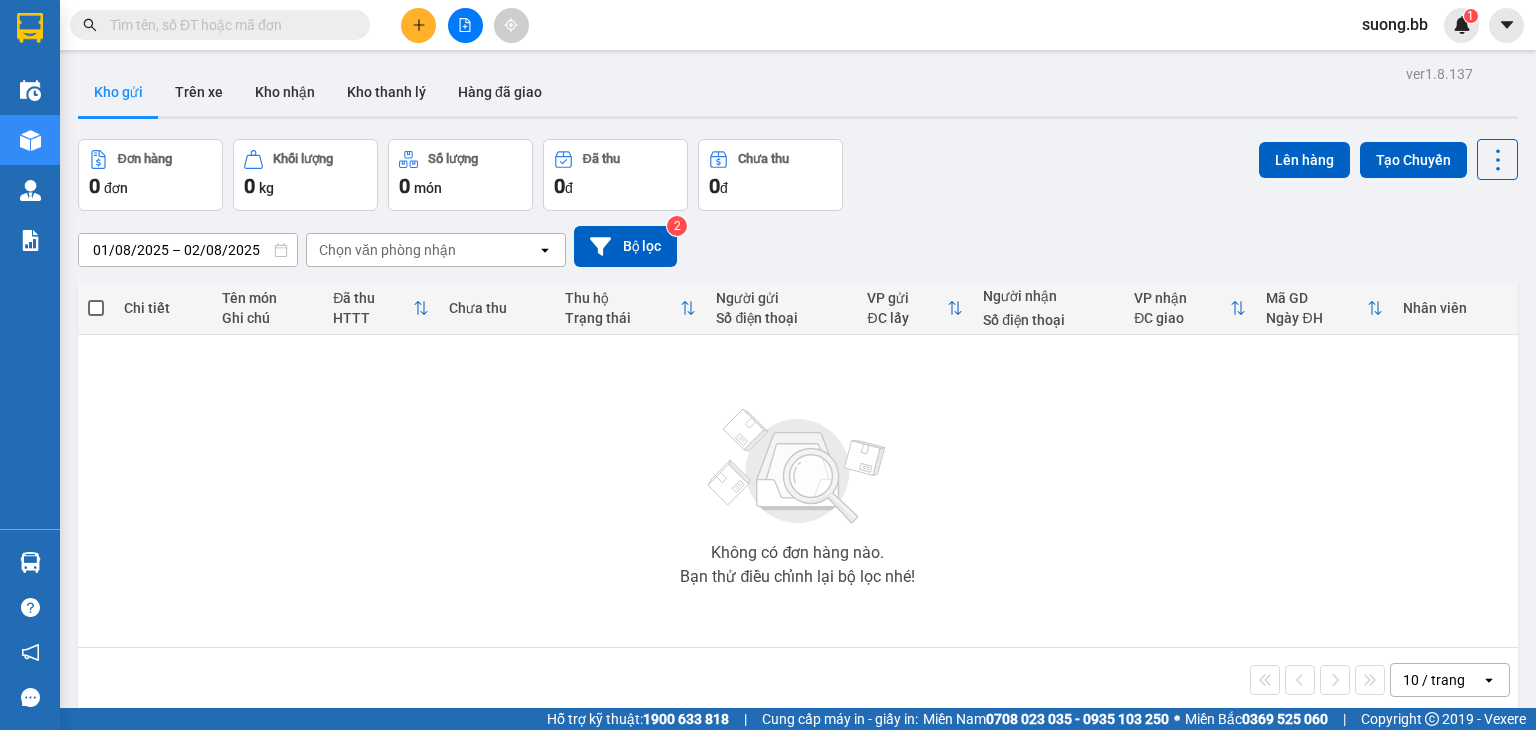 click on "Chọn văn phòng nhận" at bounding box center (422, 250) 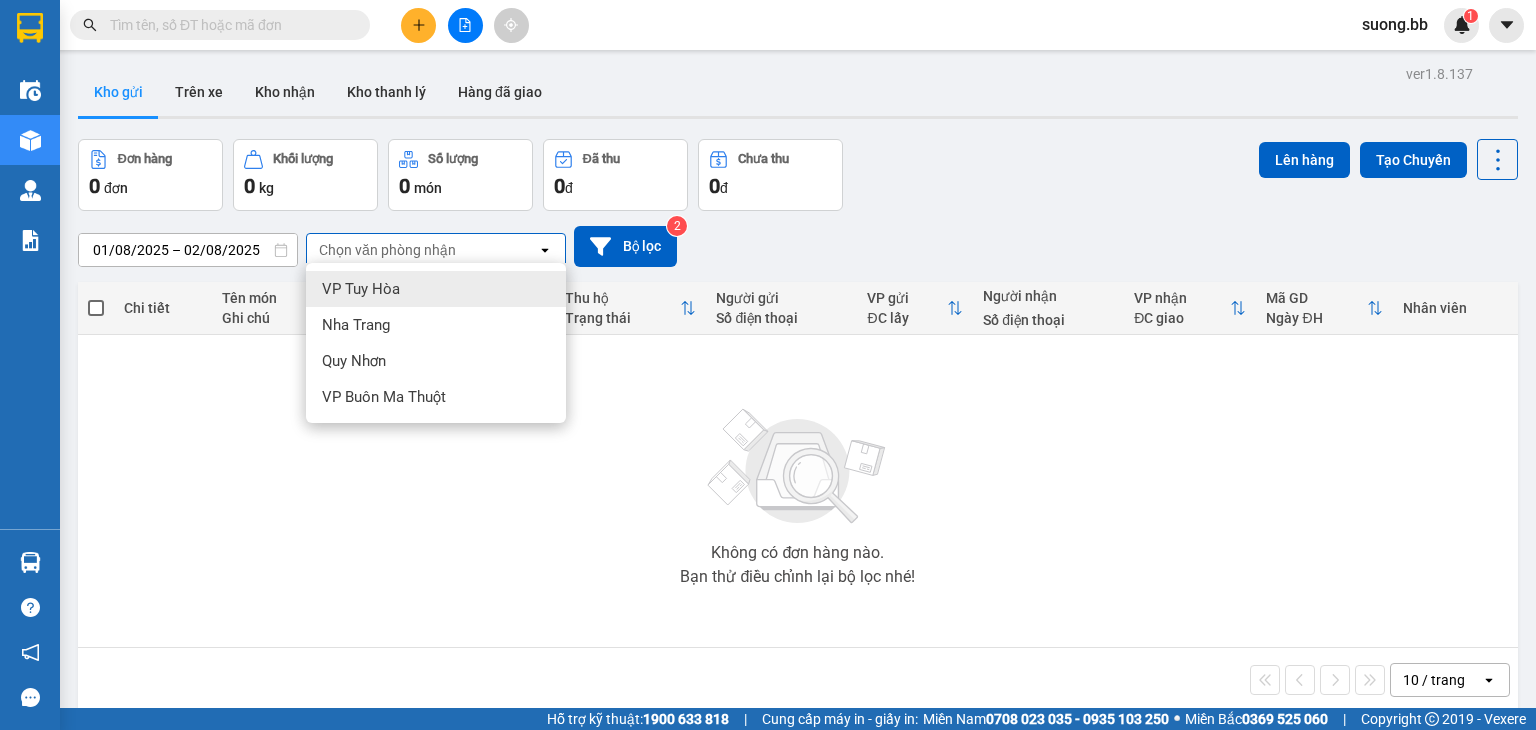 click on "VP Tuy Hòa" at bounding box center (436, 289) 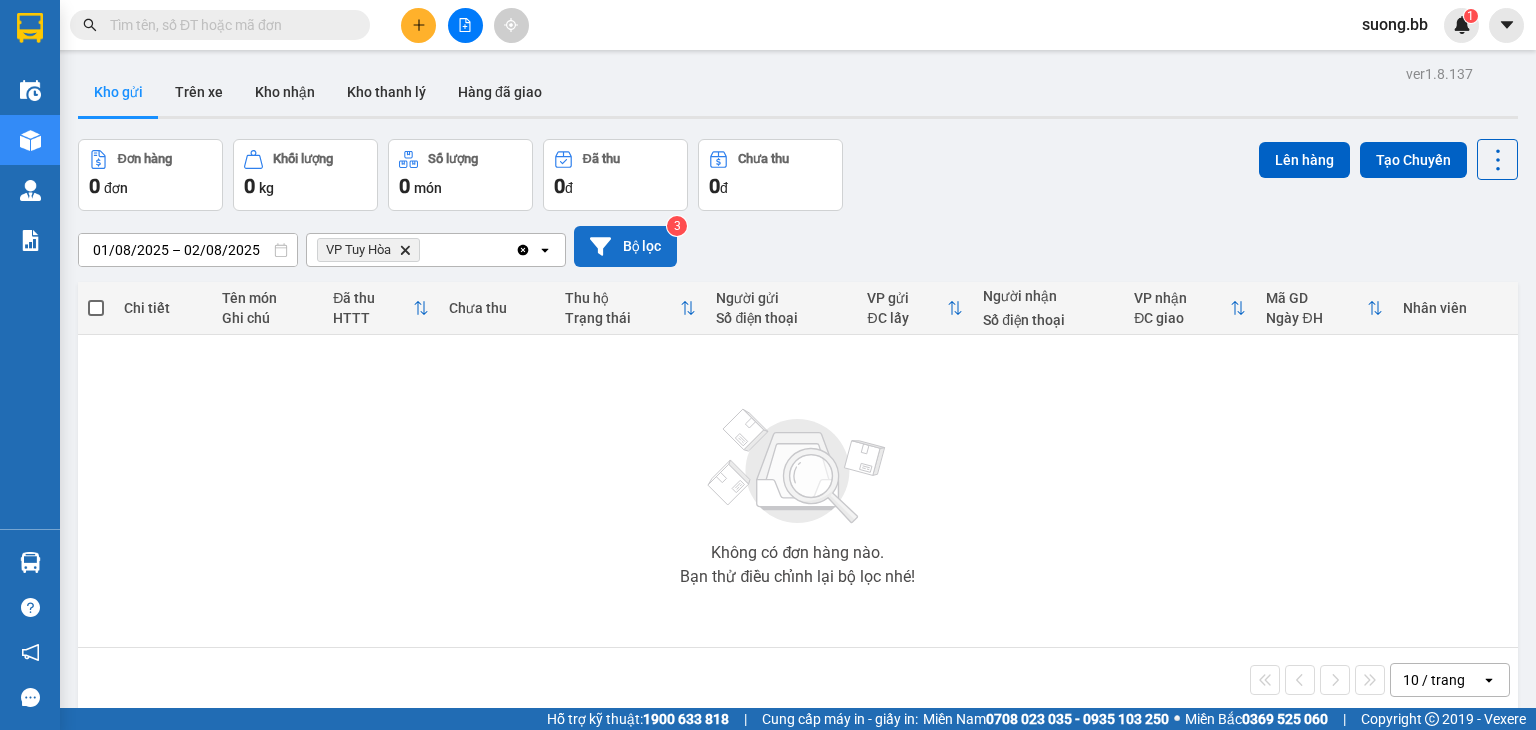 click on "Bộ lọc" at bounding box center (625, 246) 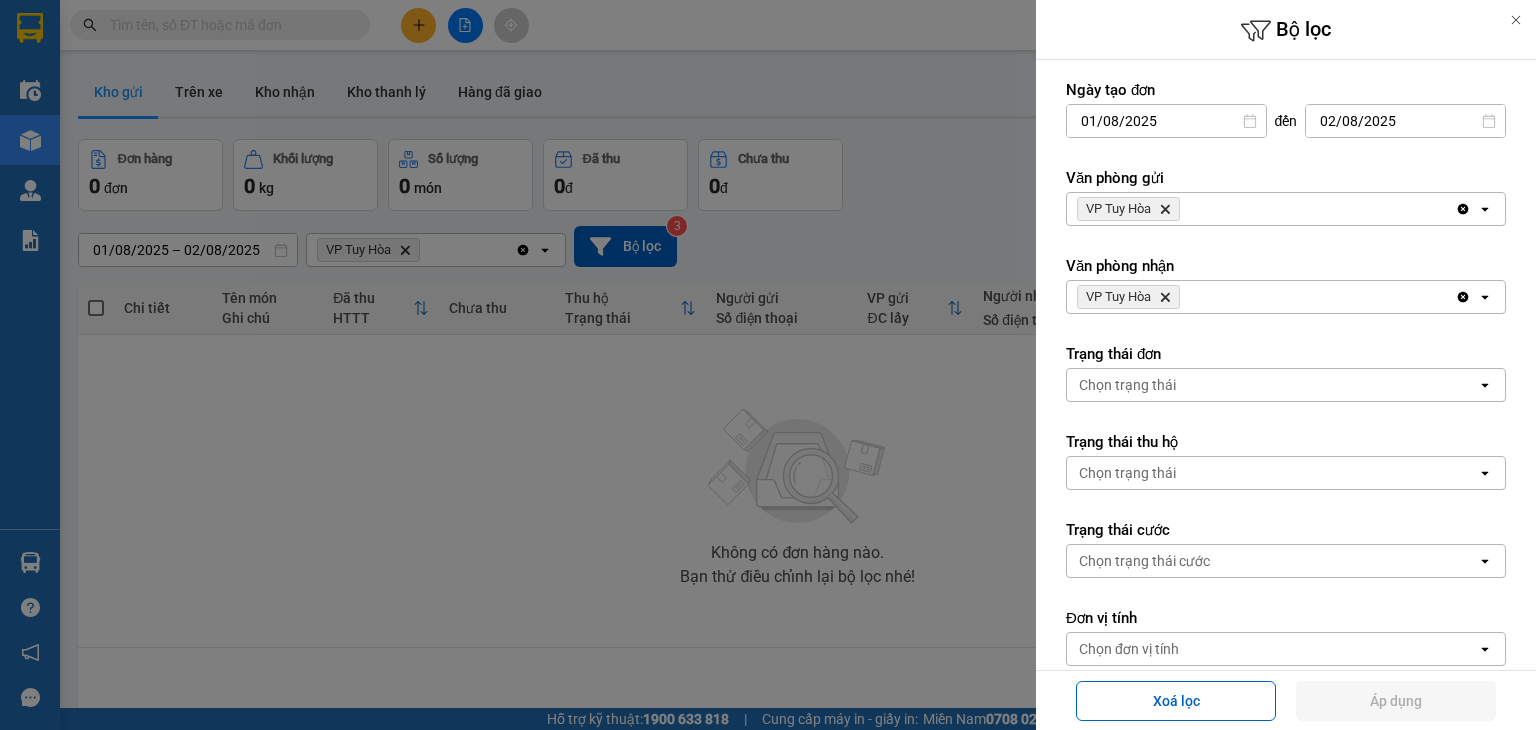 click on "Delete" 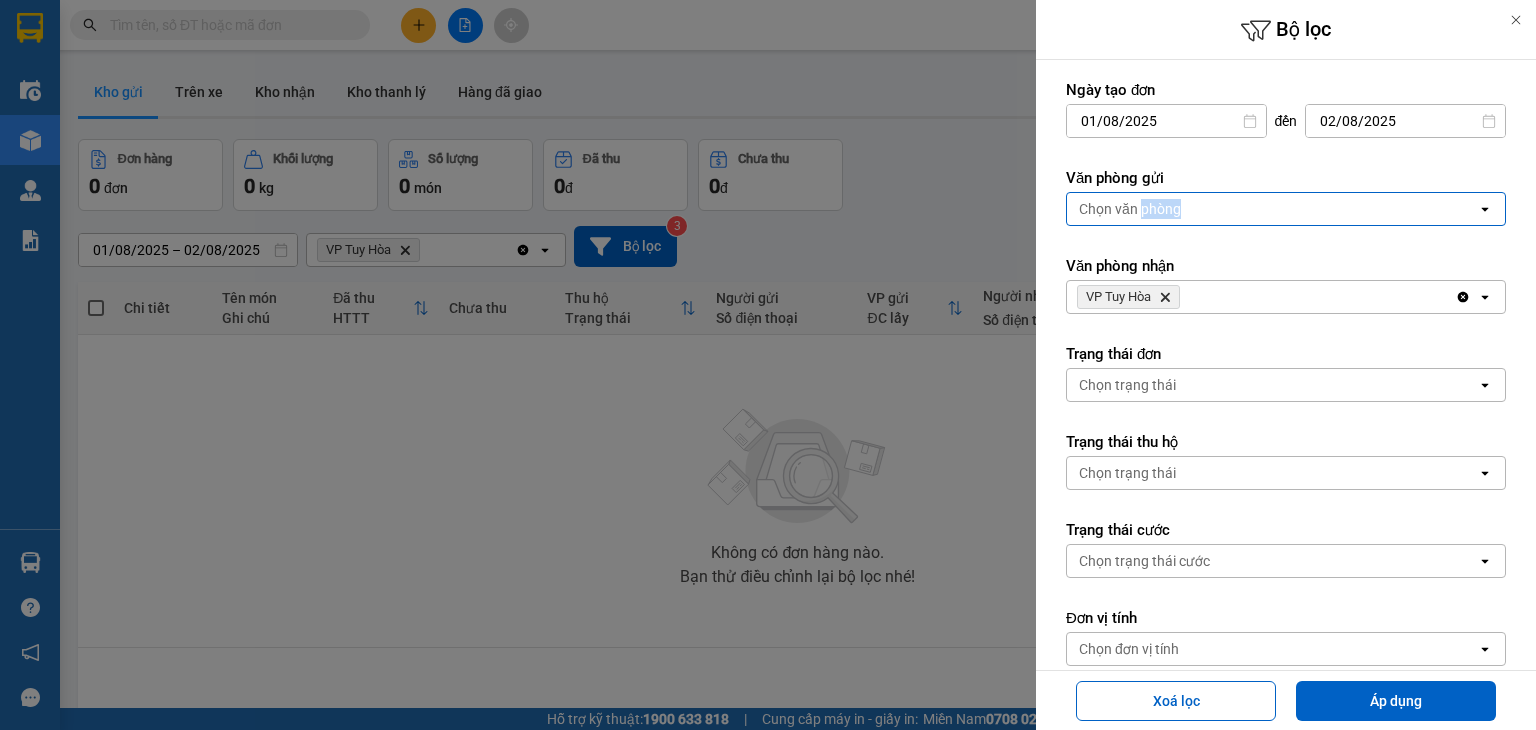 click on "Chọn văn phòng" at bounding box center [1130, 209] 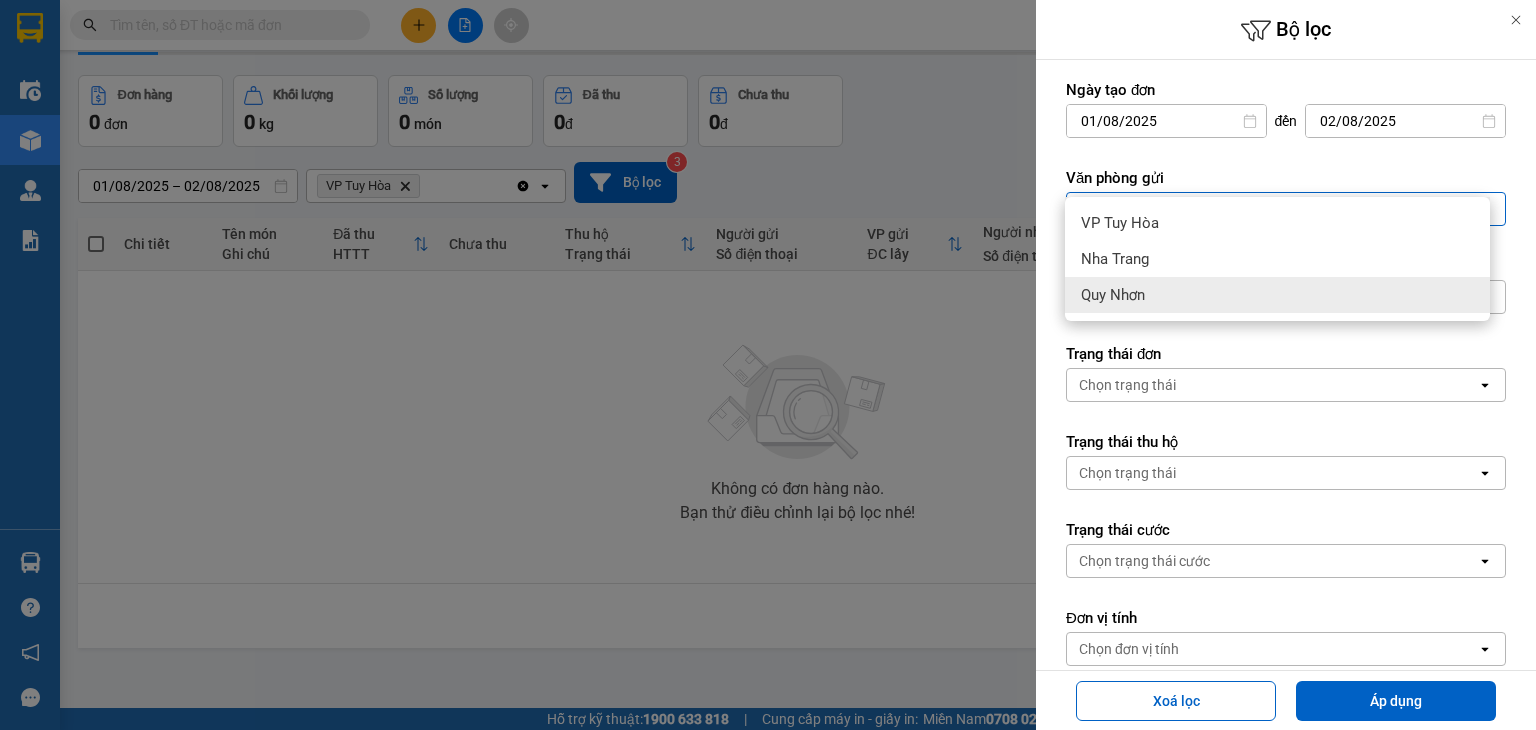 scroll, scrollTop: 92, scrollLeft: 0, axis: vertical 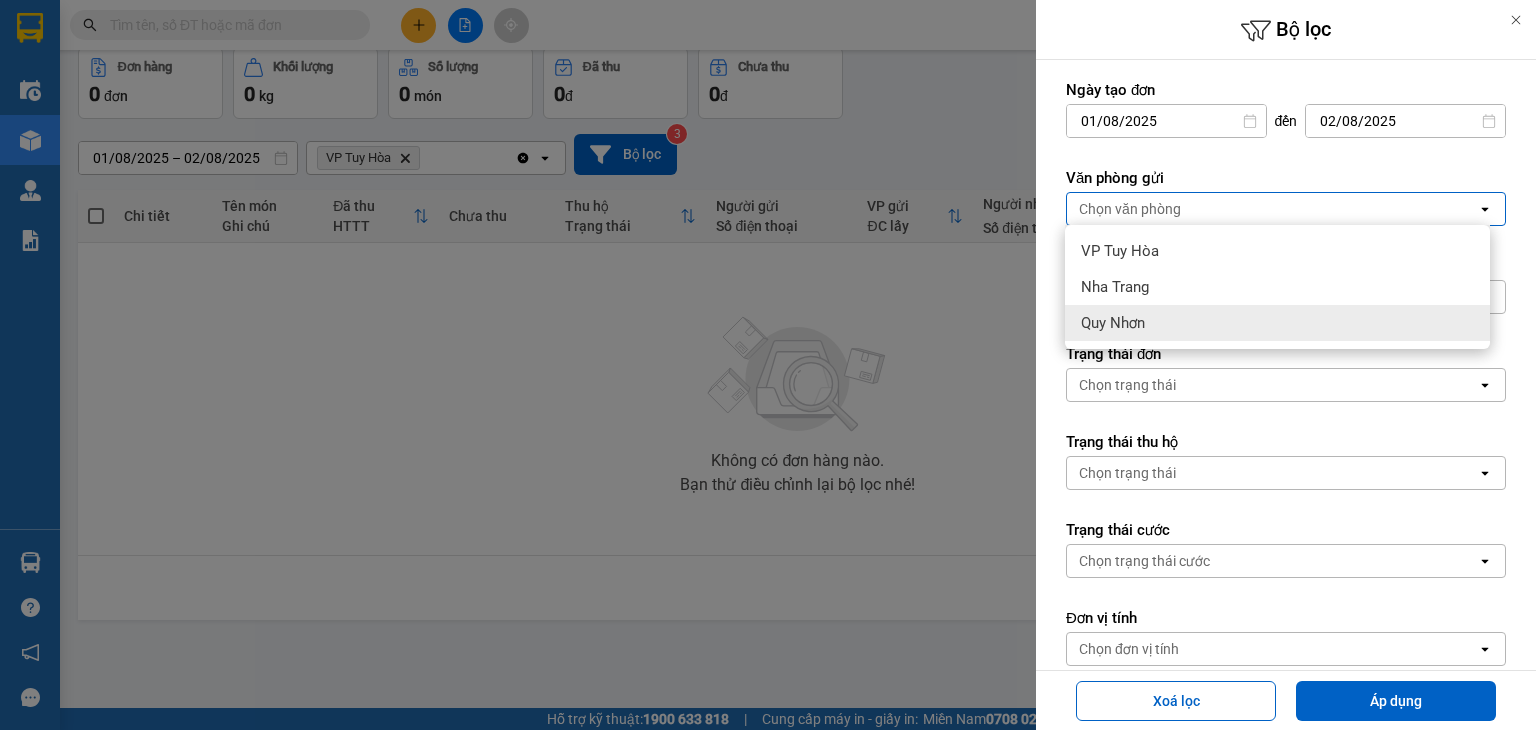drag, startPoint x: 854, startPoint y: 360, endPoint x: 829, endPoint y: 354, distance: 25.70992 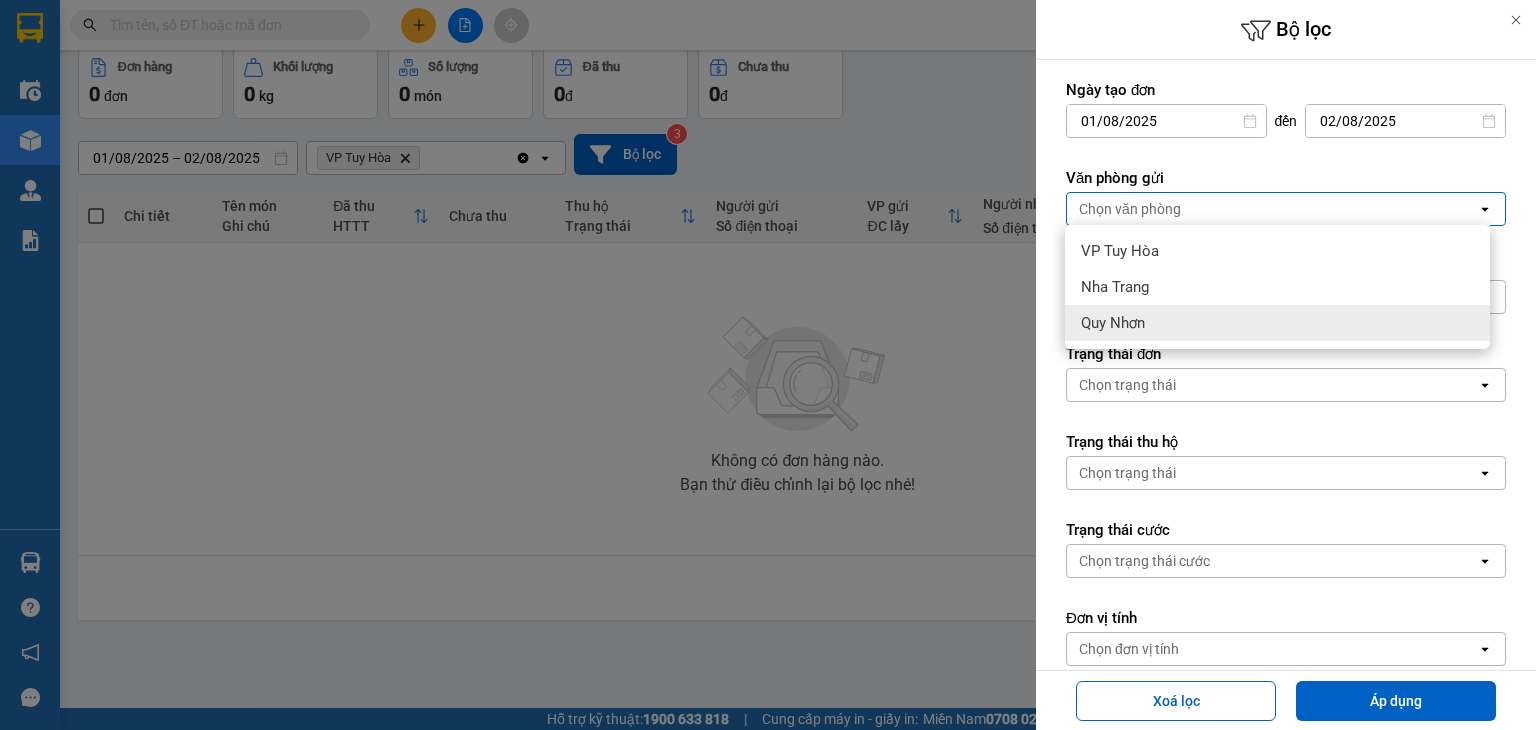 click at bounding box center (768, 365) 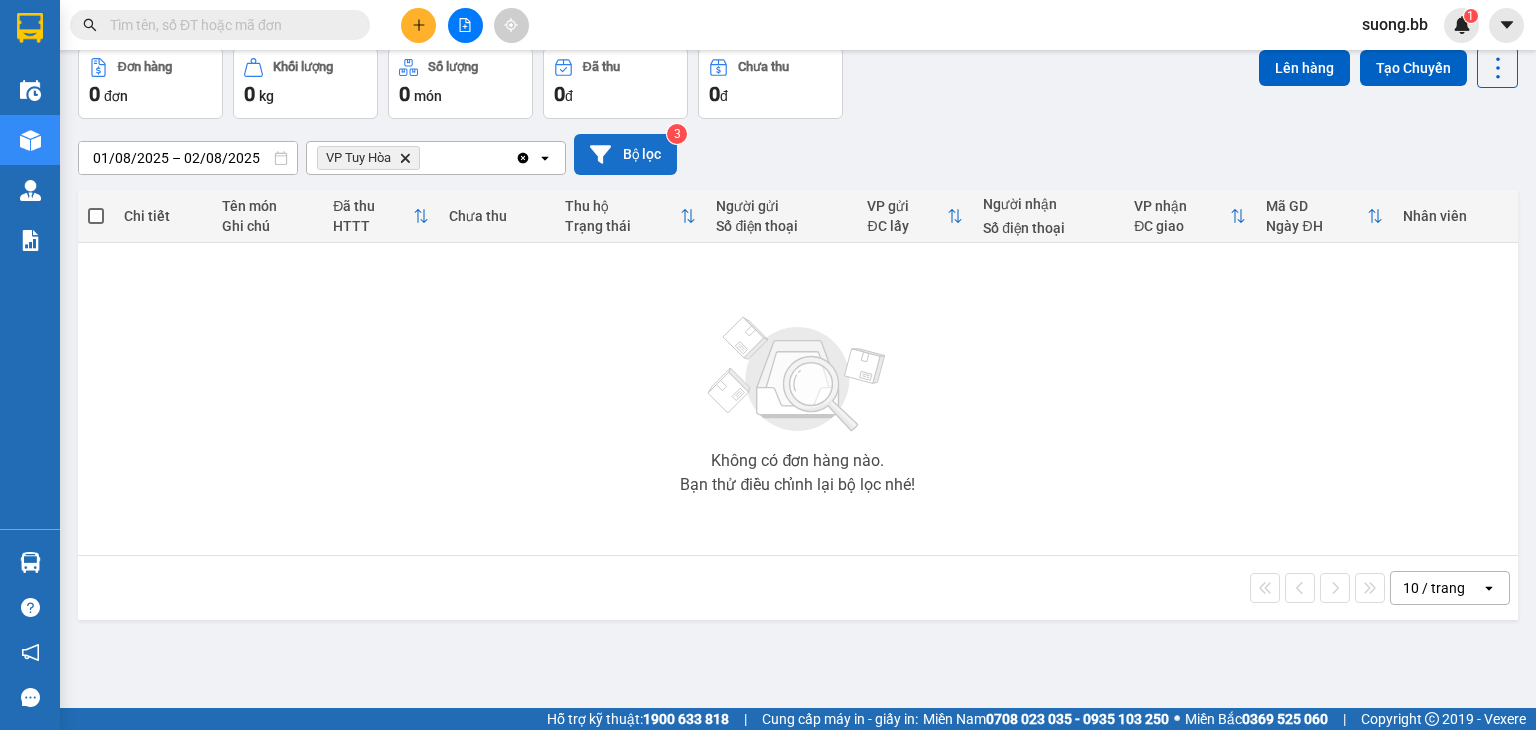 click on "Bộ lọc" at bounding box center [625, 154] 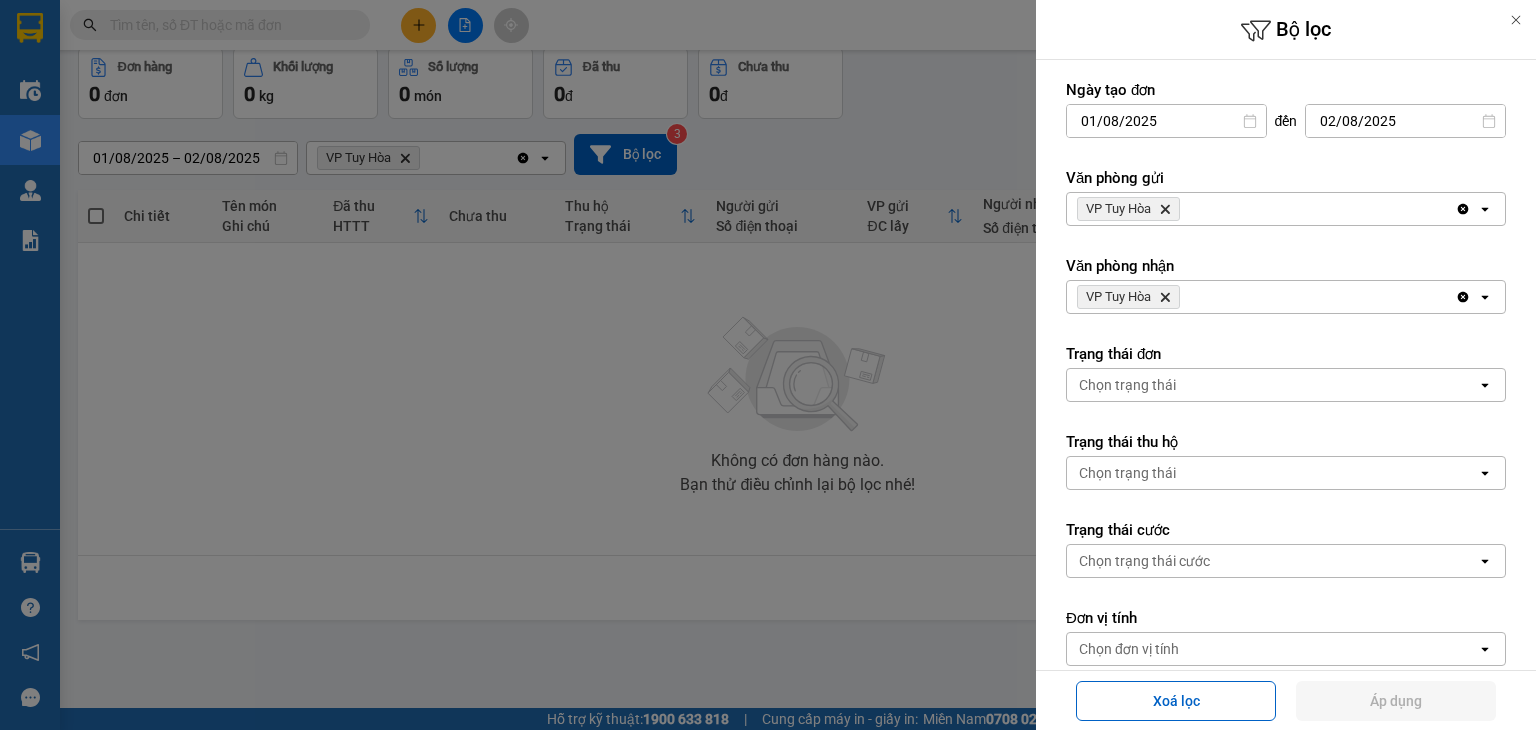 click 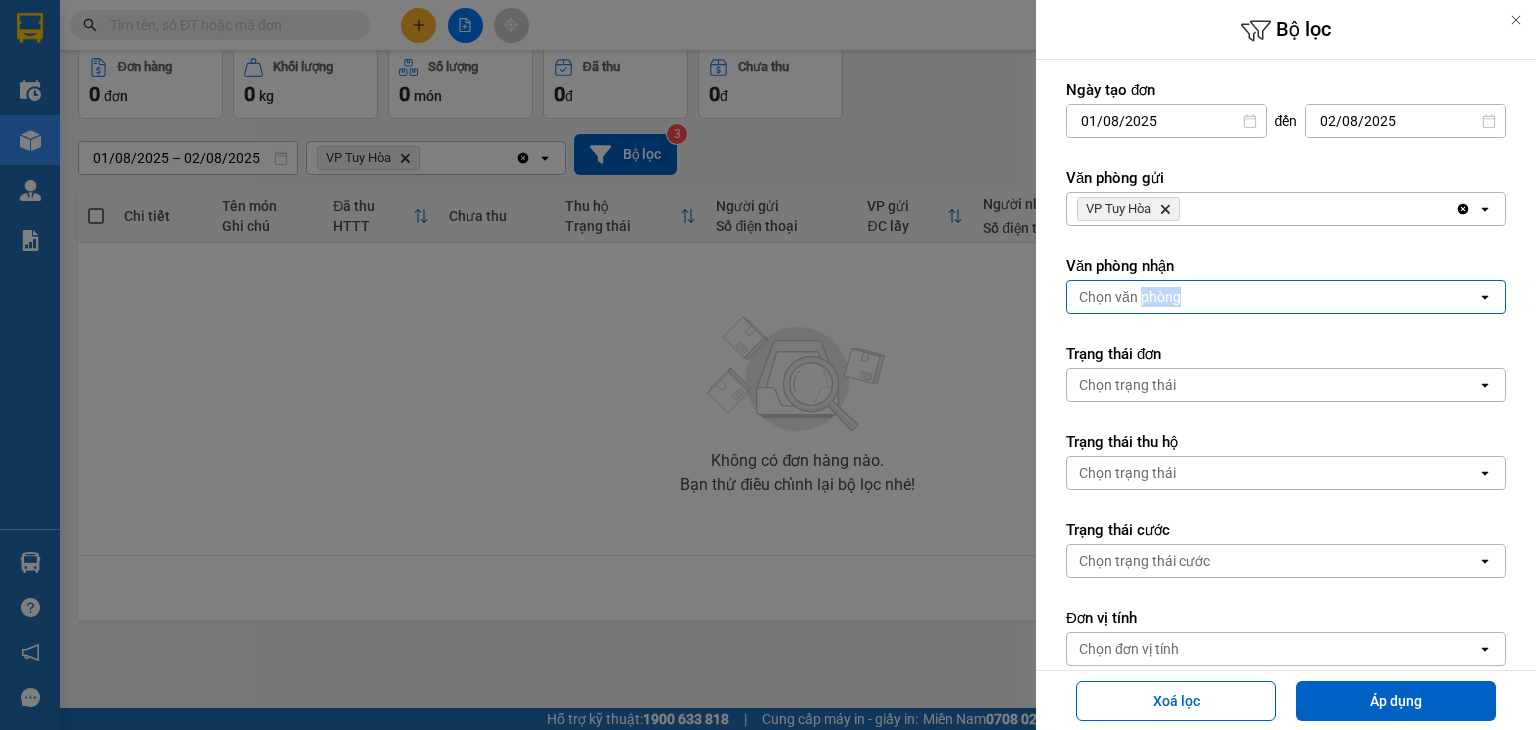 click on "Chọn văn phòng" at bounding box center (1130, 297) 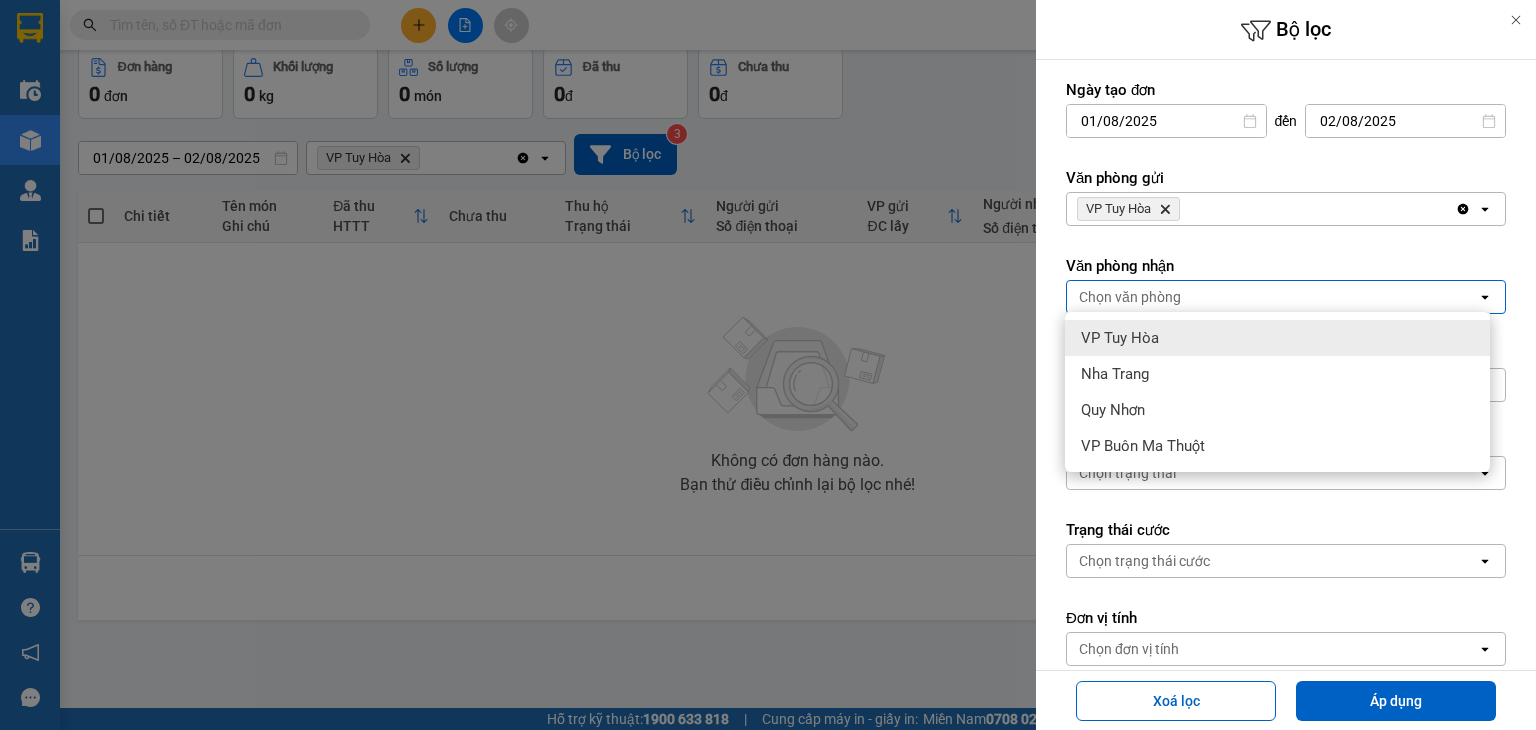 click on "VP Tuy Hòa" at bounding box center [1277, 338] 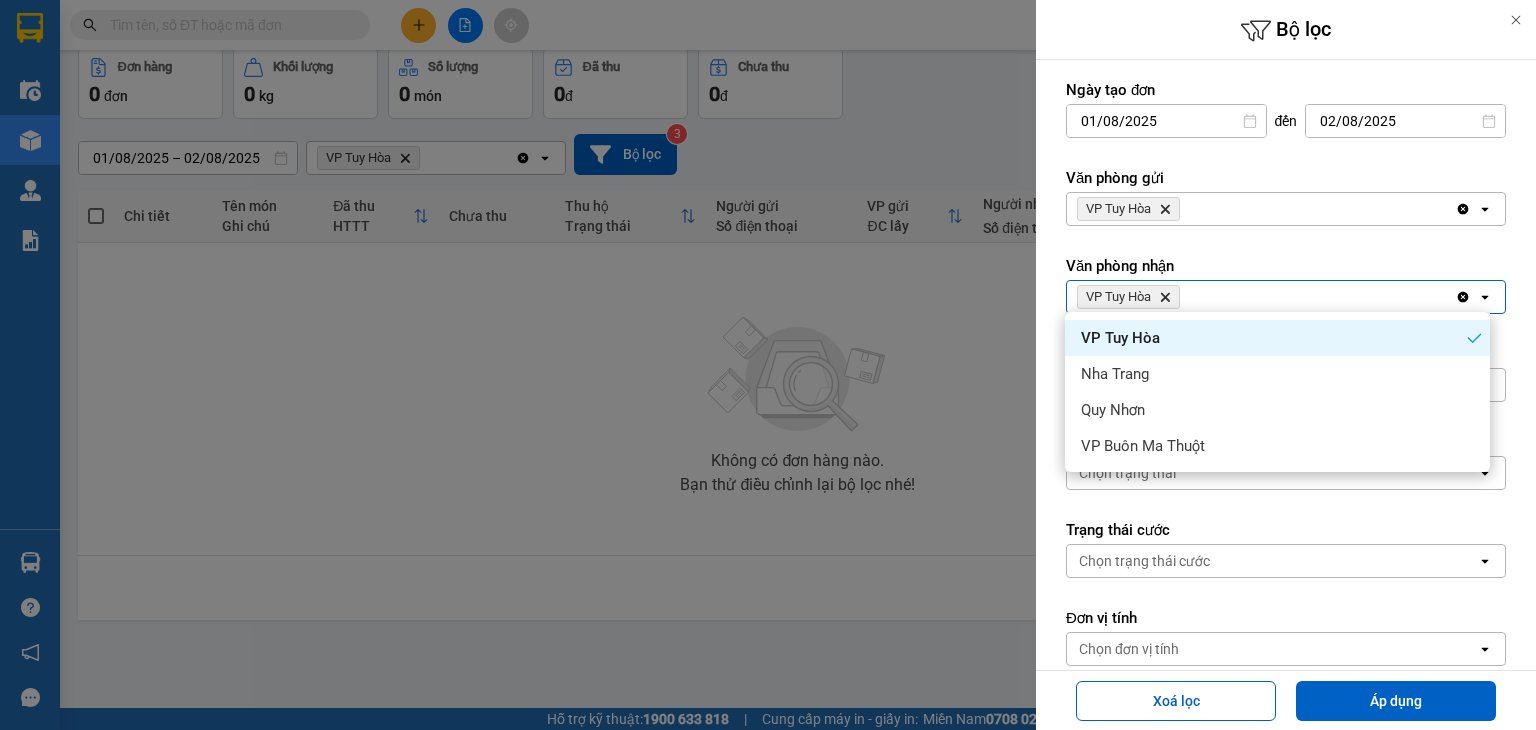 click on "VP Tuy Hòa Delete" at bounding box center [1128, 209] 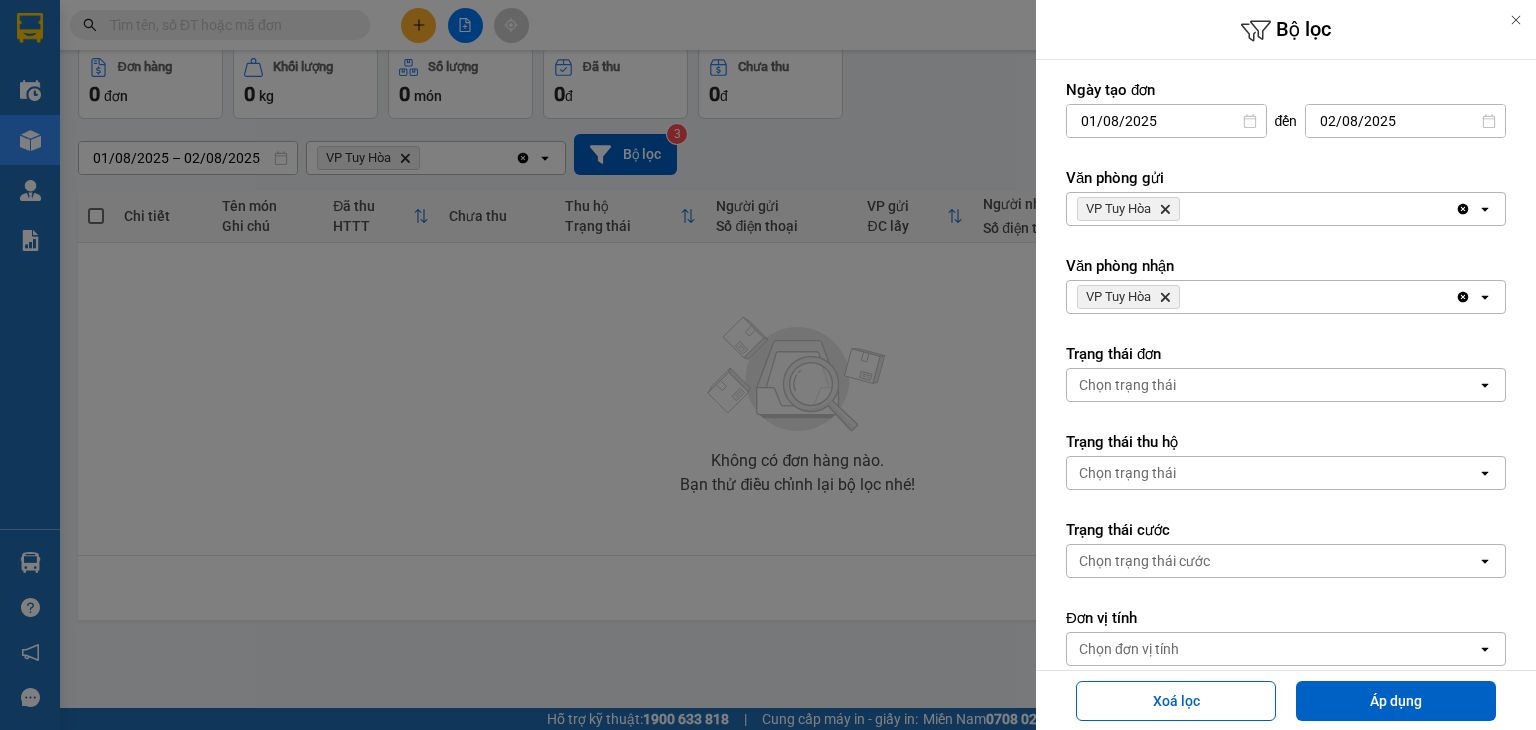 click on "Delete" 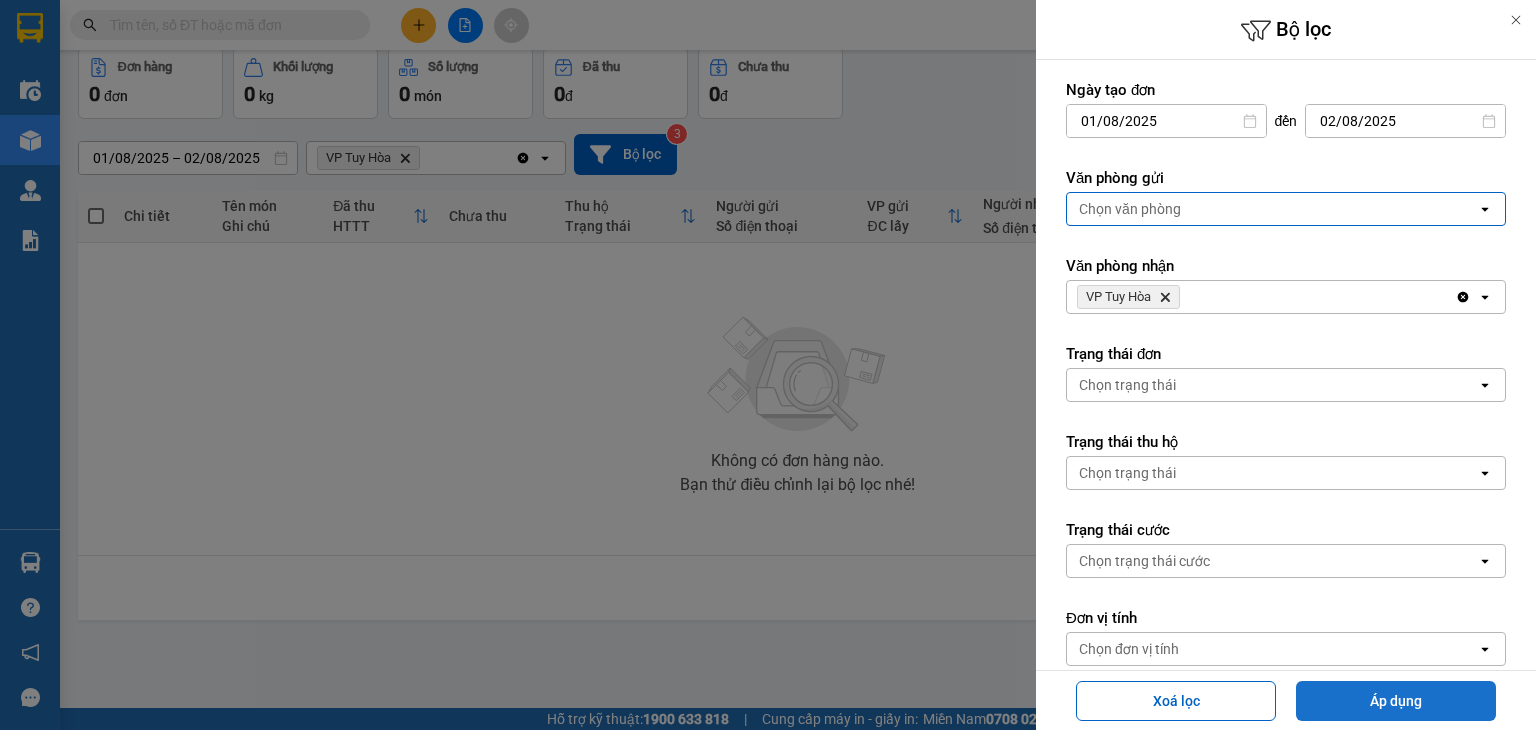 click on "Áp dụng" at bounding box center [1396, 701] 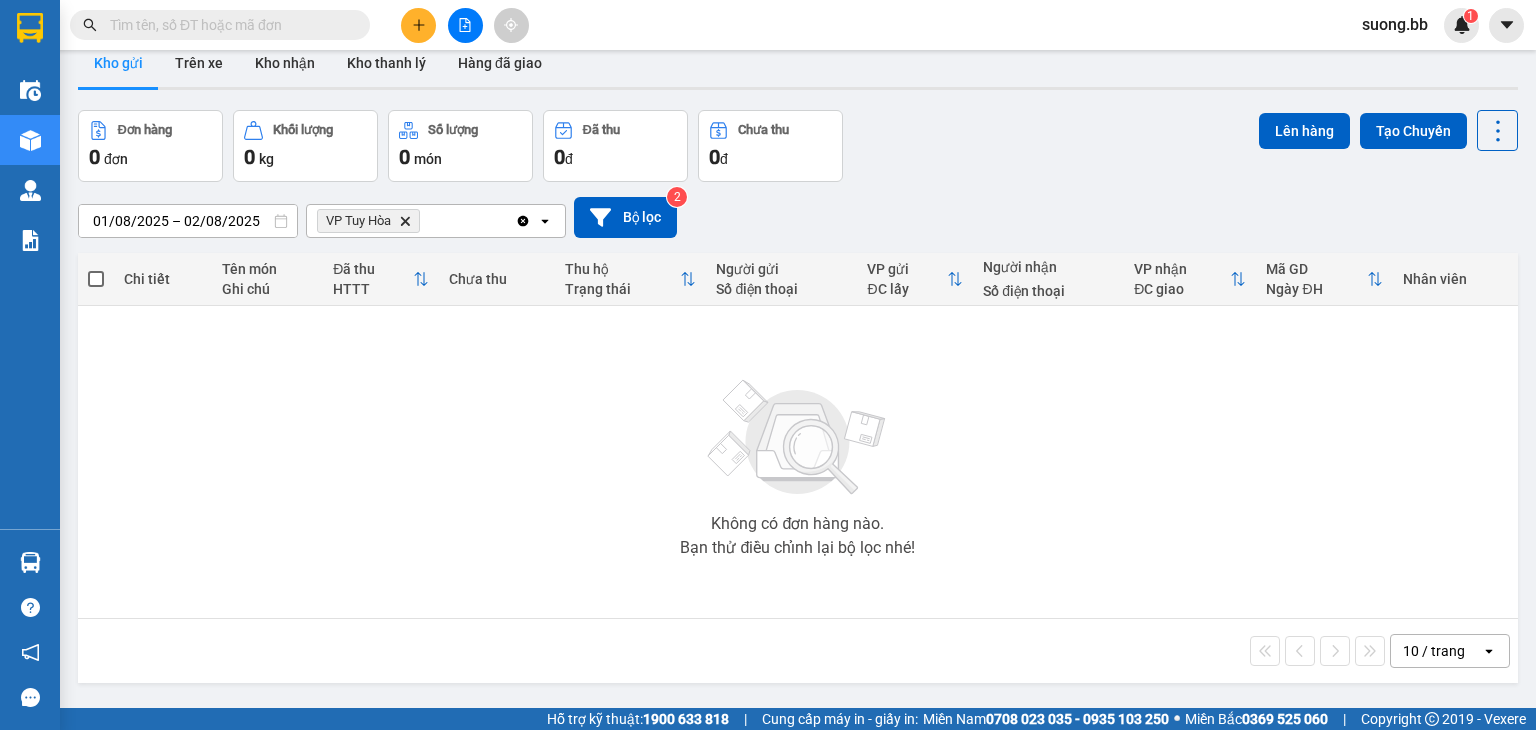scroll, scrollTop: 0, scrollLeft: 0, axis: both 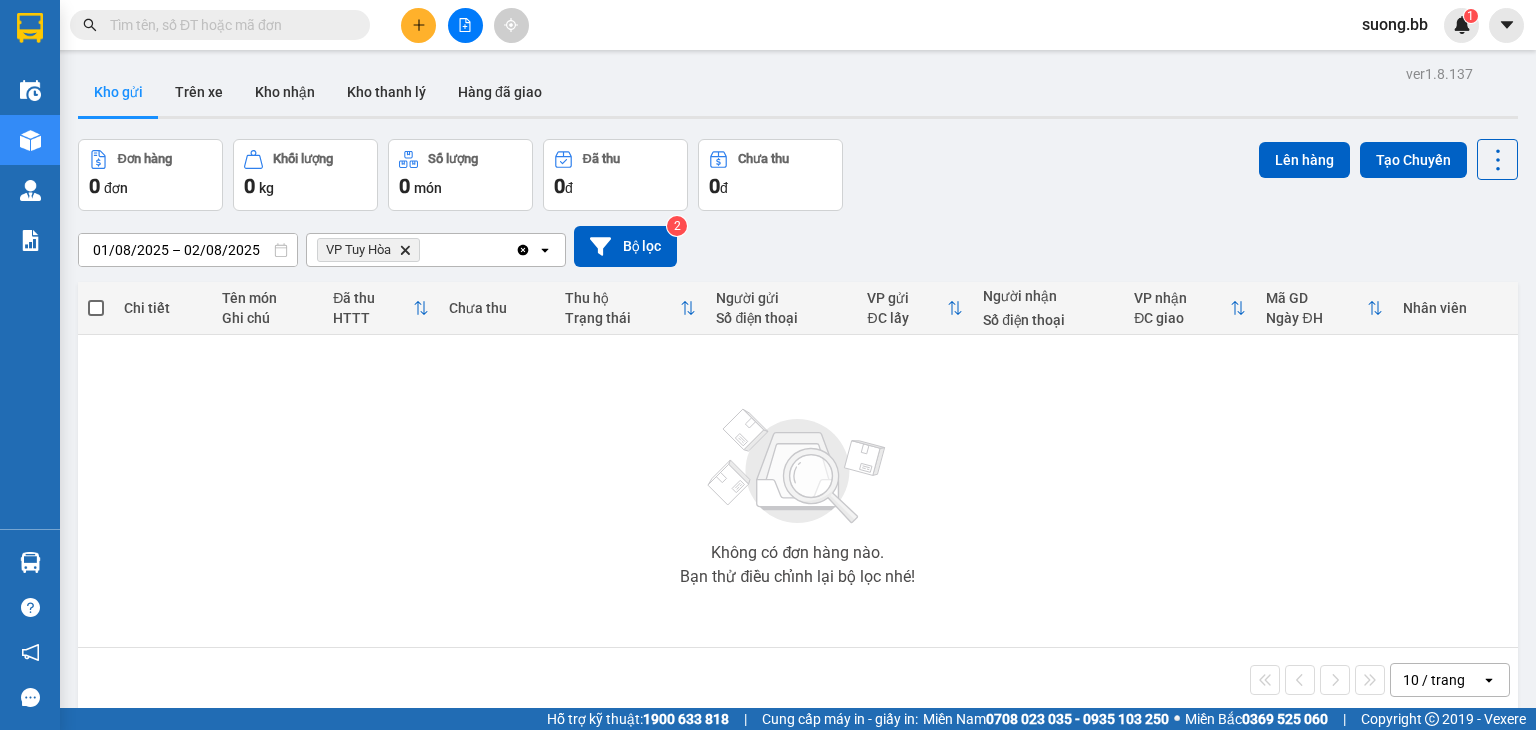 click on "Không có đơn hàng nào. Bạn thử điều chỉnh lại bộ lọc nhé!" at bounding box center [798, 491] 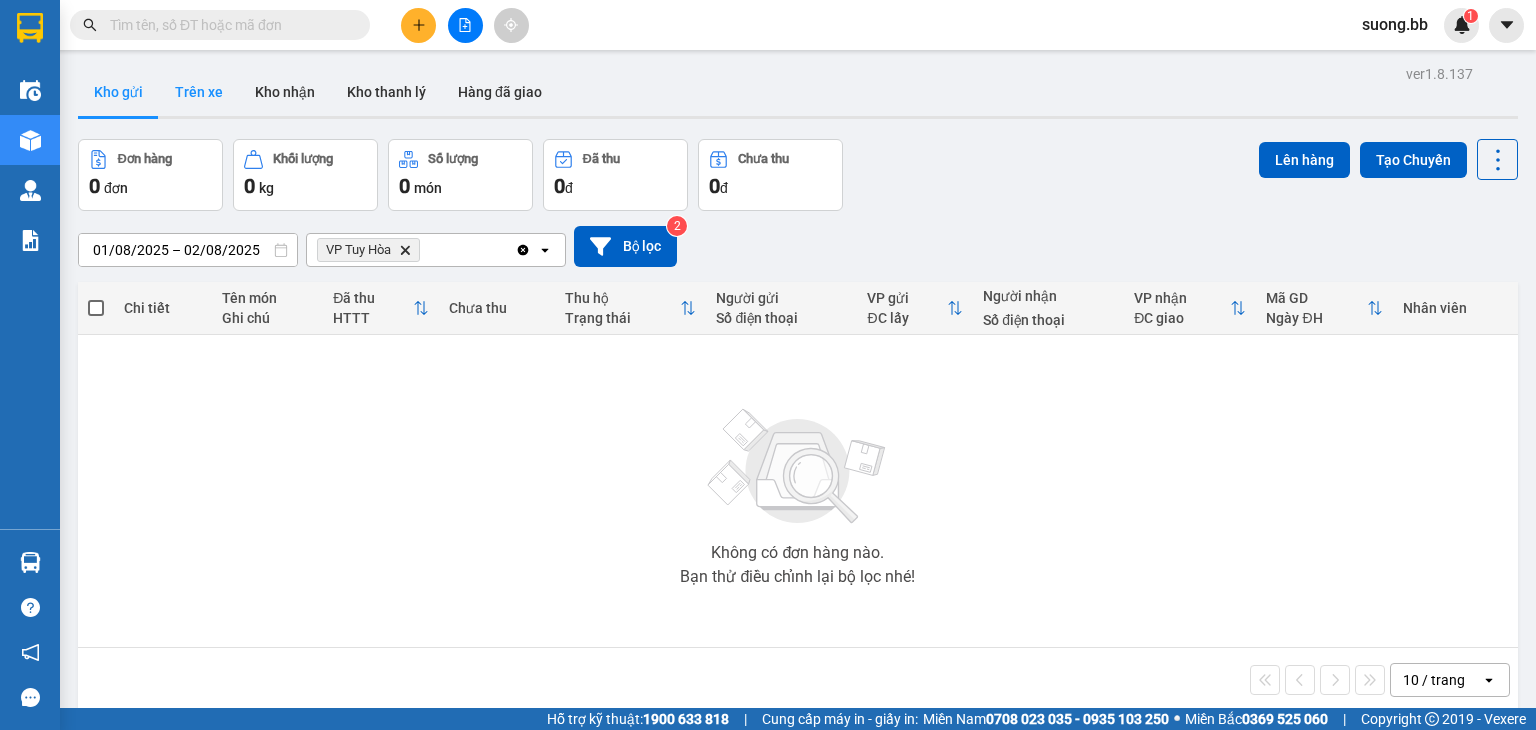 click on "Trên xe" at bounding box center (199, 92) 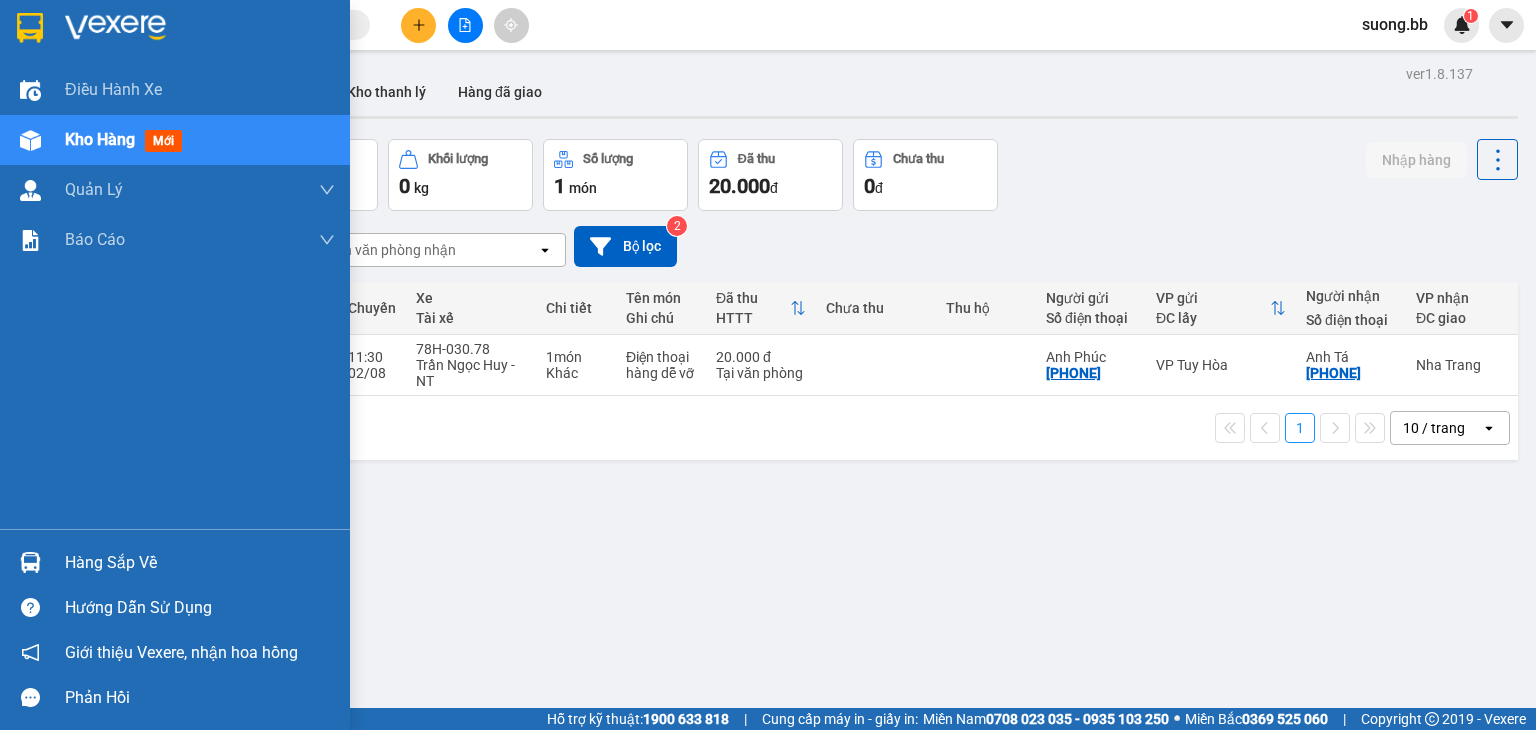 click at bounding box center [30, 140] 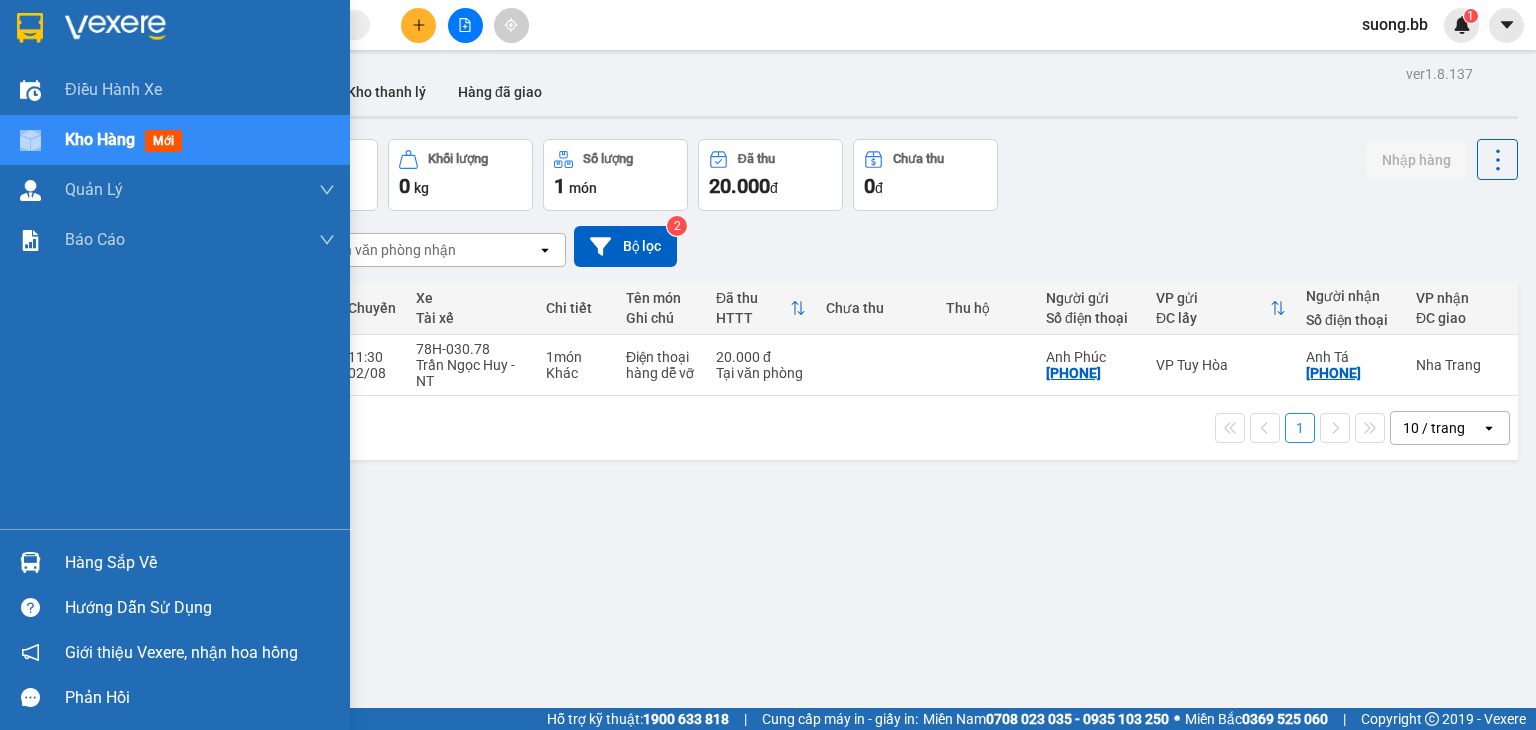 click at bounding box center [30, 140] 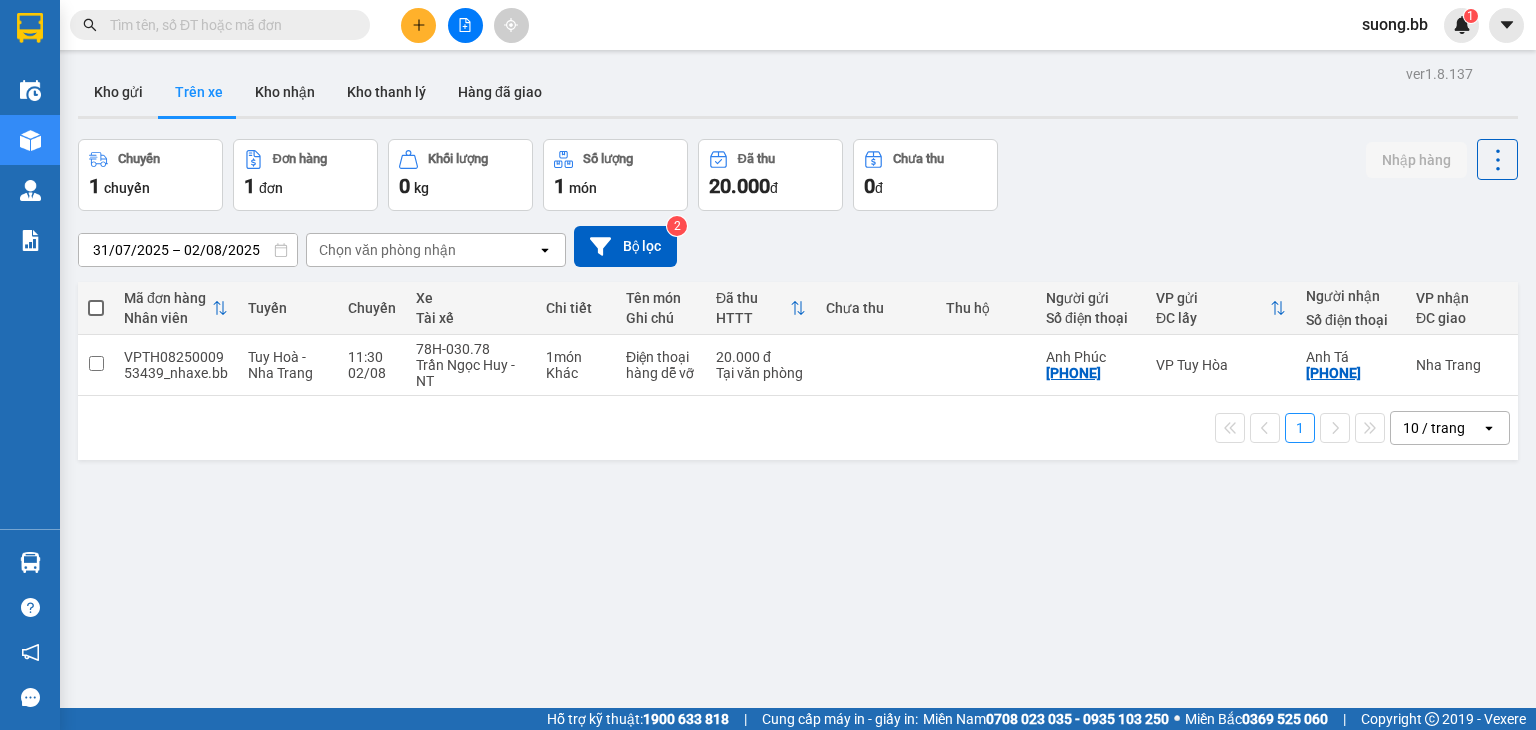 click on "ver 1.8.137 Kho gửi Trên xe Kho nhận Kho thanh lý Hàng đã giao Chuyến 1 chuyến Đơn hàng 1 đơn Khối lượng 0 kg Số lượng 1 món Đã thu 20.000 đ Chưa thu 0 đ Nhập hàng [DATE] – [DATE]. Press the down arrow key to interact with the calendar and select a date. Press the escape button to close the calendar. Selected date range is from [DATE] to [DATE]. Chọn văn phòng nhận open Bộ lọc 2 Mã đơn hàng Nhân viên Tuyến Chuyến Xe Tài xế Chi tiết Tên món Ghi chú Đã thu HTTT Chưa thu Thu hộ Người gửi Số điện thoại VP gửi ĐC lấy Người nhận Số điện thoại VP nhận ĐC giao Tồn kho VPTH08250009 53439_nhaxe.bb Tuy Hòa - [CITY] 11:30 02/08 78H-030.78 Trần Ngọc Huy - NT 1 món Khác Điện thoại hàng dễ vỡ 20.000 đ Tại văn phòng Anh Phúc [PHONE] VP Tuy Hòa Anh Tá [PHONE] [CITY] 0 1 10 / trang open Đang tải dữ liệu" at bounding box center (798, 425) 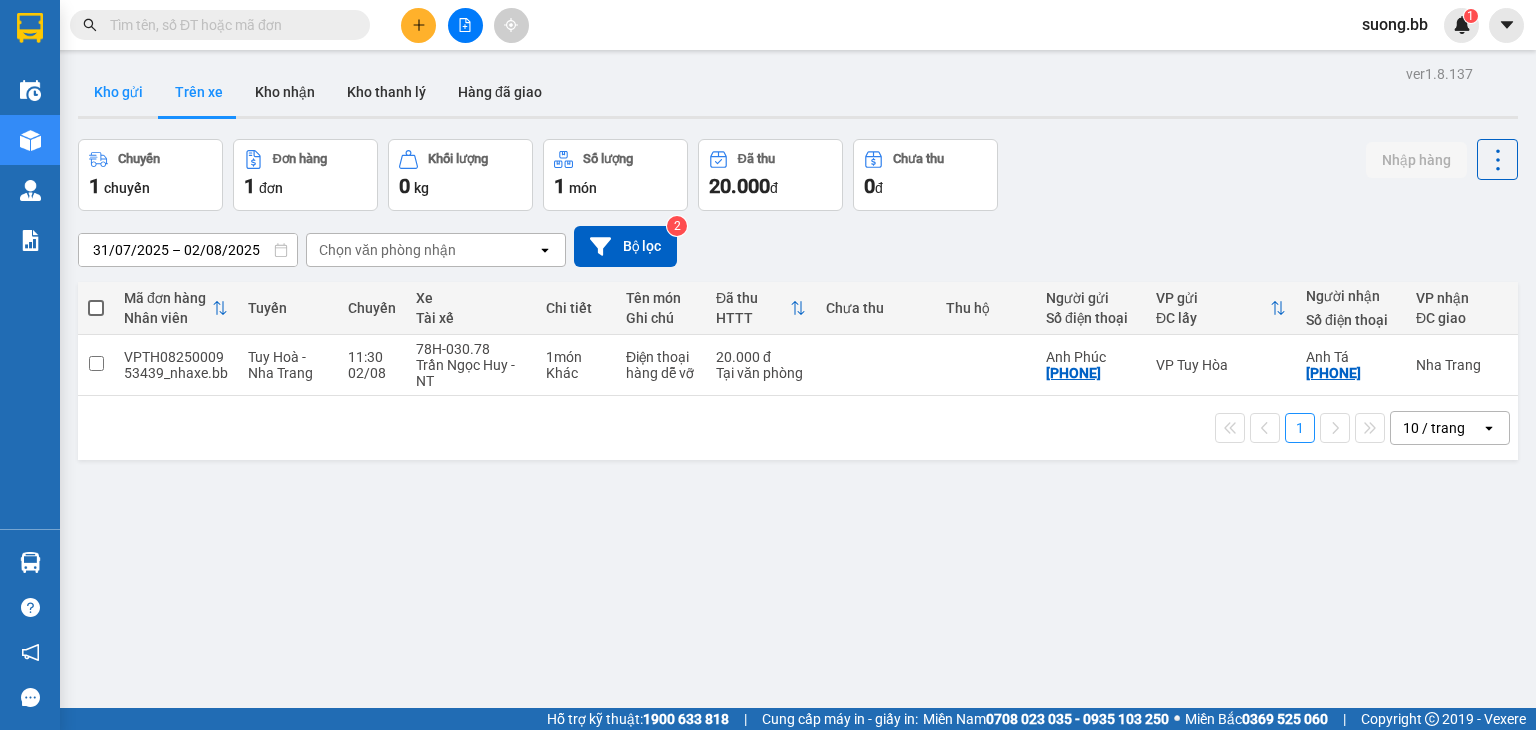 click on "Kho gửi" at bounding box center [118, 92] 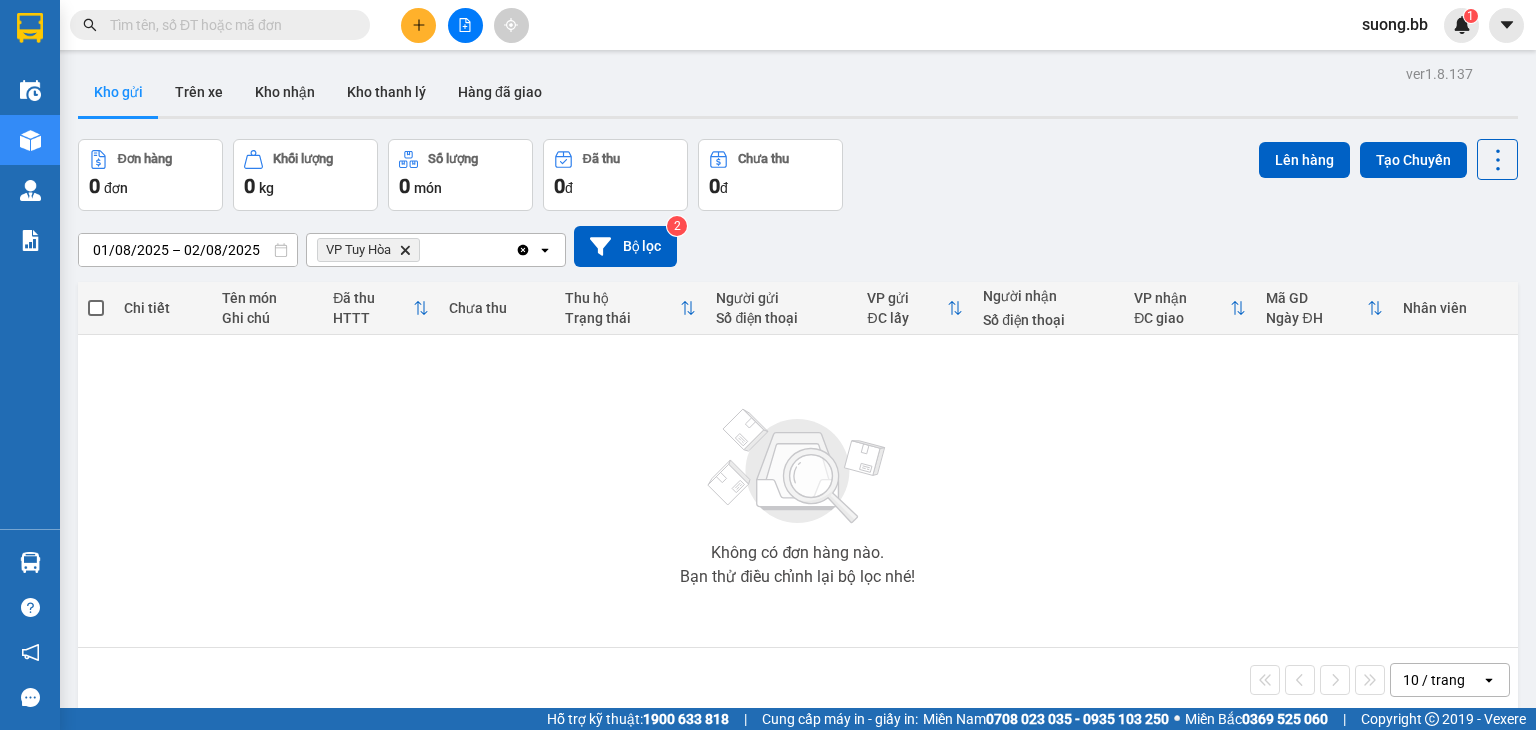 click on "Delete" 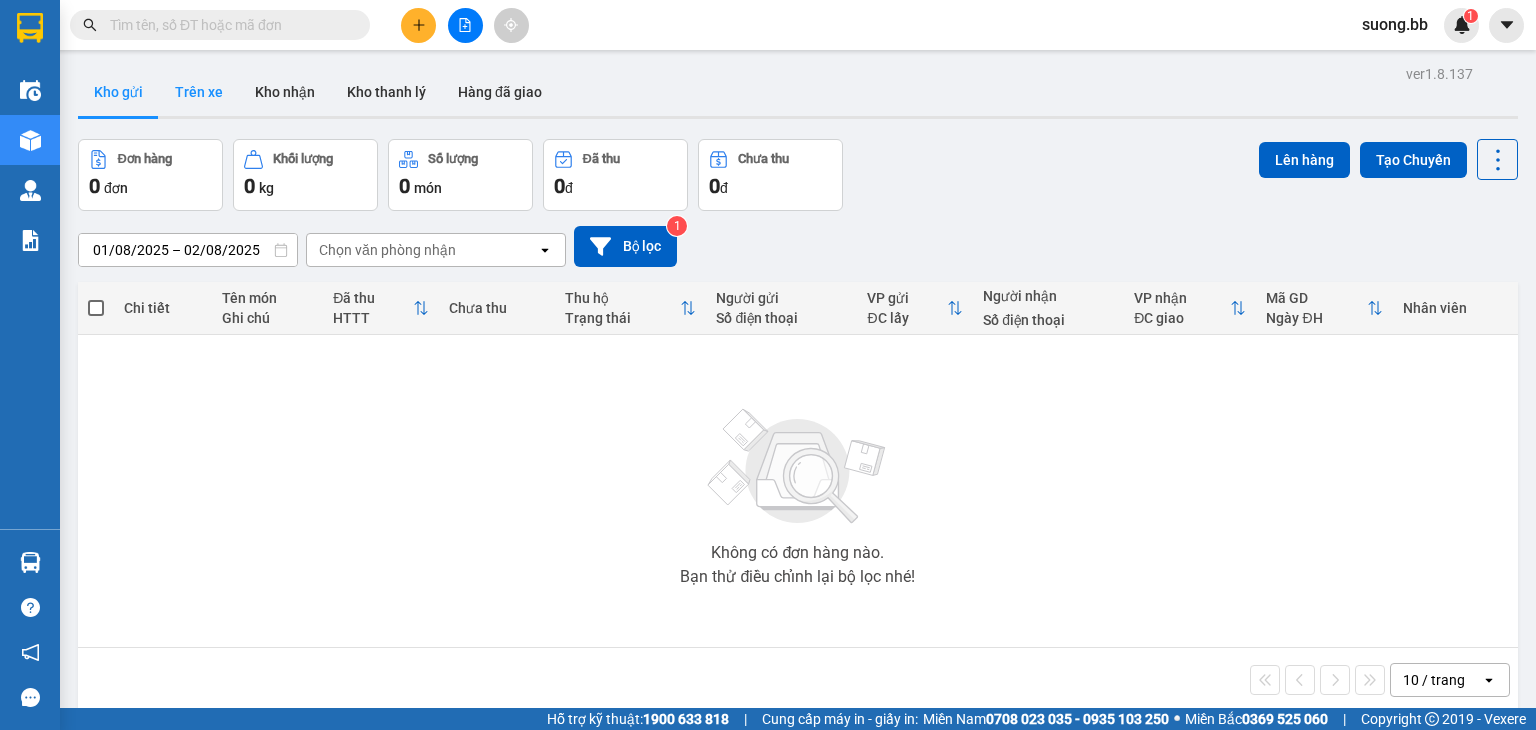 click on "Trên xe" at bounding box center (199, 92) 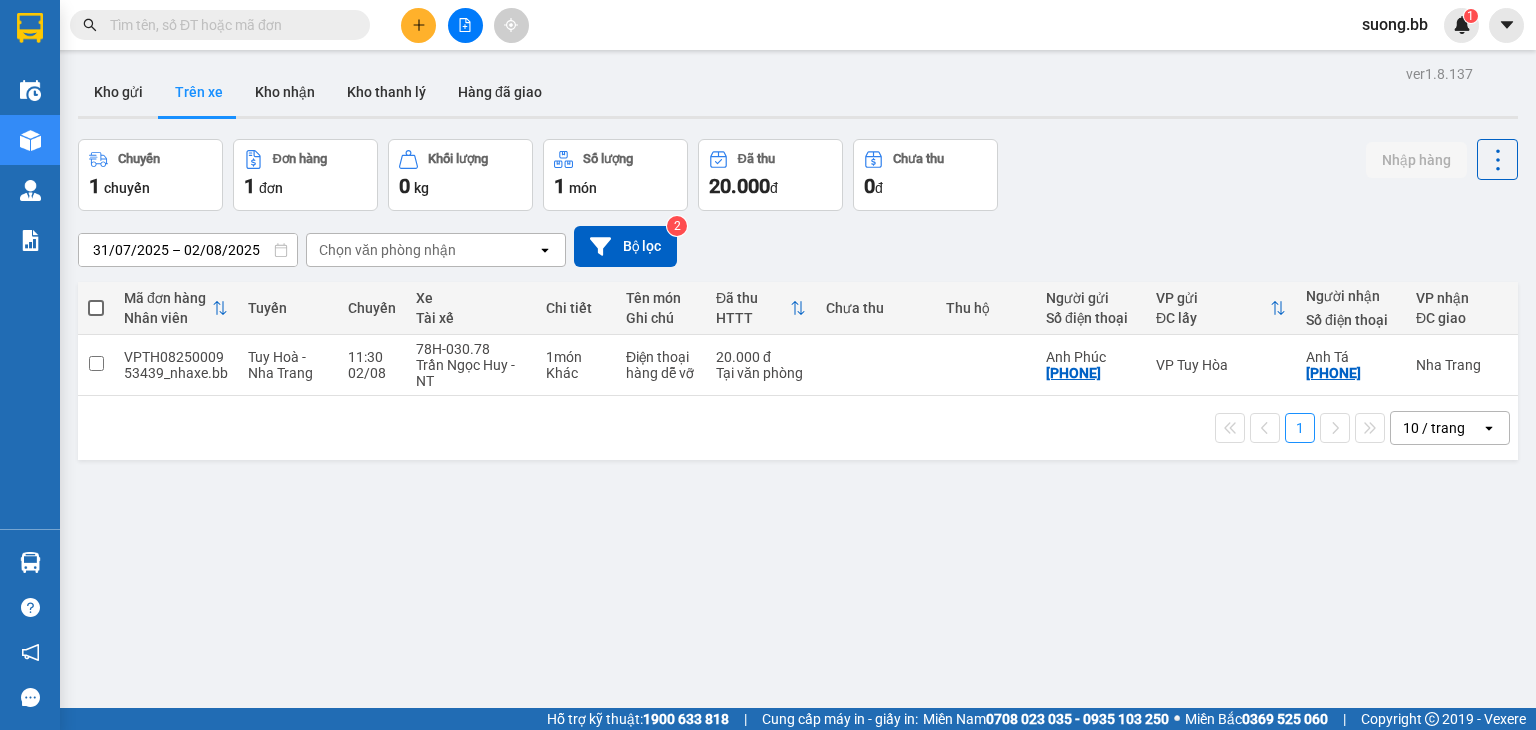 scroll, scrollTop: 0, scrollLeft: 124, axis: horizontal 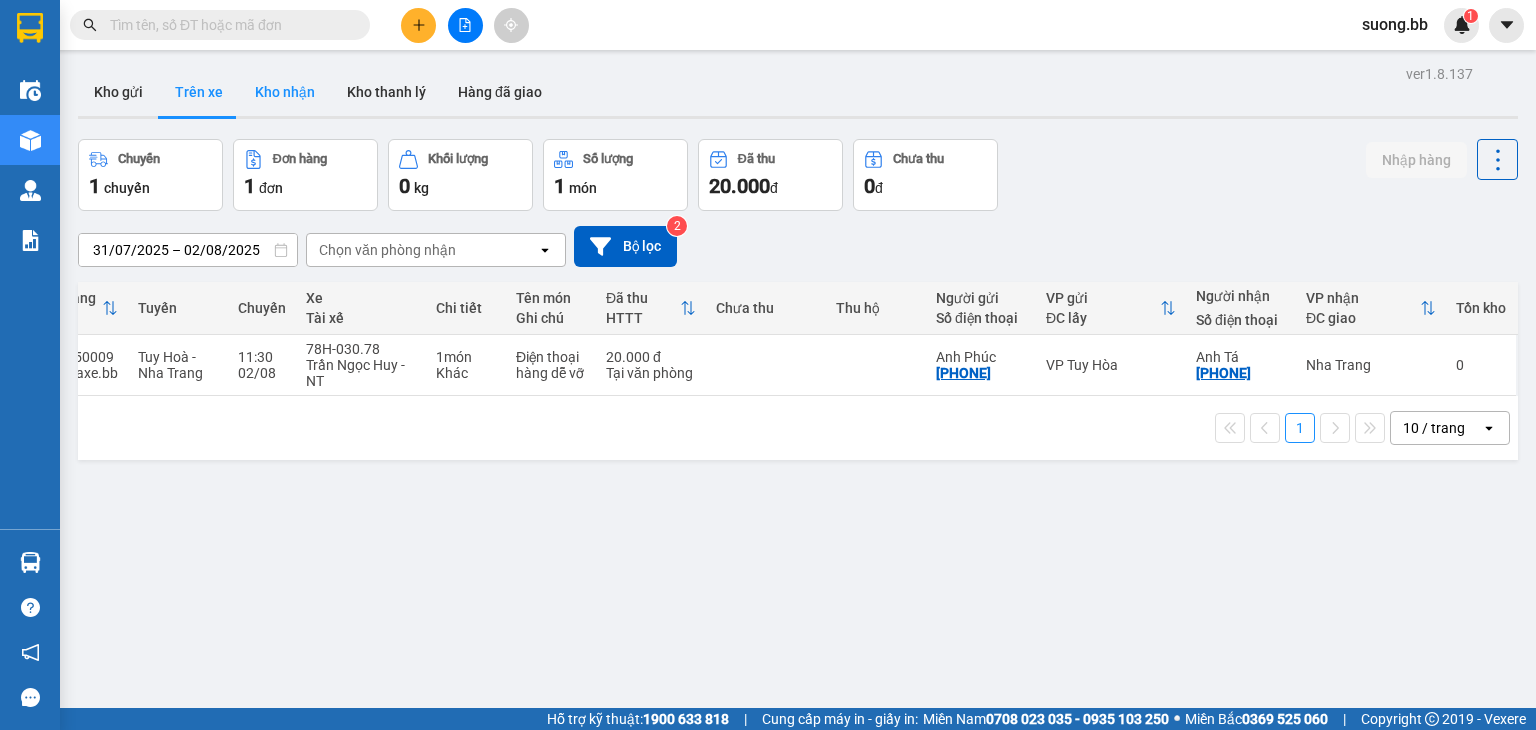 click on "Kho nhận" at bounding box center [285, 92] 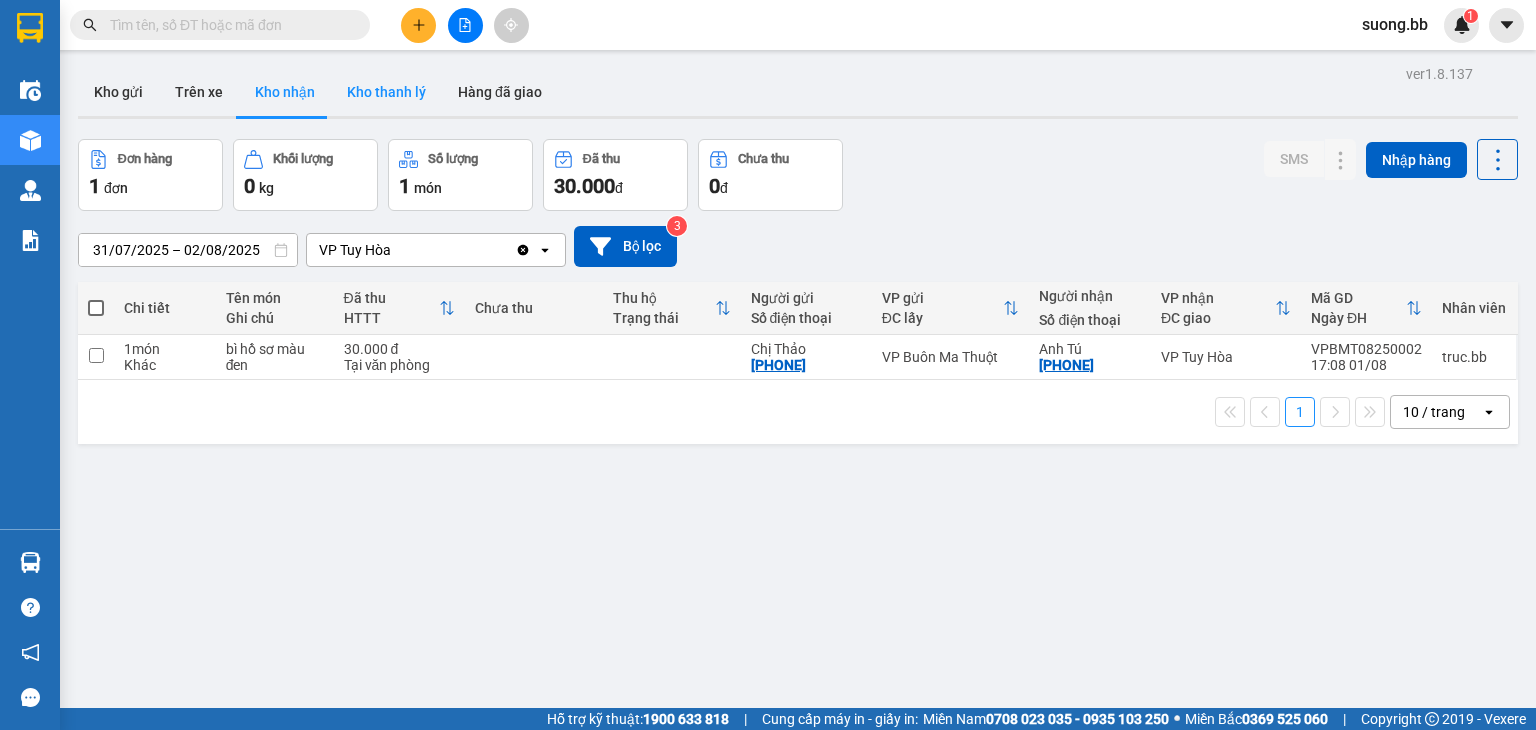 click on "Kho thanh lý" at bounding box center (386, 92) 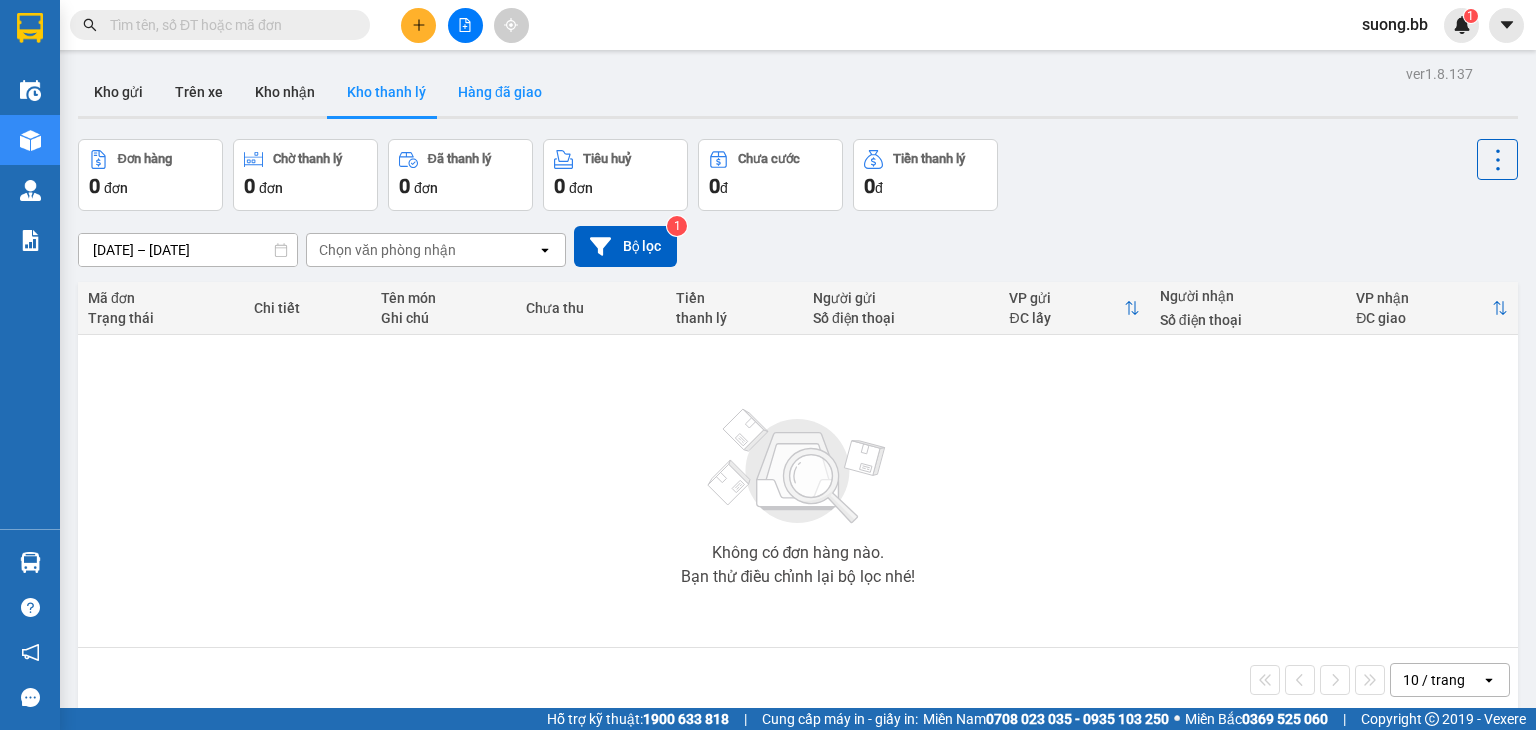 click on "Hàng đã giao" at bounding box center (500, 92) 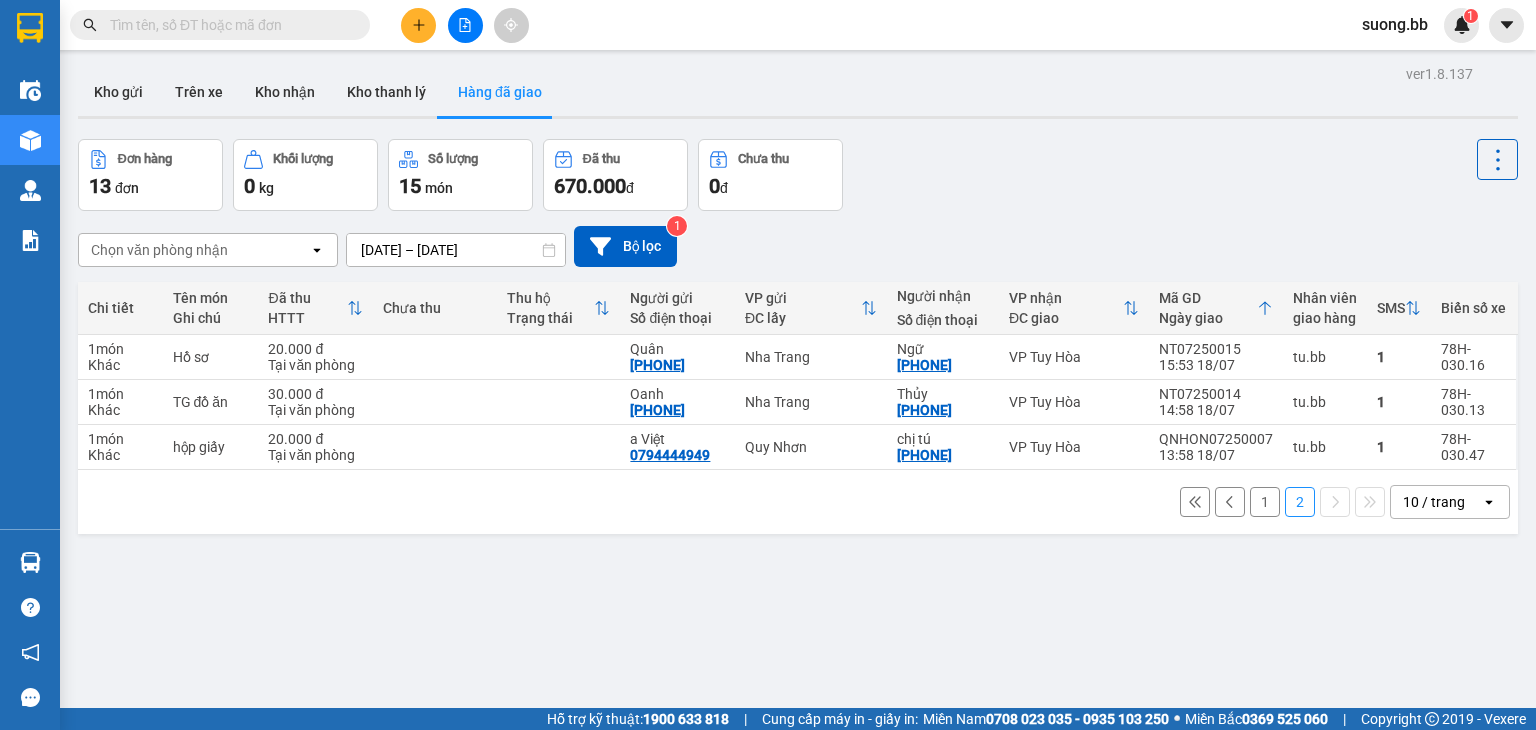 click on "ver 1.8.137 Kho gửi Trên xe Kho nhận Kho thanh lý Hàng đã giao Đơn hàng 13 đơn Khối lượng 0 kg Số lượng 15 món Đã thu 670.000 đ Chưa thu 0 đ Chọn văn phòng nhận open [DATE] – [DATE]. Press the down arrow key to interact with the calendar and select a date. Press the escape button to close the calendar. Selected date range is from [DATE] to [DATE]. Bộ lọc 1 Chi tiết Tên món Ghi chú Đã thu HTTT Chưa thu Thu hộ Trạng thái Người gửi Số điện thoại VP gửi ĐC lấy Người nhận Số điện thoại VP nhận ĐC giao Mã GD Ngày giao Nhân viên giao hàng SMS Biển số xe 1 món Khác Hồ sơ 20.000 đ Tại văn phòng Quân [PHONE] [CITY] Ngữ [PHONE] VP Tuy Hòa NT07250015 15:53 18/07 tu.bb 1 78H-030.16 1 món Khác TG đồ ăn 30.000 đ Tại văn phòng Oanh [PHONE] [CITY] Thủy [PHONE] VP Tuy Hòa NT07250014 14:58 18/07 tu.bb 1 78H-030.13 1 món Khác hộp giấy 20.000 đ a Việt" at bounding box center (798, 425) 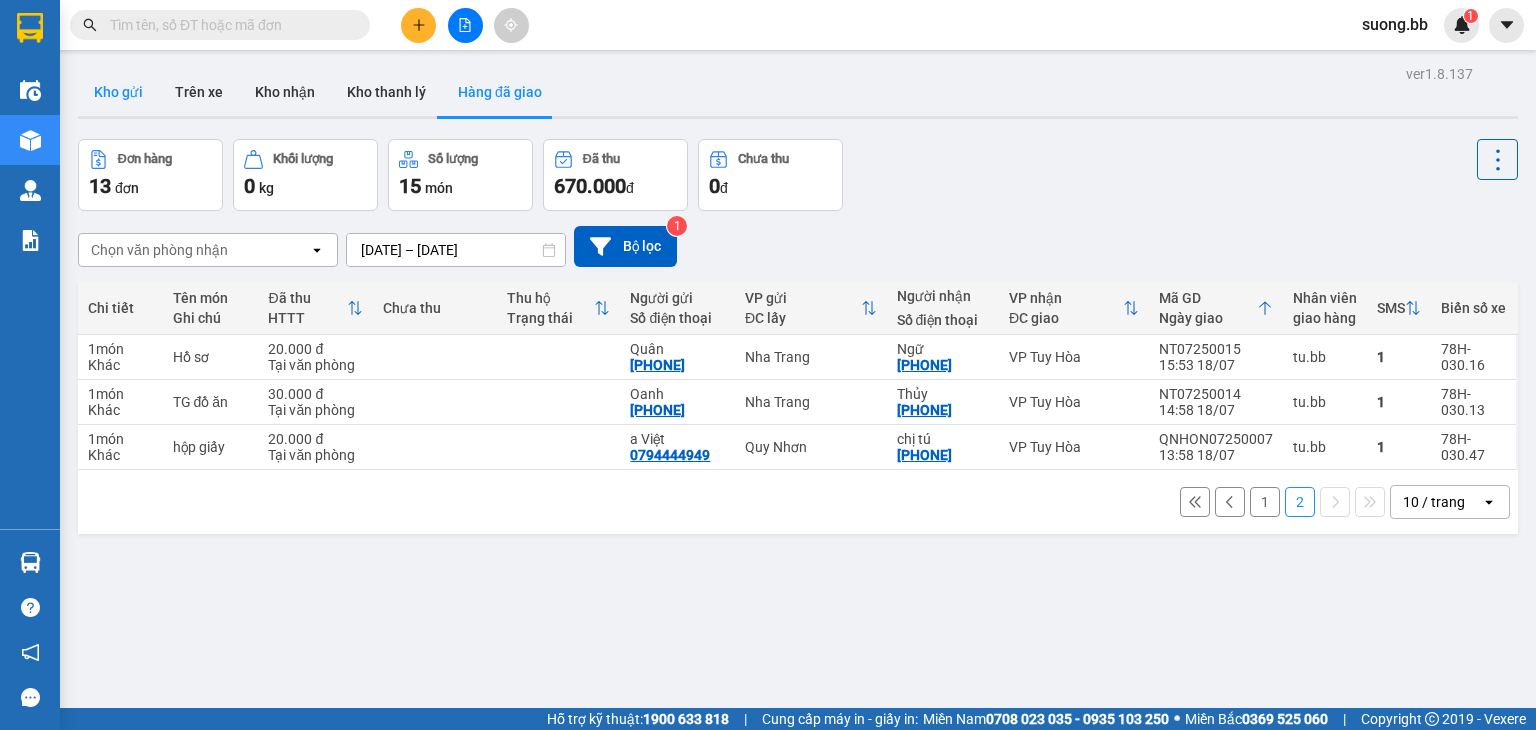 click on "Kho gửi" at bounding box center (118, 92) 